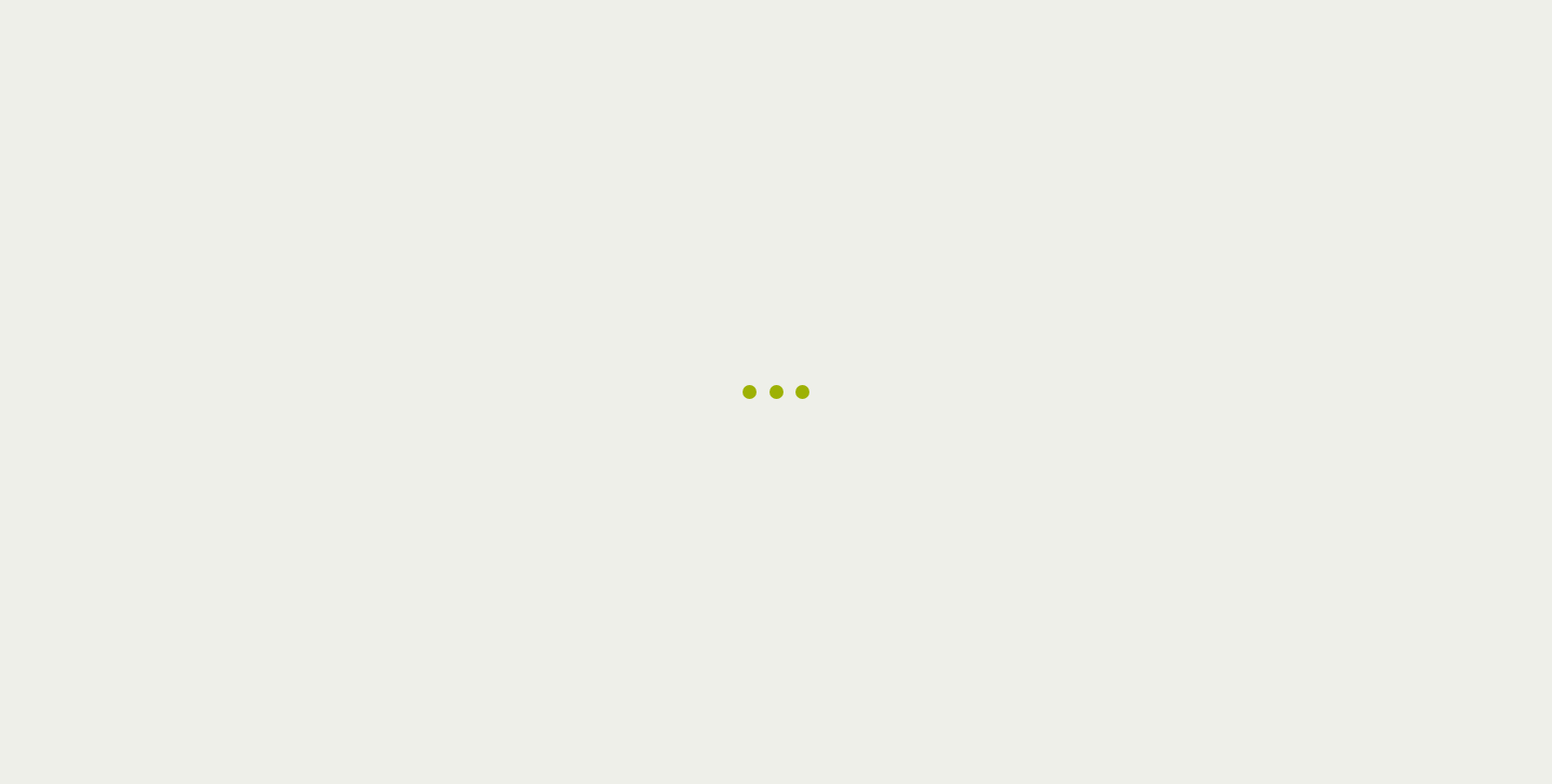 scroll, scrollTop: 0, scrollLeft: 0, axis: both 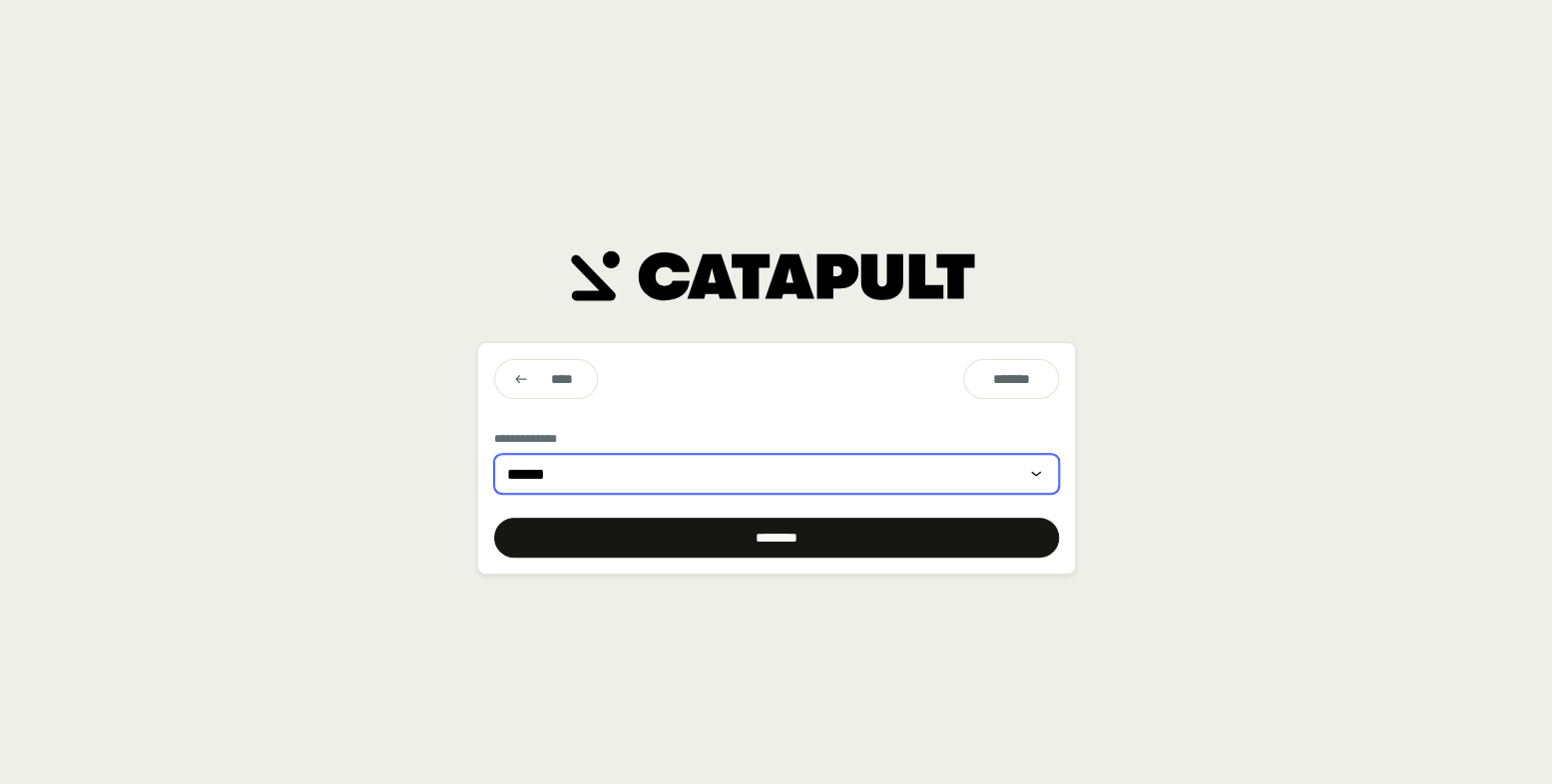 click on "******" at bounding box center [776, 474] 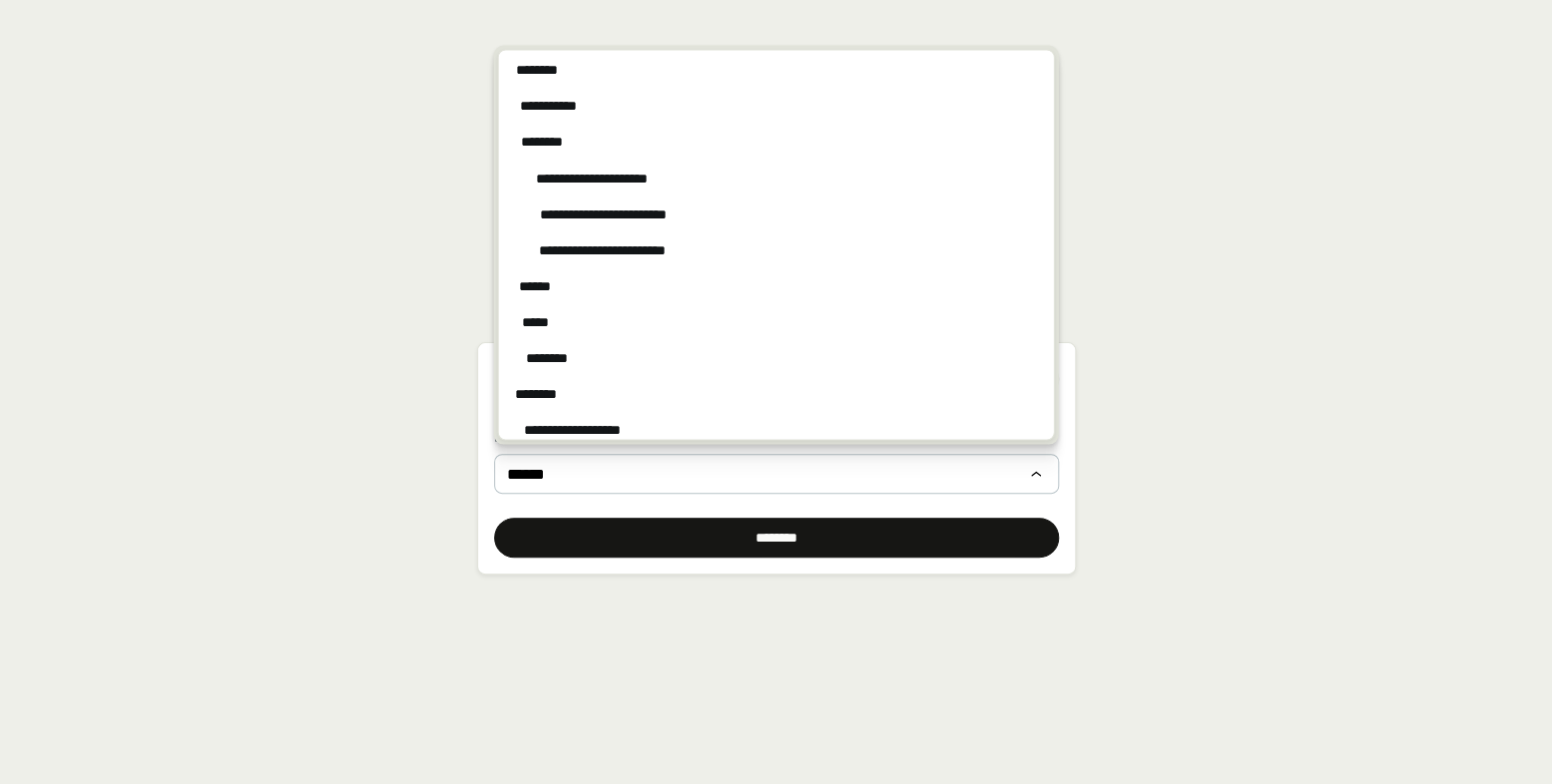 click on "[FIRST] [LAST] [STREET] [CITY] [STATE] [ZIP] [COUNTRY] [PHONE] [EMAIL] [SSN] [CC] [DOB] [AGE] [TIME] [ADDRESS] [COORDINATES] [POSTAL_CODE] [BIRTH_DATE] [PERSONAL_INFO] [USER_DATA] [PRIVATE_INFO] [SENSITIVE_DATA] [CONFIDENTIAL_DATA] [PERSONAL_DETAILS] [USER_DETAILS] [PRIVATE_DETAILS] [SENSITIVE_DETAILS] [CONFIDENTIAL_DETAILS] [PERSONAL_IDENTIFIERS] [USER_IDENTIFIERS] [PRIVATE_IDENTIFIERS] [SENSITIVE_IDENTIFIERS] [CONFIDENTIAL_IDENTIFIERS] [PERSONAL_ATTRIBUTES] [USER_ATTRIBUTES] [PRIVATE_ATTRIBUTES] [SENSITIVE_ATTRIBUTES] [CONFIDENTIAL_ATTRIBUTES] [PERSONAL_PROFILE] [USER_PROFILE] [PRIVATE_PROFILE] [SENSITIVE_PROFILE] [CONFIDENTIAL_PROFILE] [PERSONAL_RECORD] [USER_RECORD] [PRIVATE_RECORD] [SENSITIVE_RECORD] [CONFIDENTIAL_RECORD] [PERSONAL_INFORMATION] [USER_INFORMATION] [PRIVATE_INFORMATION] [SENSITIVE_INFORMATION] [CONFIDENTIAL_INFORMATION]" at bounding box center (776, 392) 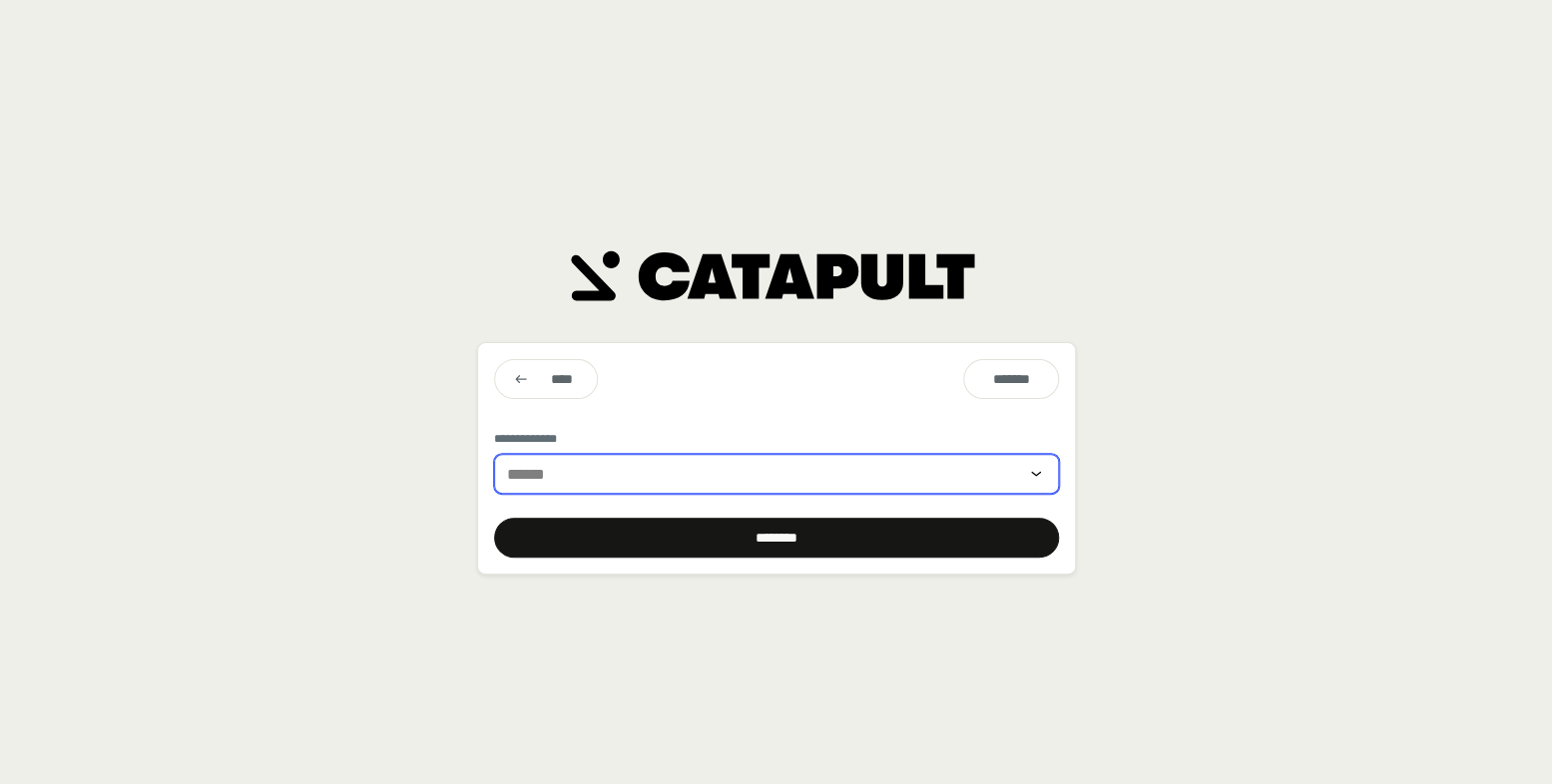 click at bounding box center (763, 474) 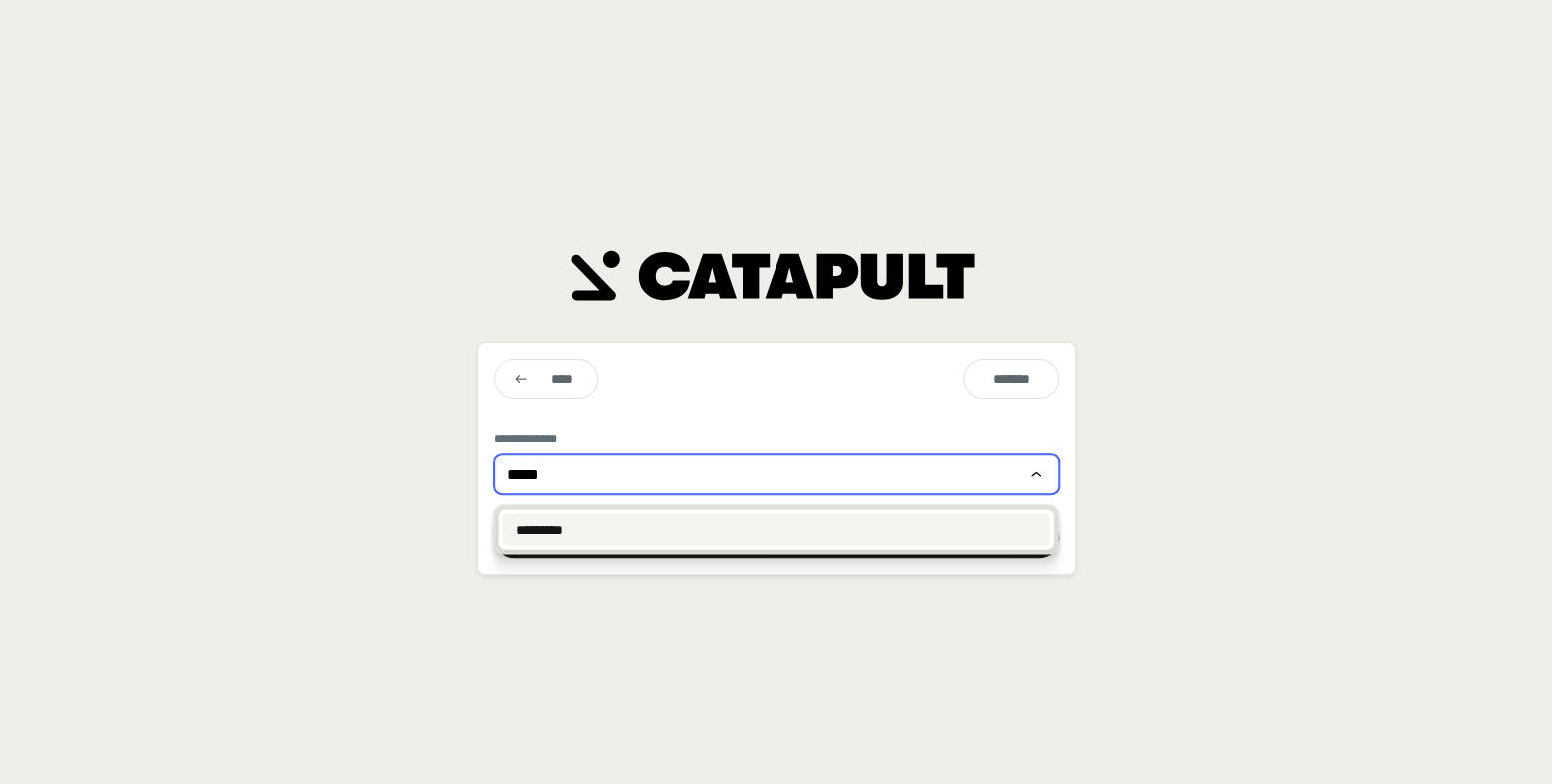 type on "*****" 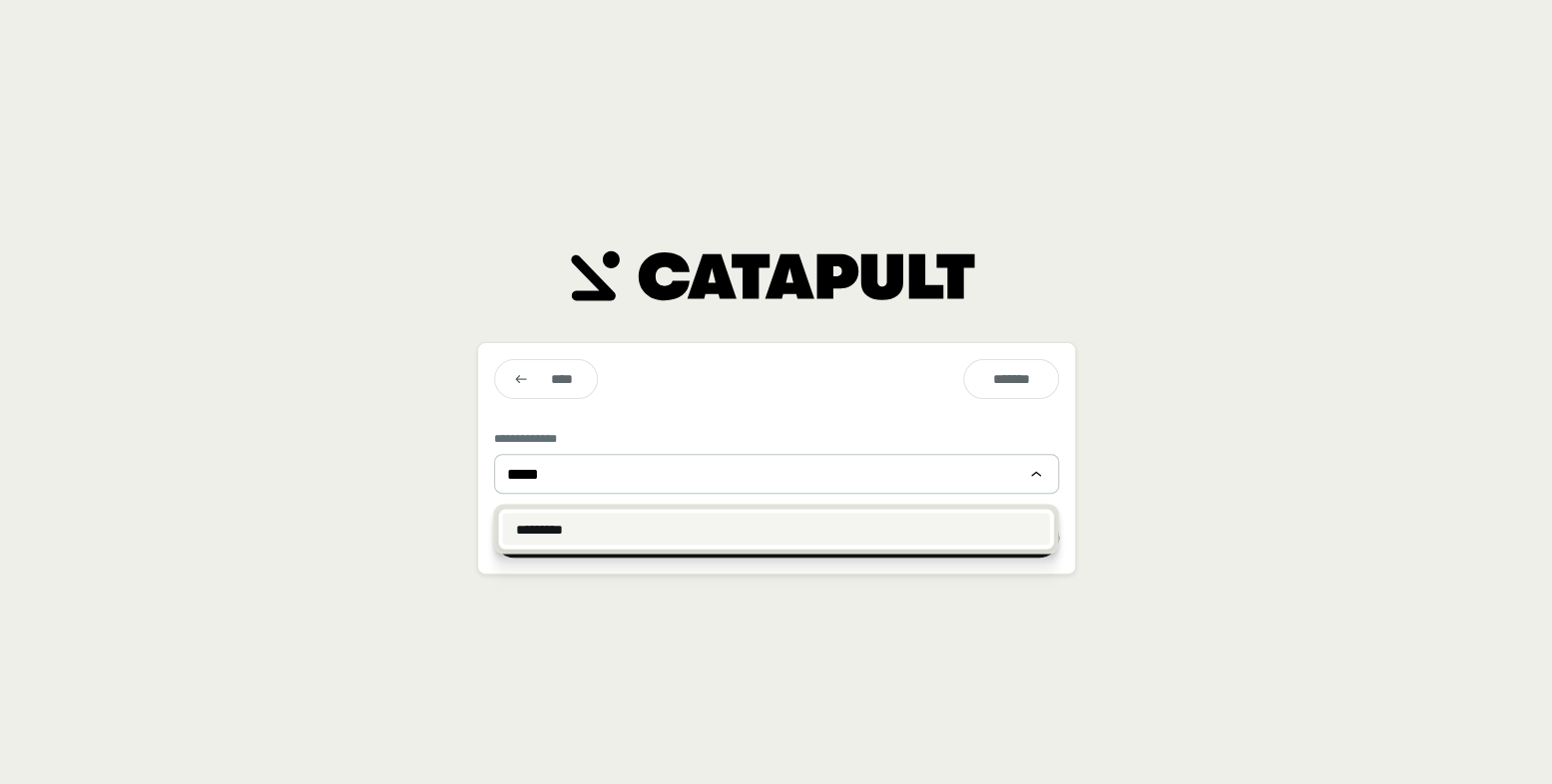 click on "[FIRST]" at bounding box center [776, 529] 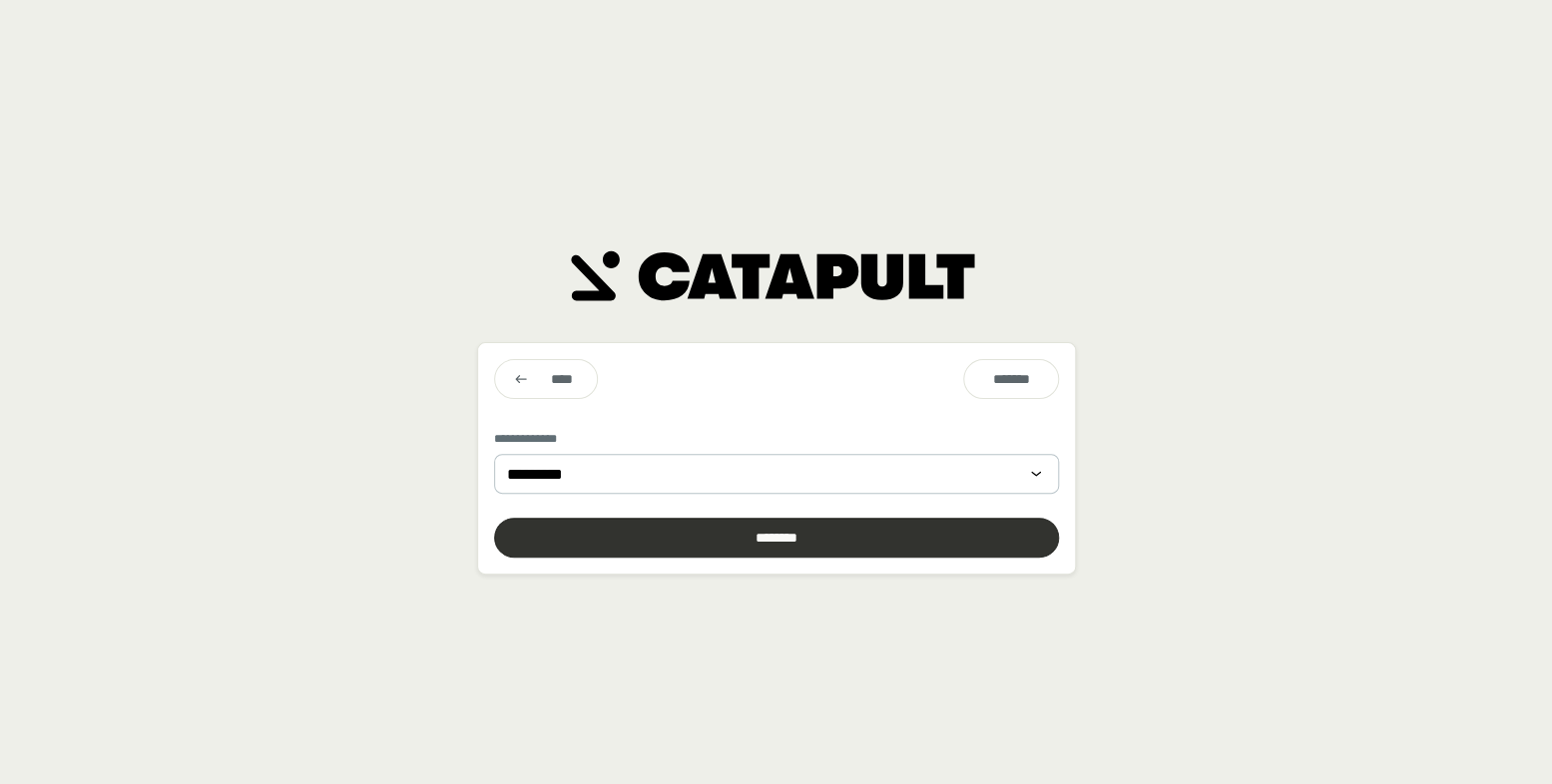 click at bounding box center (776, 538) 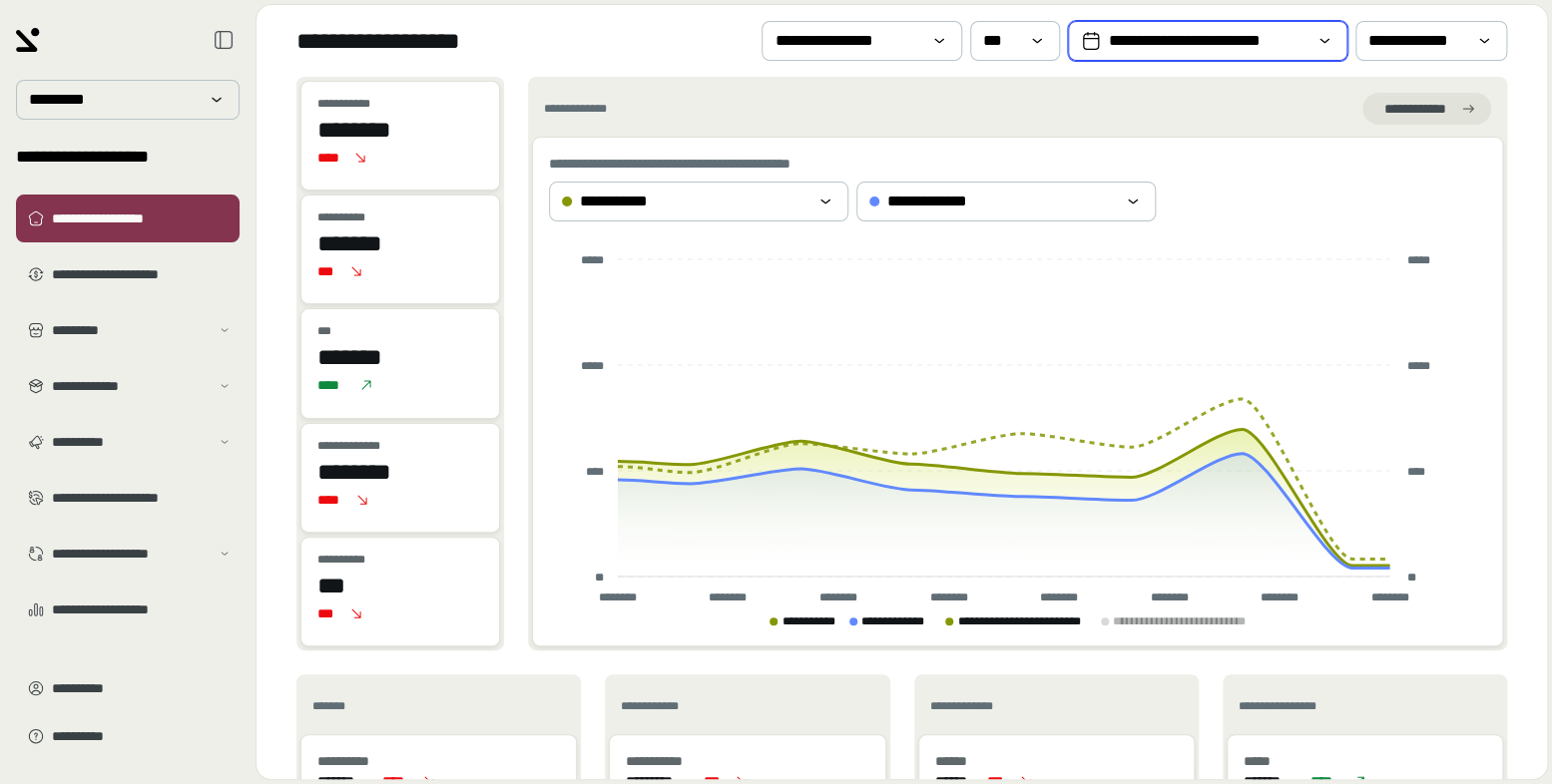 click on "**********" at bounding box center (1208, 41) 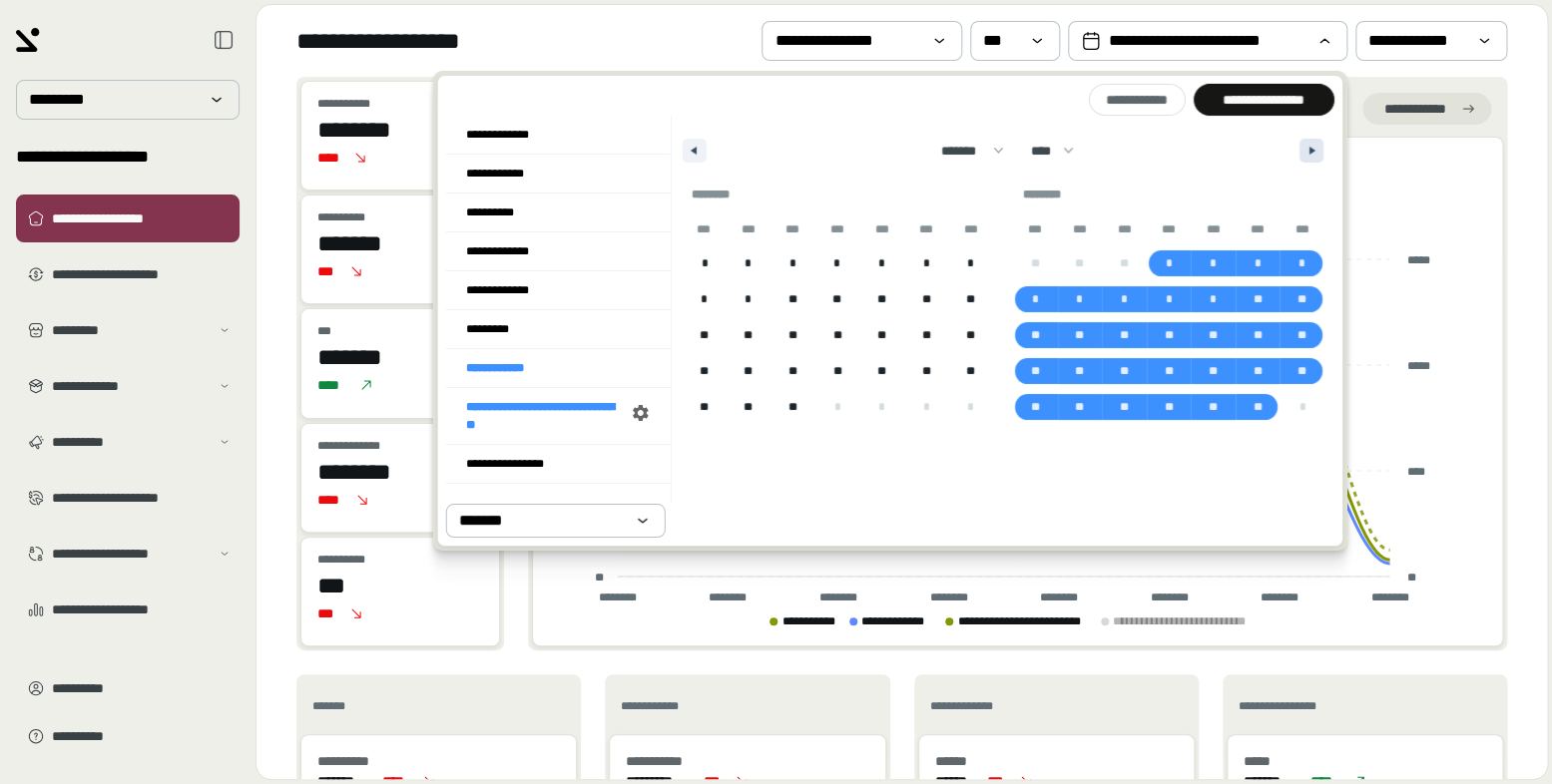 click at bounding box center (1314, 151) 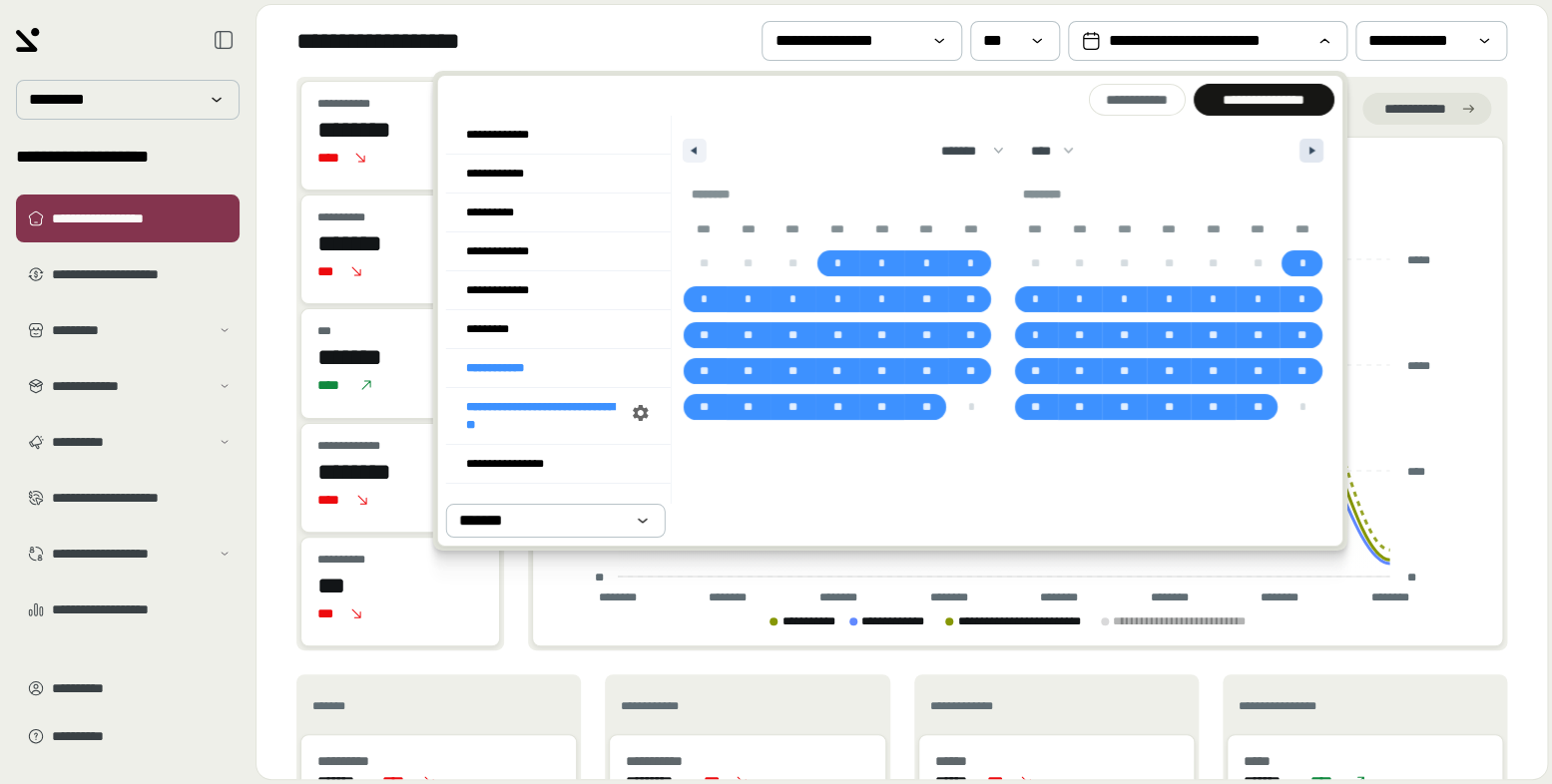 click at bounding box center (1314, 151) 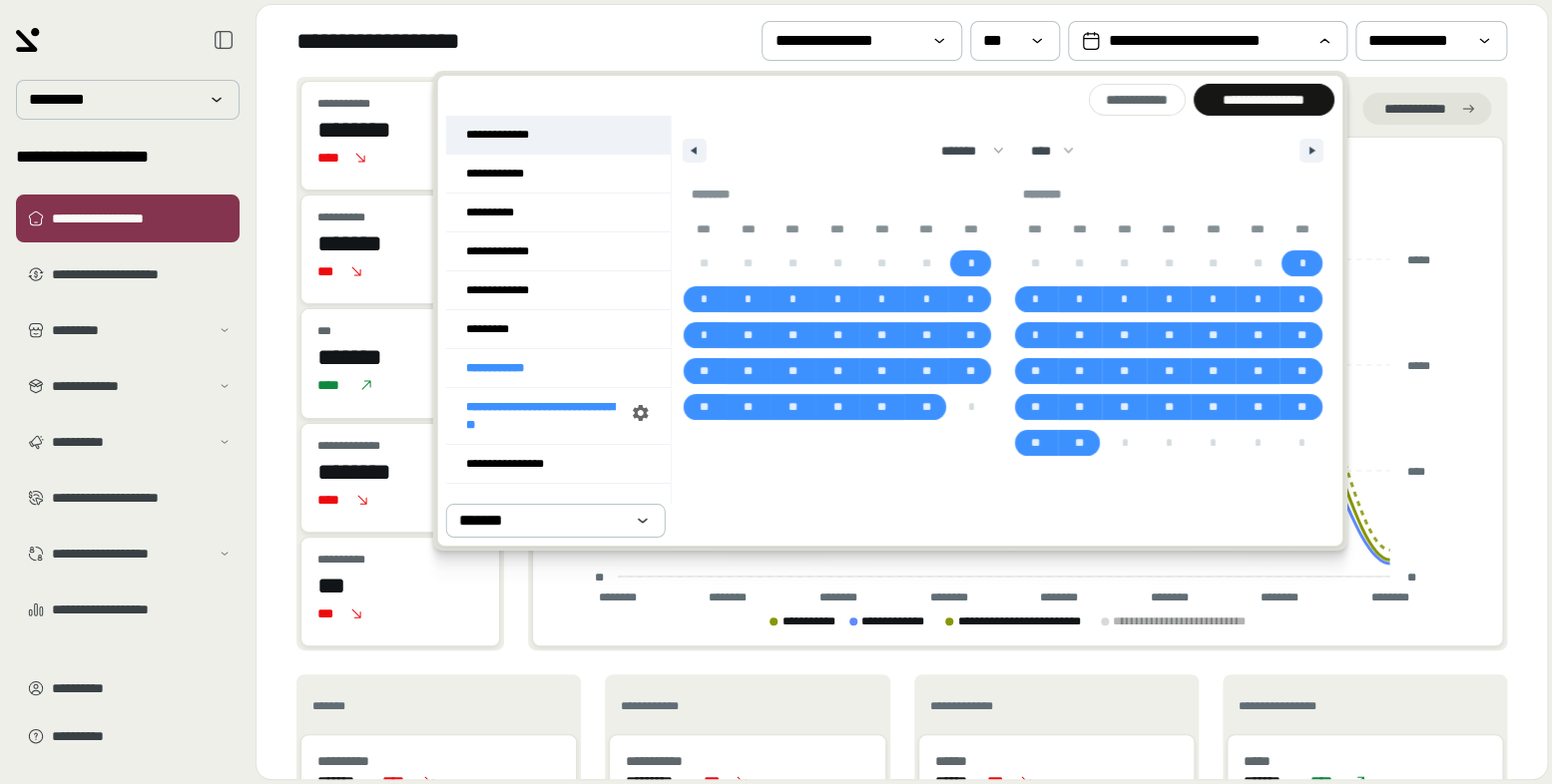 click on "**********" at bounding box center [558, 135] 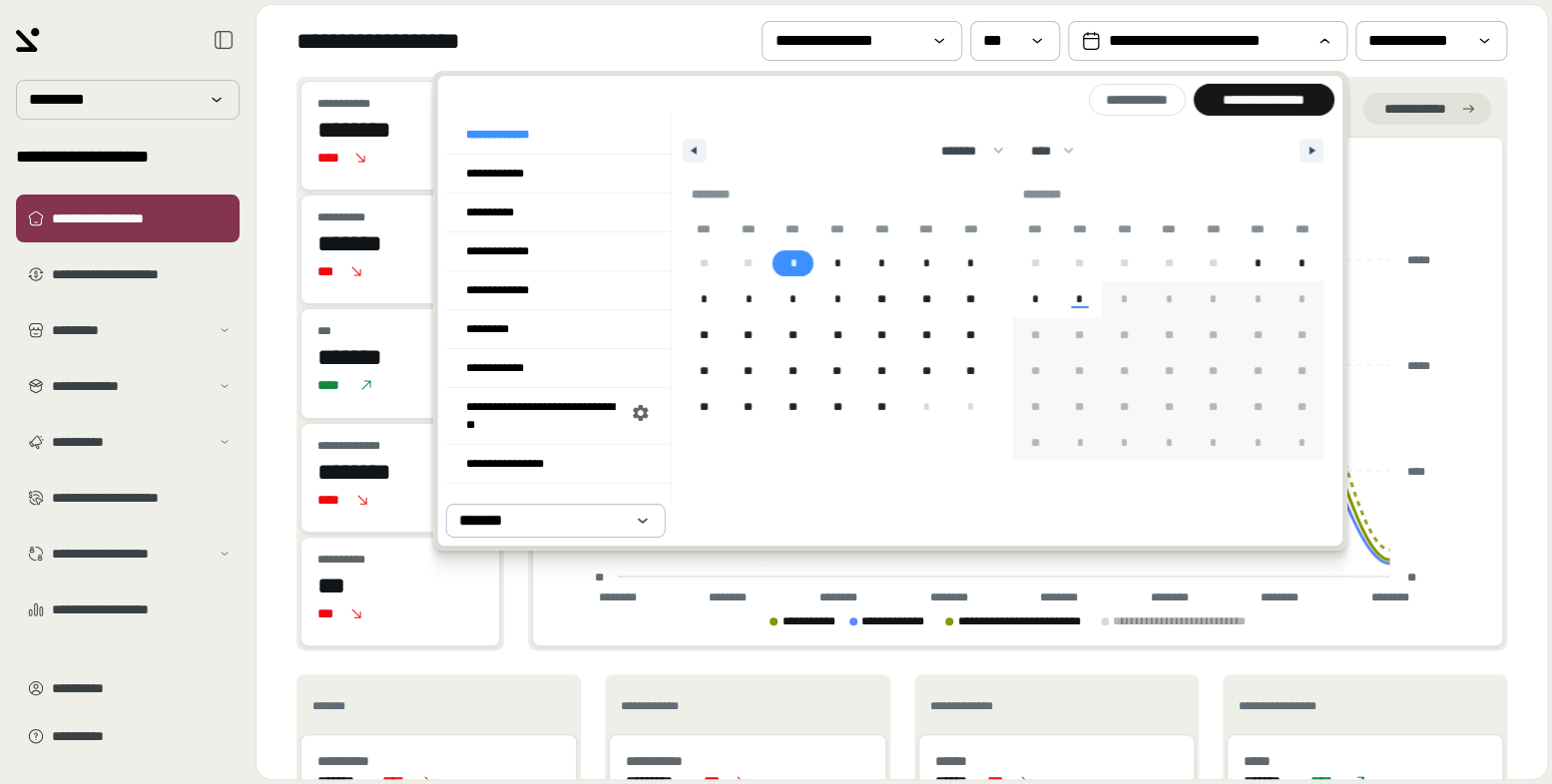 click on "*" at bounding box center [792, 263] 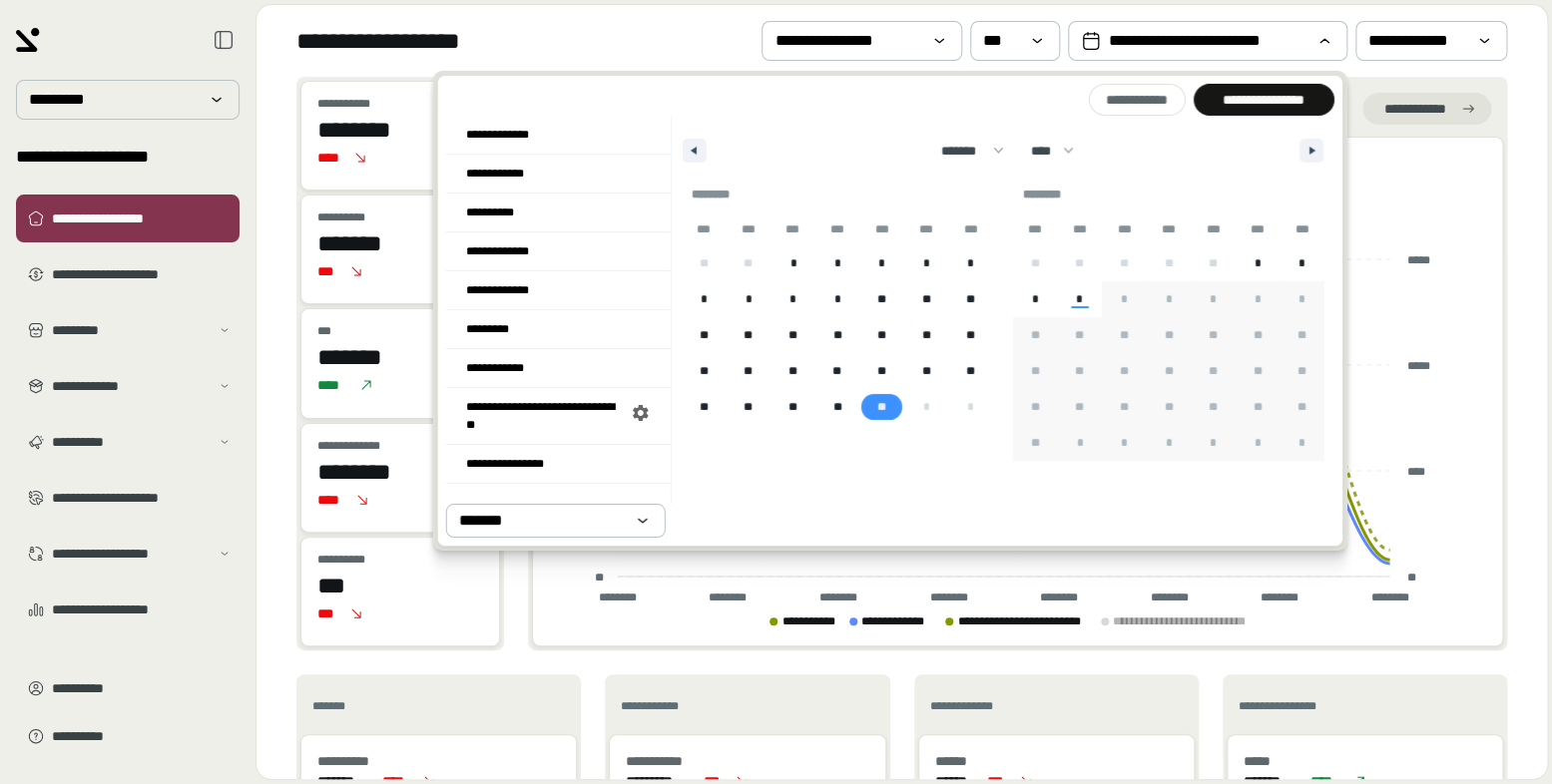 click on "**" at bounding box center [881, 407] 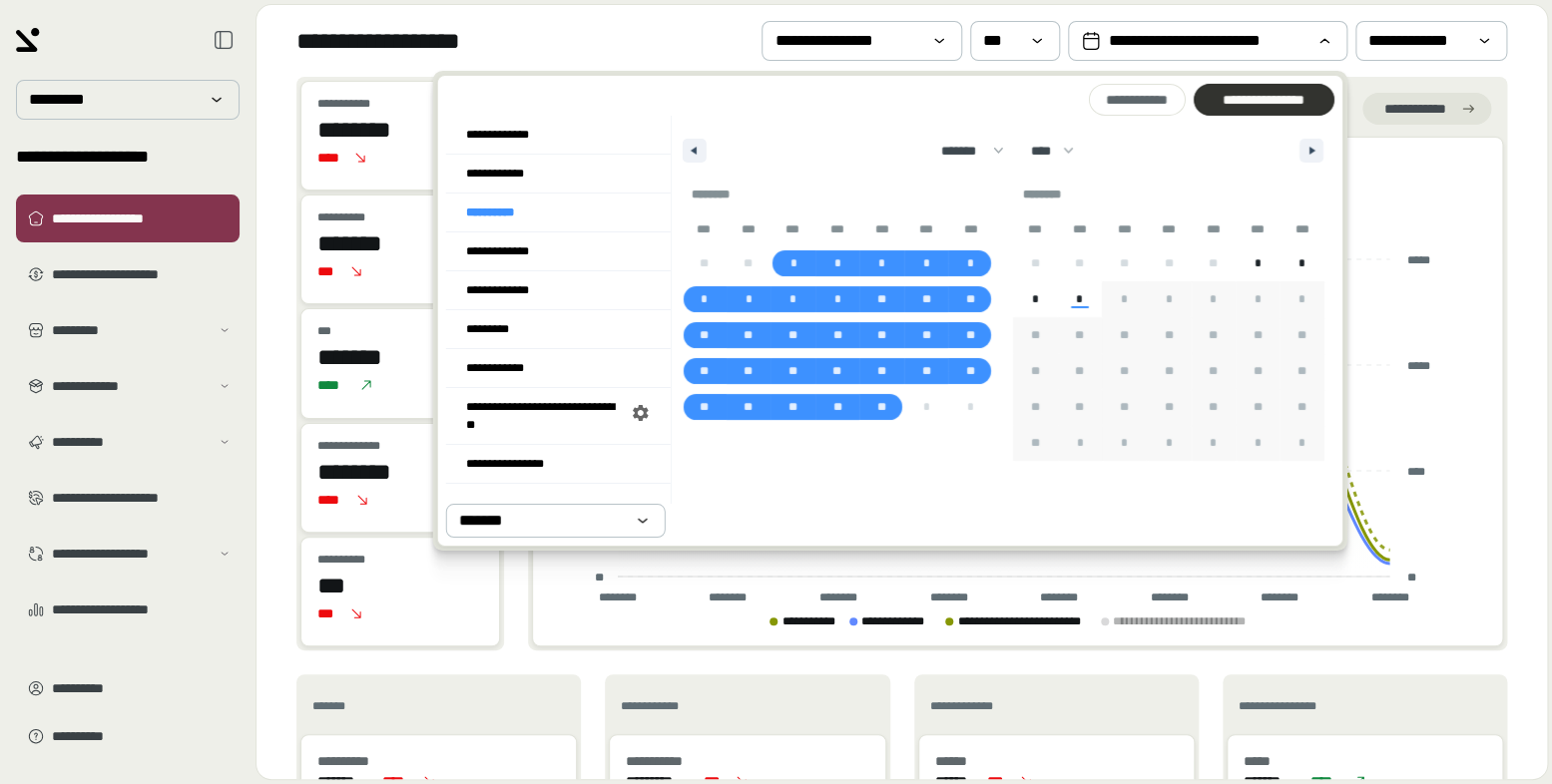click on "**********" at bounding box center (1263, 100) 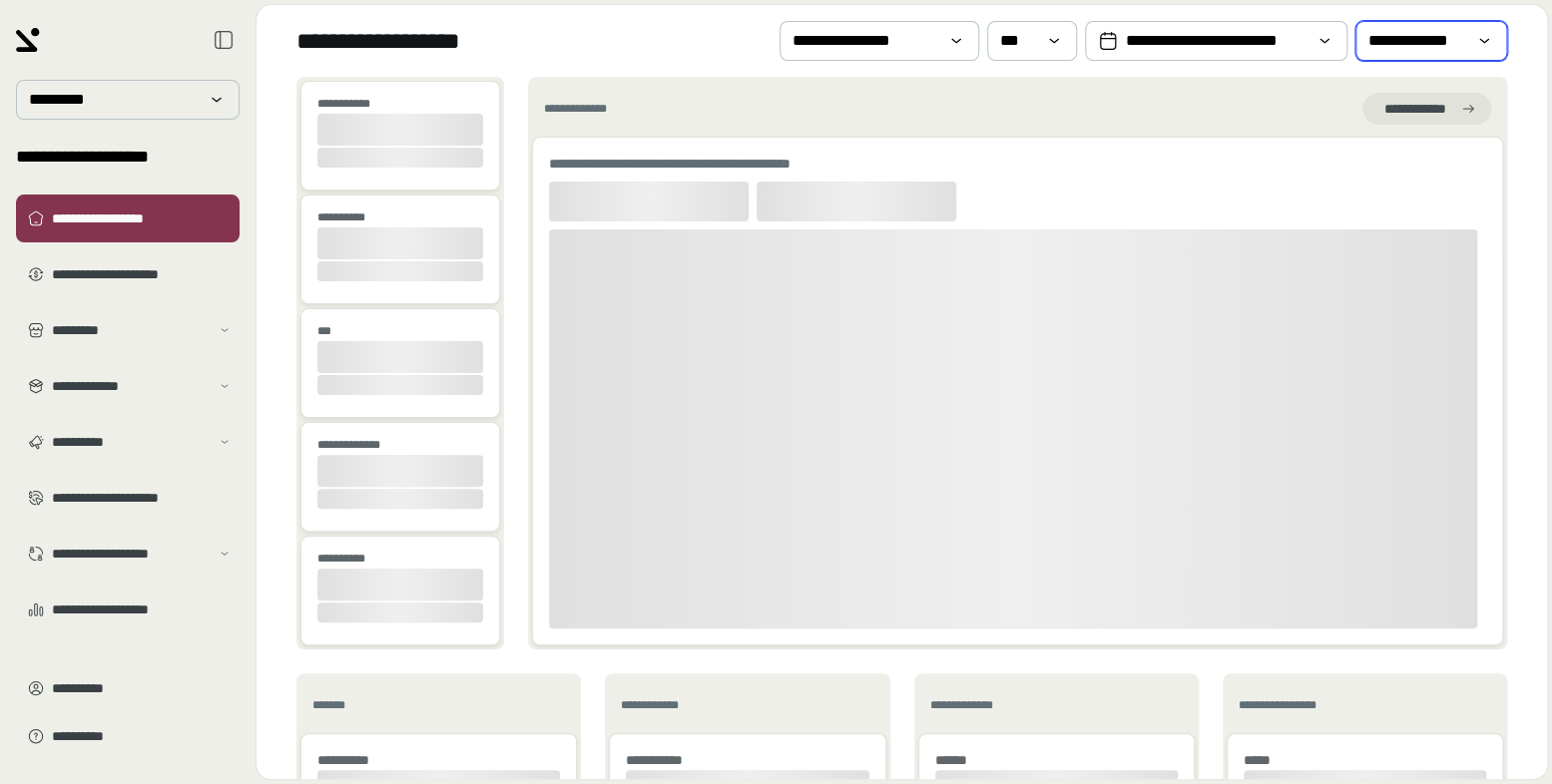 click on "**********" at bounding box center (1417, 41) 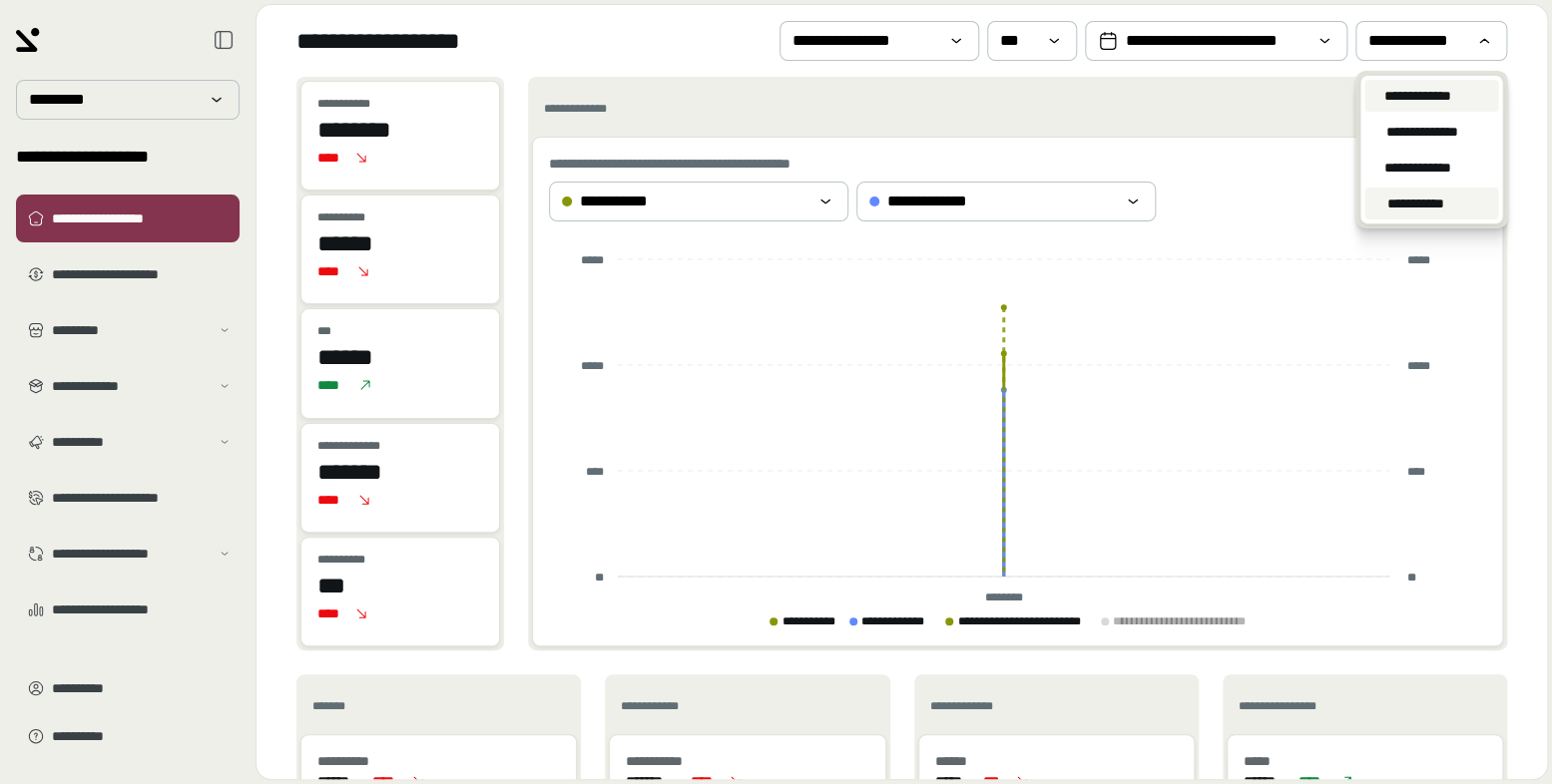 click on "**********" at bounding box center [1414, 203] 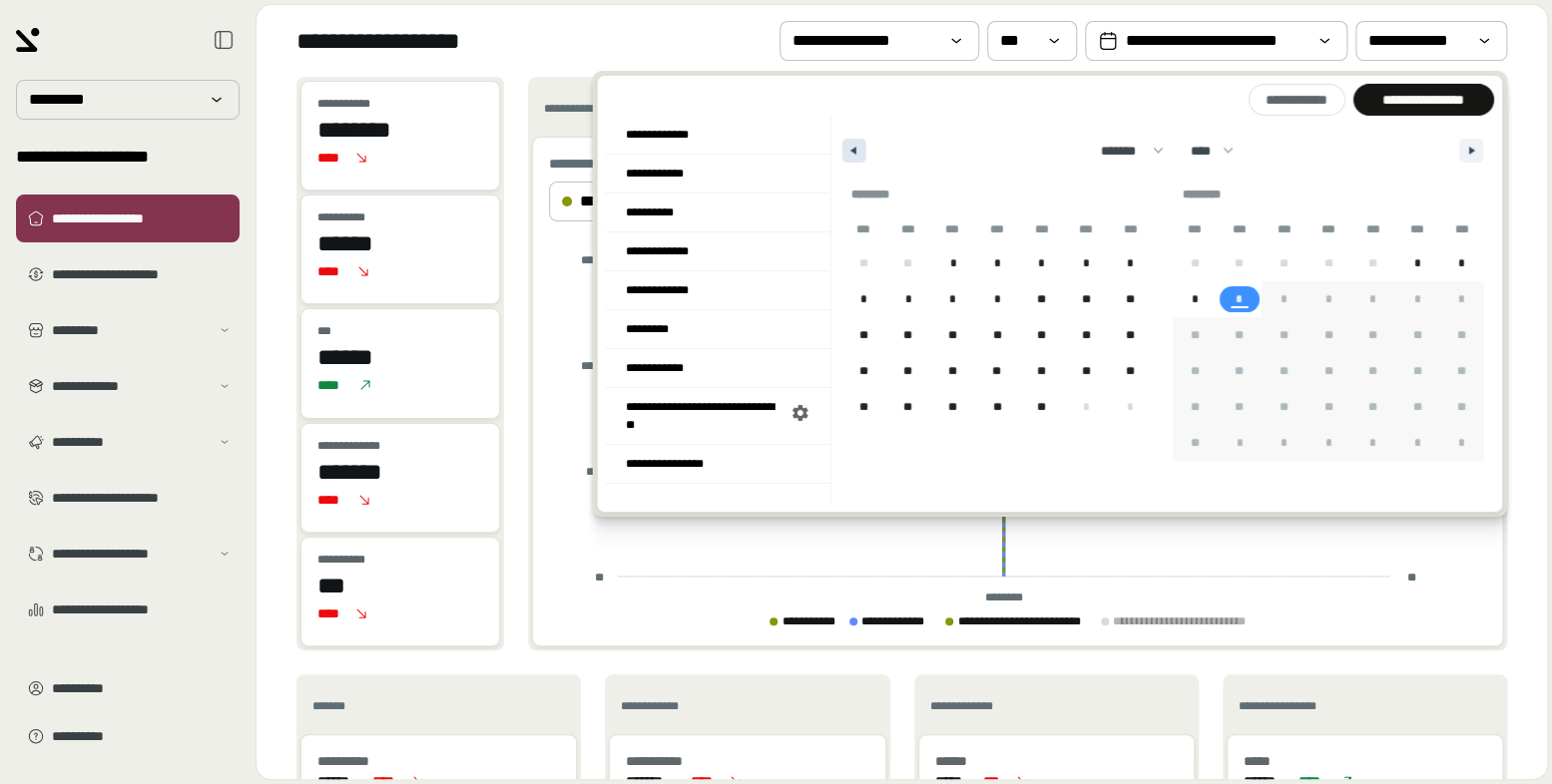 click at bounding box center [854, 151] 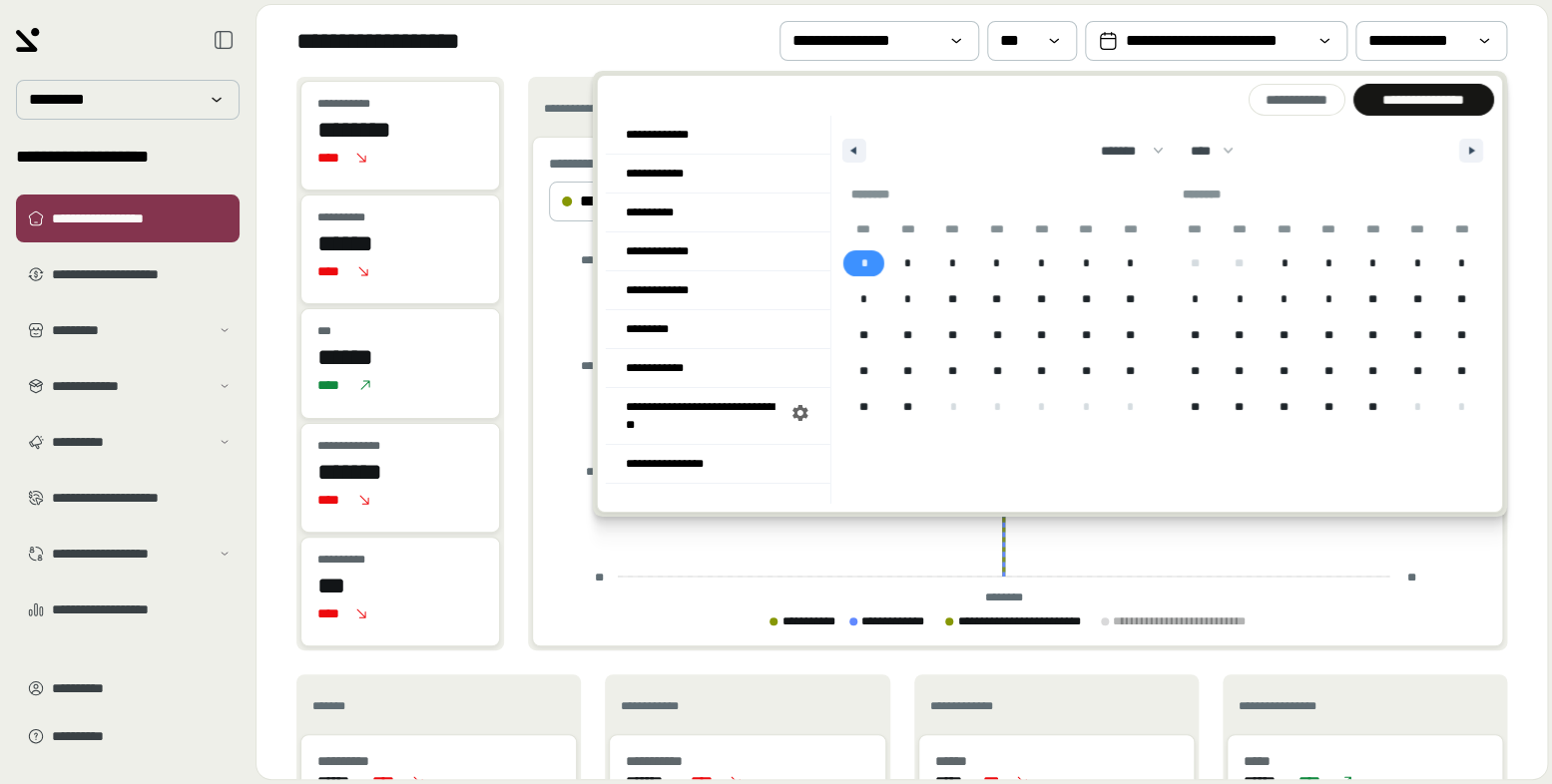 click on "*" at bounding box center [863, 263] 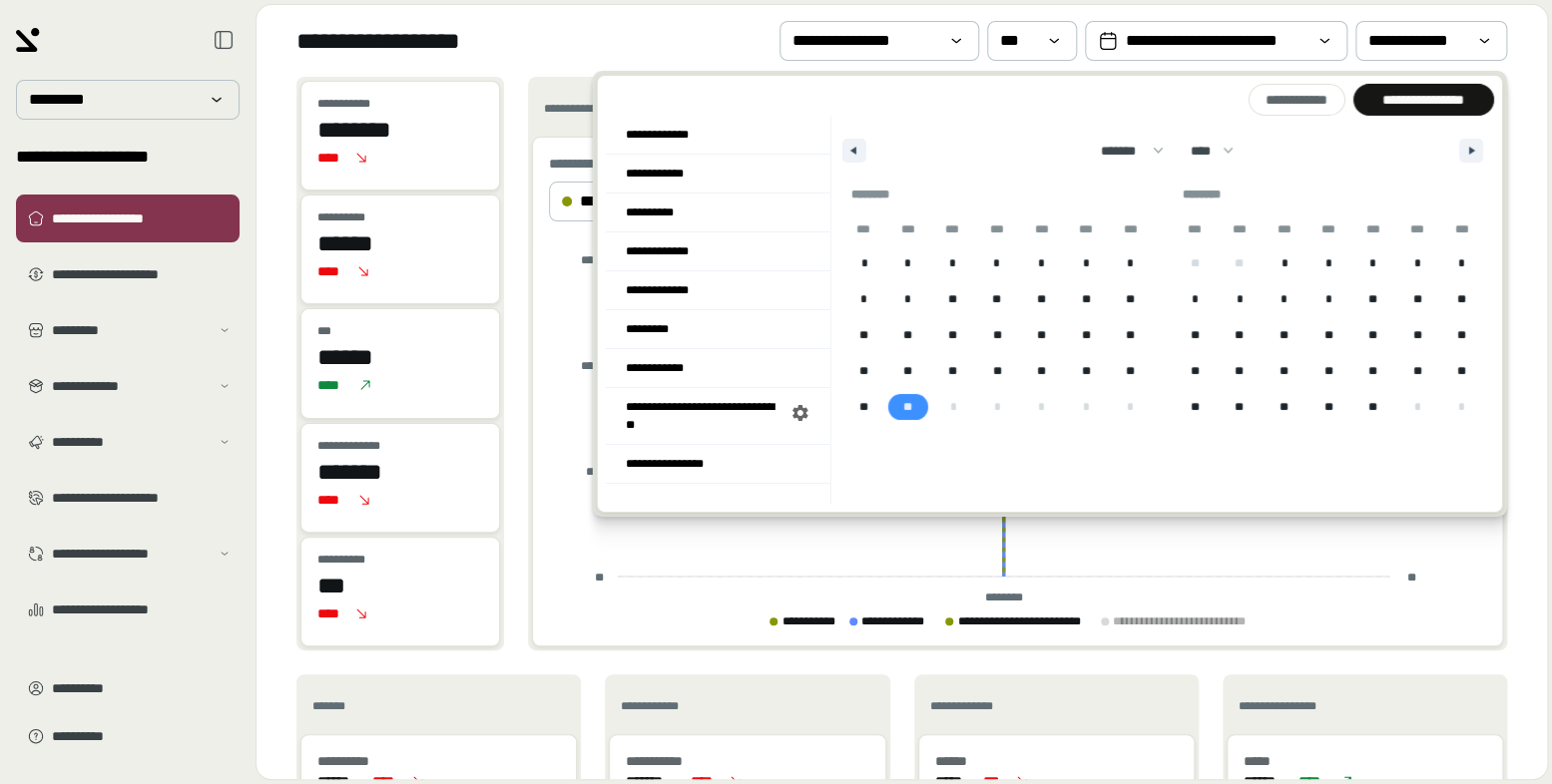 click on "**" at bounding box center [907, 407] 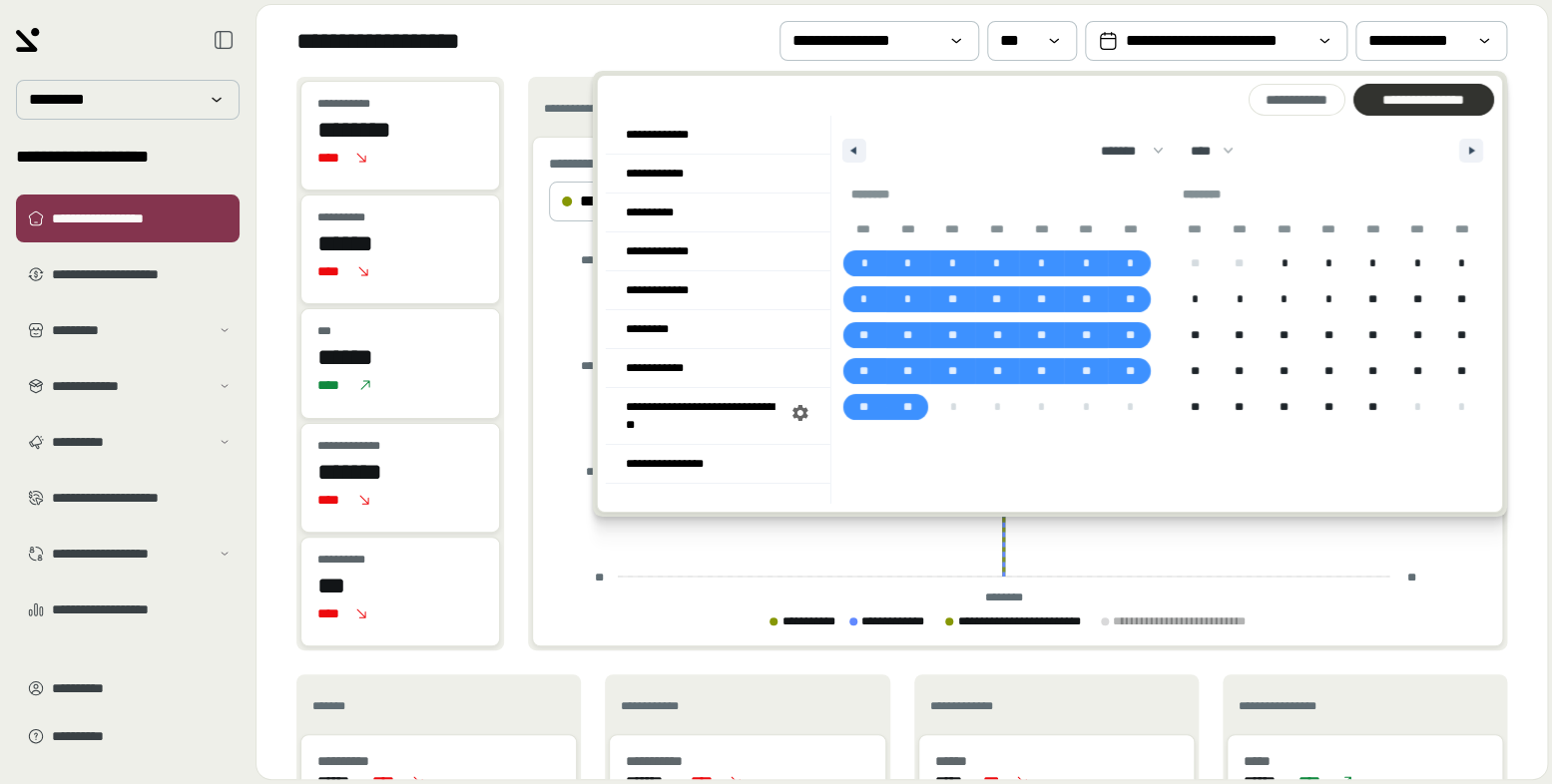 click on "**********" at bounding box center [1422, 100] 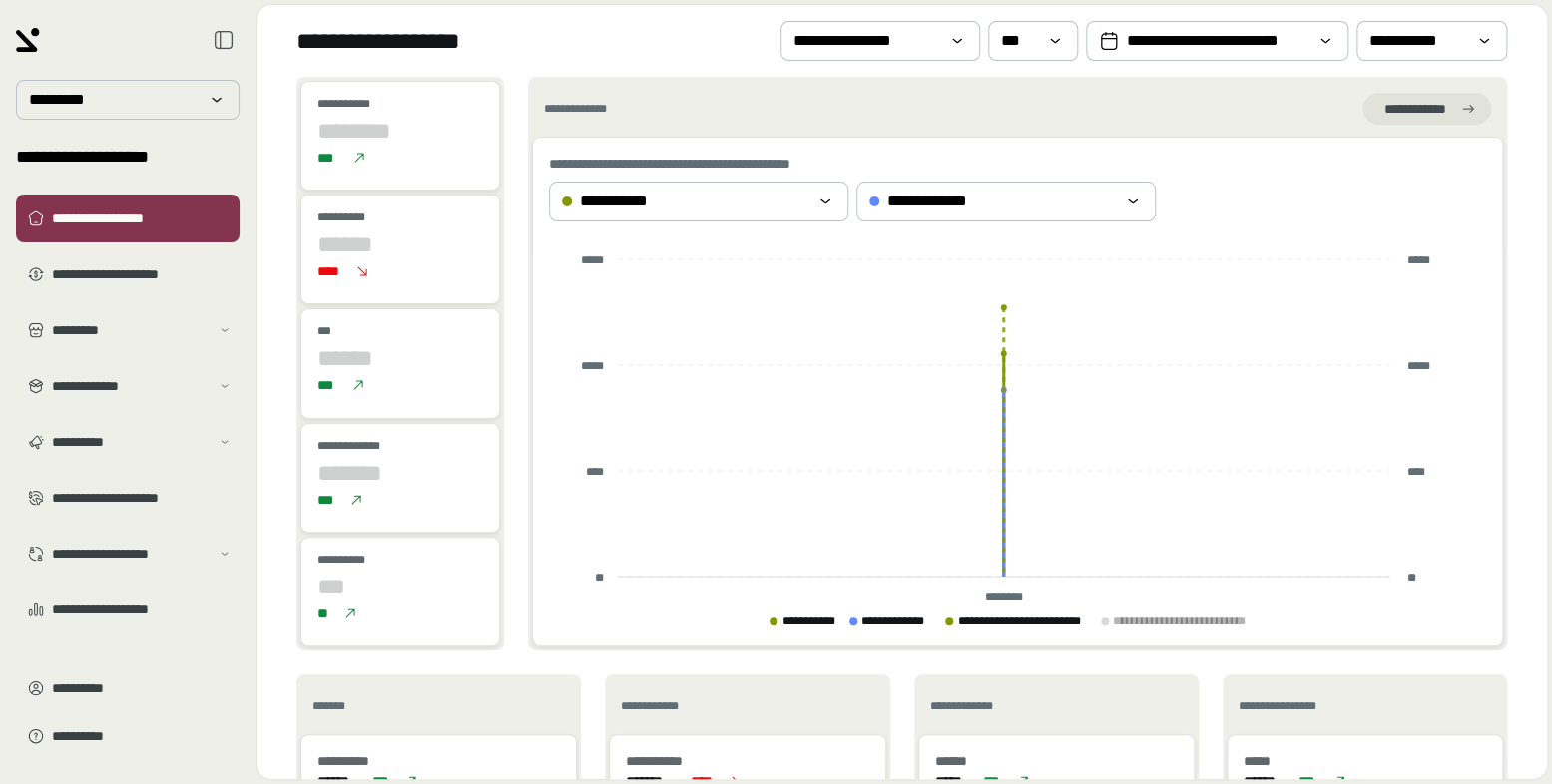 click on "********" at bounding box center (400, 130) 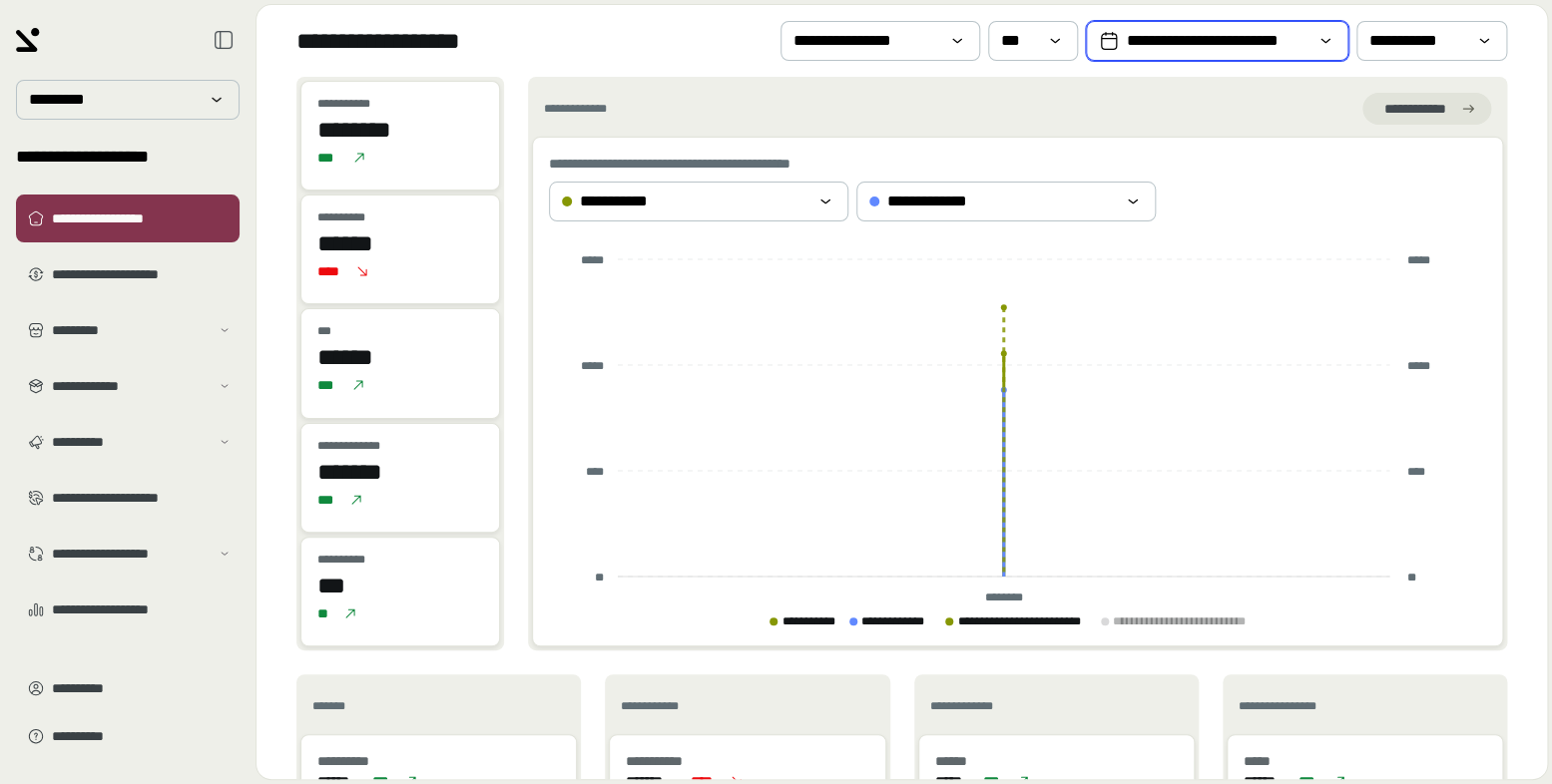 click on "**********" at bounding box center [1217, 41] 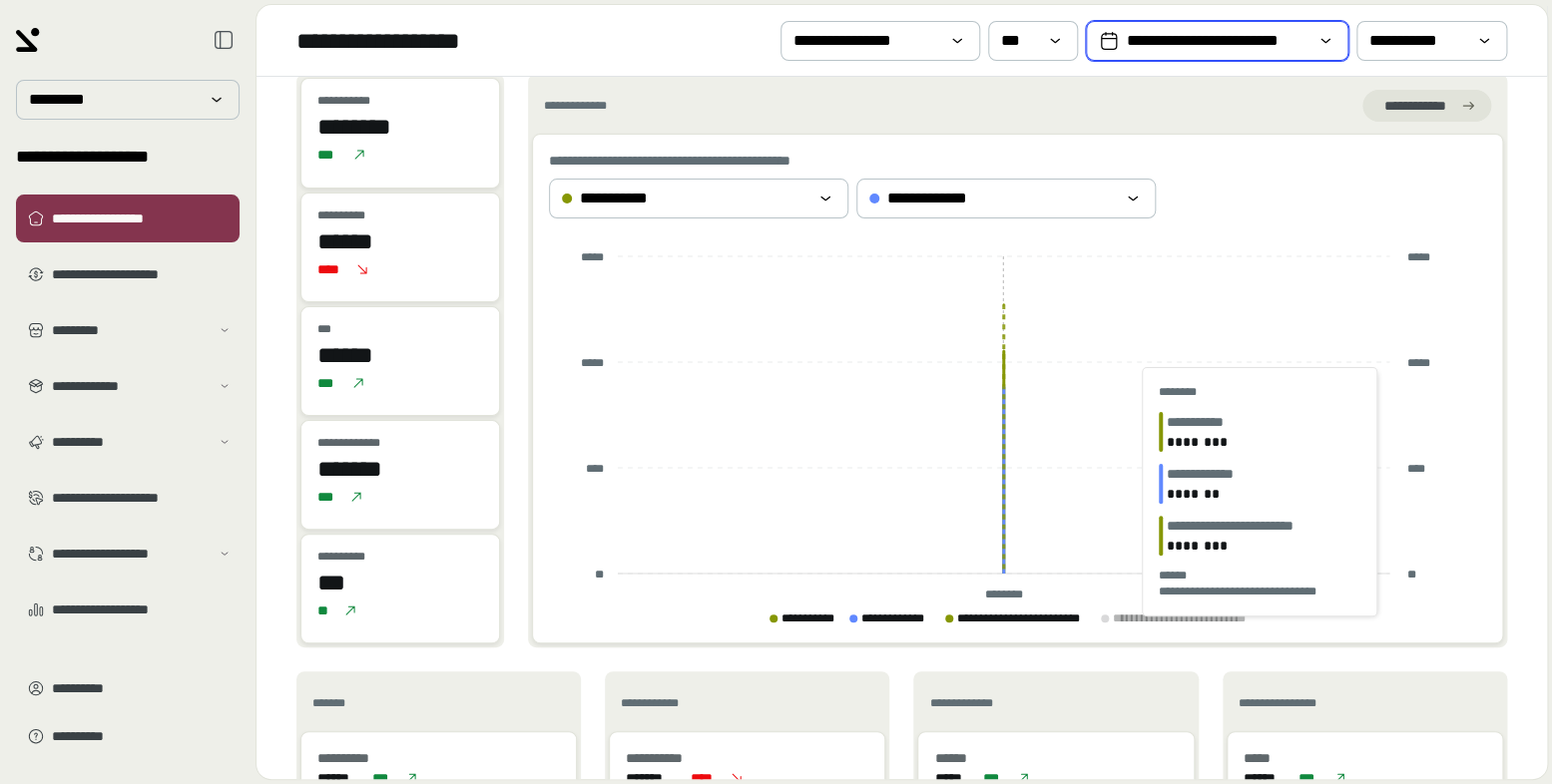 scroll, scrollTop: 3, scrollLeft: 0, axis: vertical 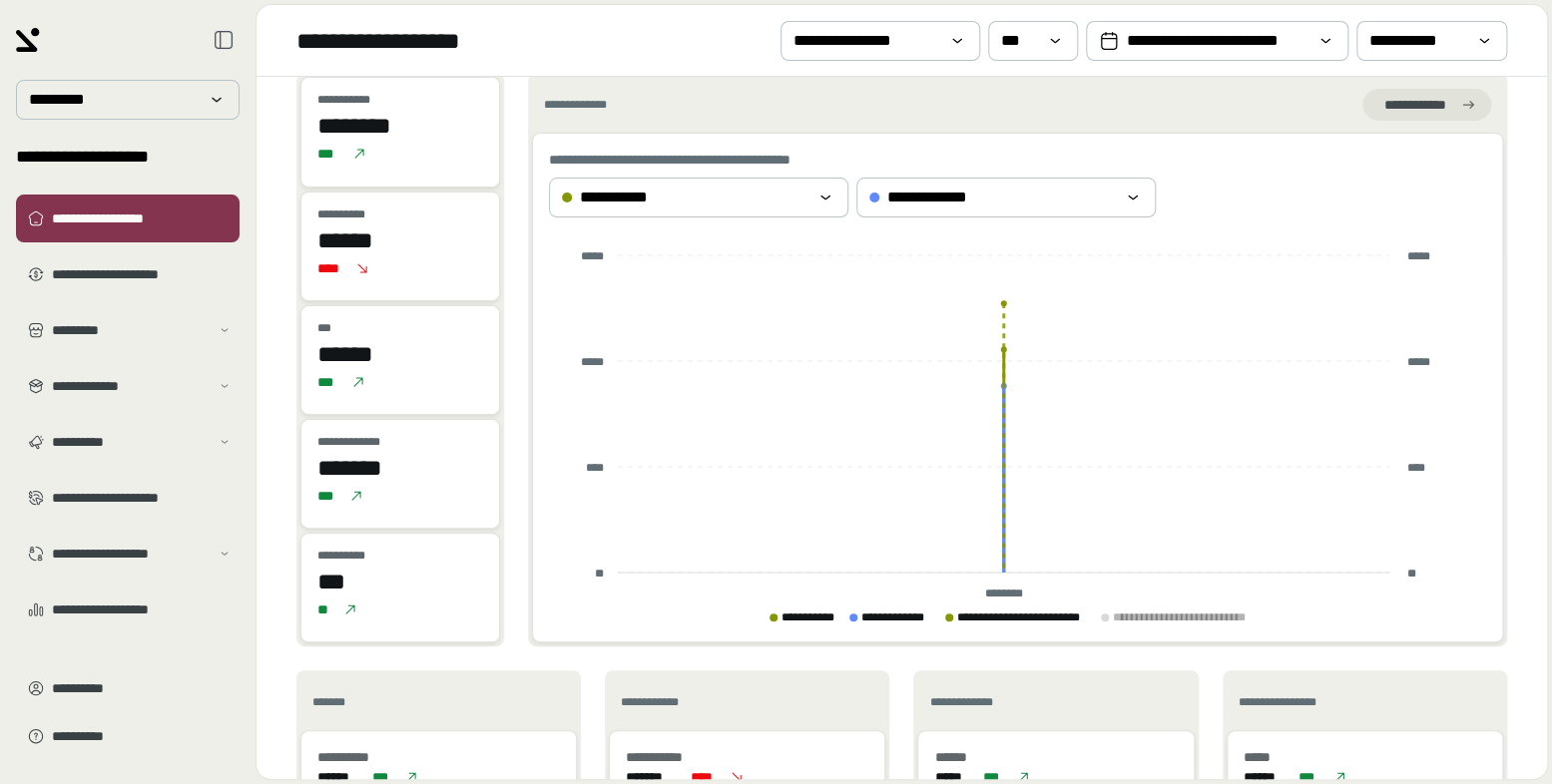 drag, startPoint x: 578, startPoint y: 57, endPoint x: 589, endPoint y: 87, distance: 31.95309 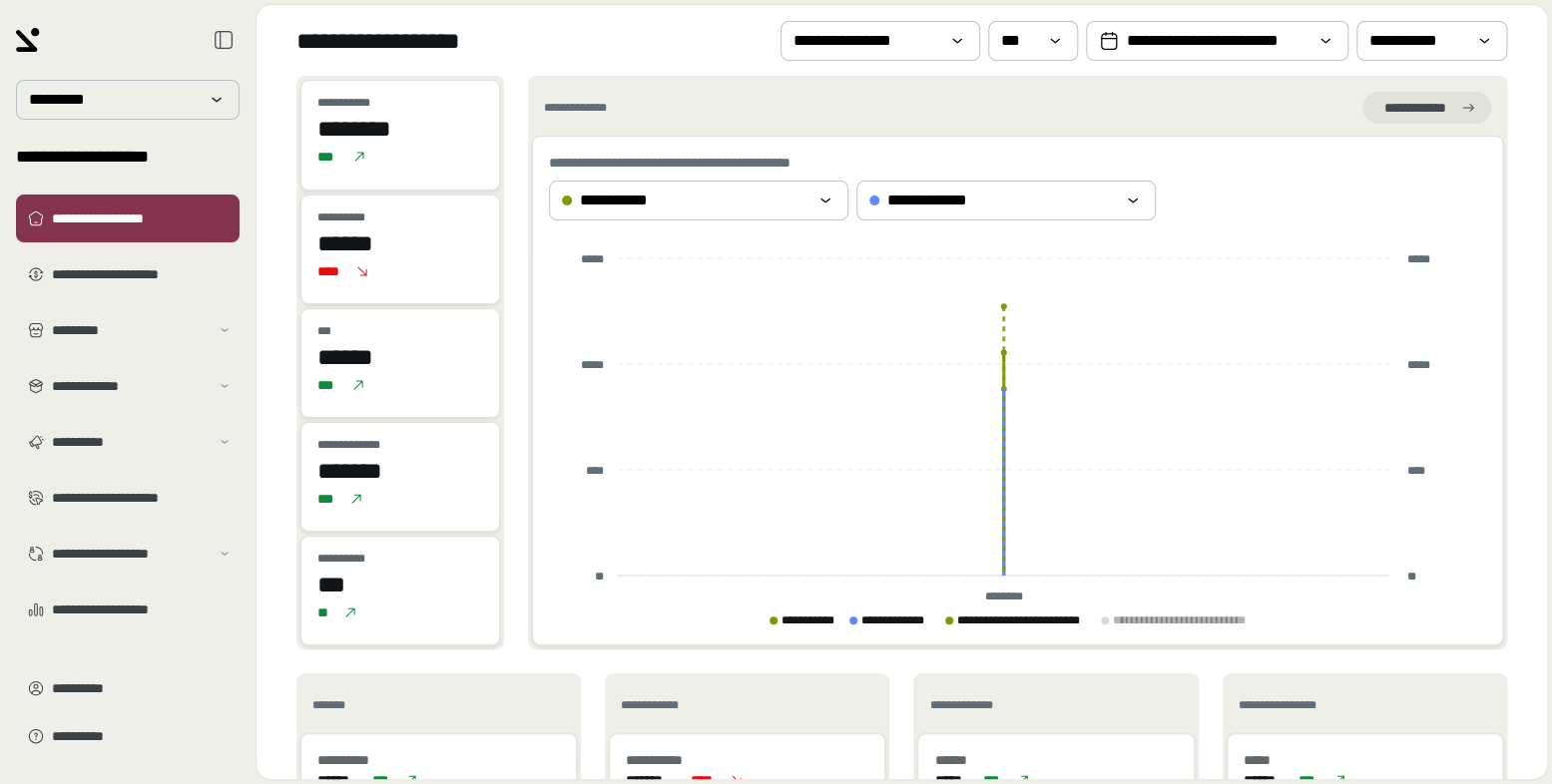scroll, scrollTop: 0, scrollLeft: 0, axis: both 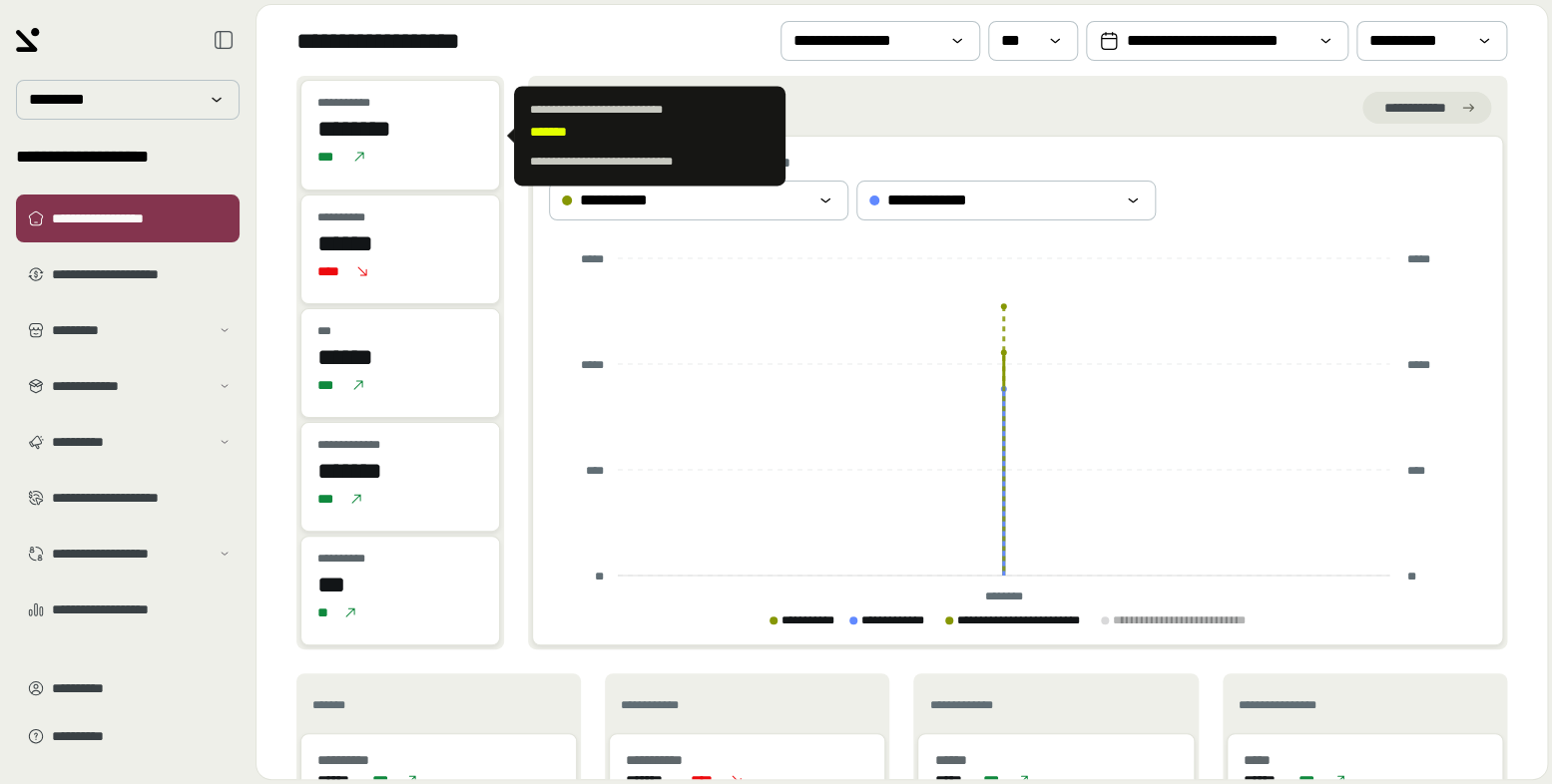 click on "***" at bounding box center [400, 157] 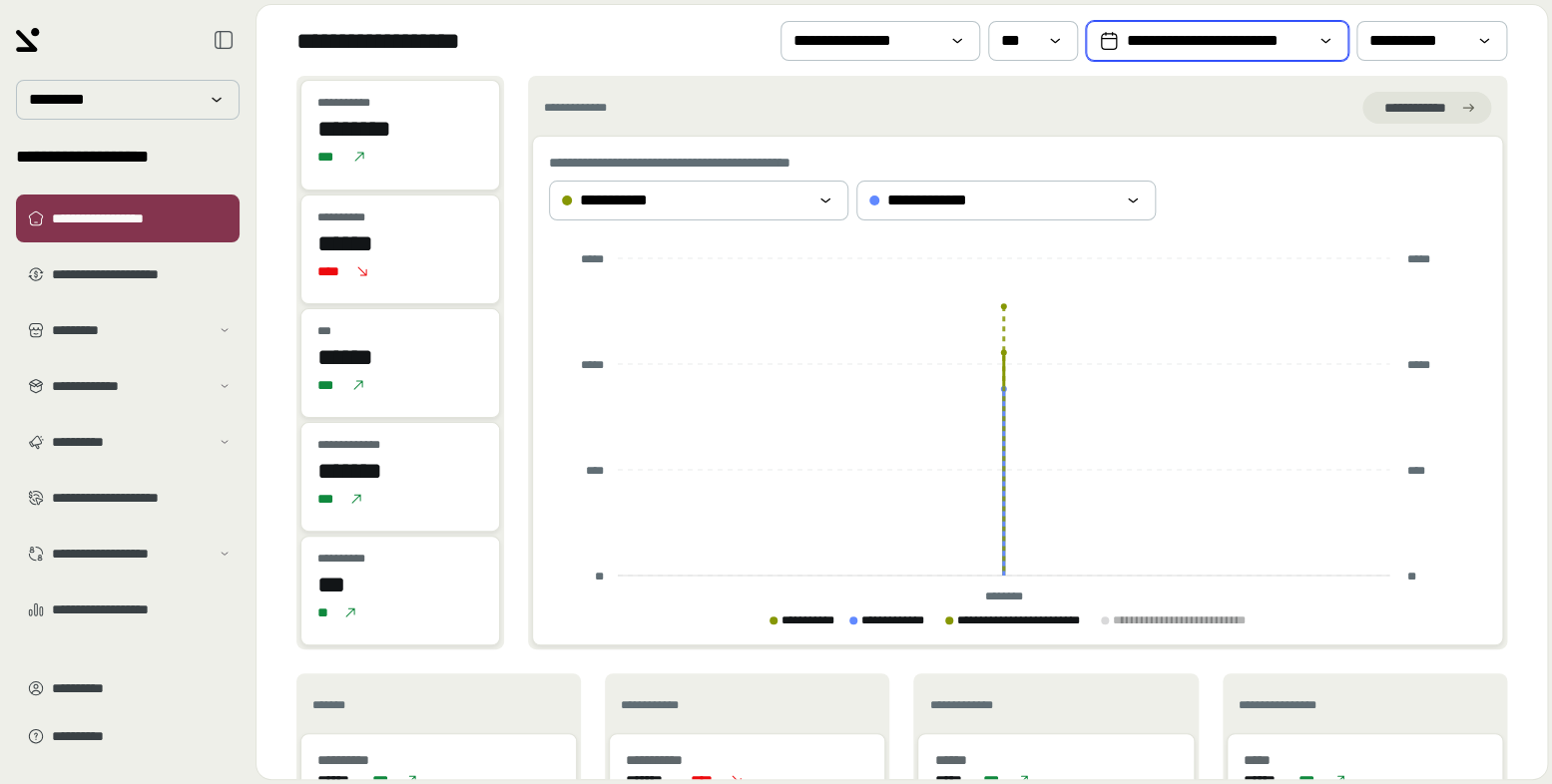 click on "**********" at bounding box center (1217, 41) 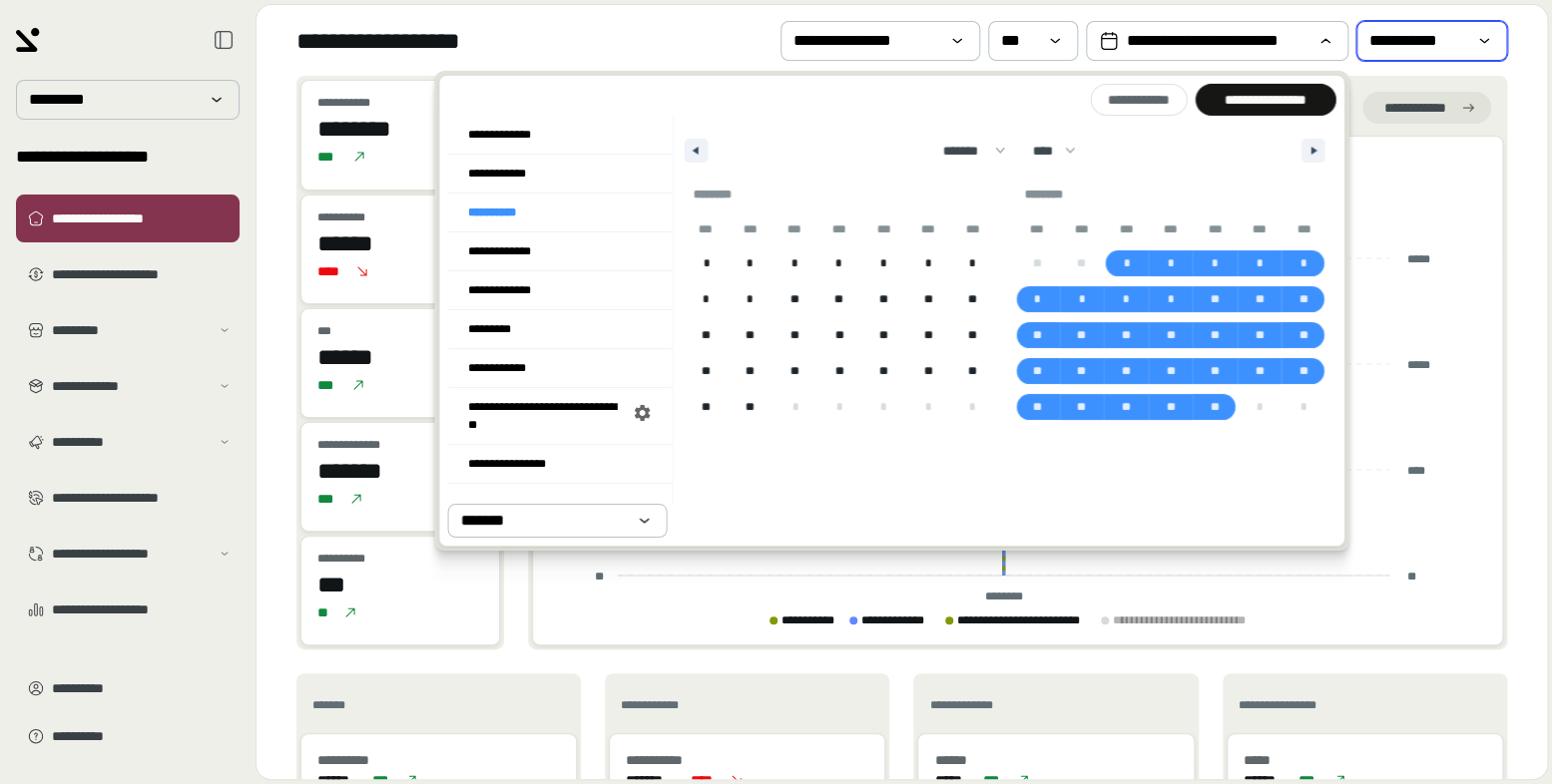 click on "**********" at bounding box center (1417, 41) 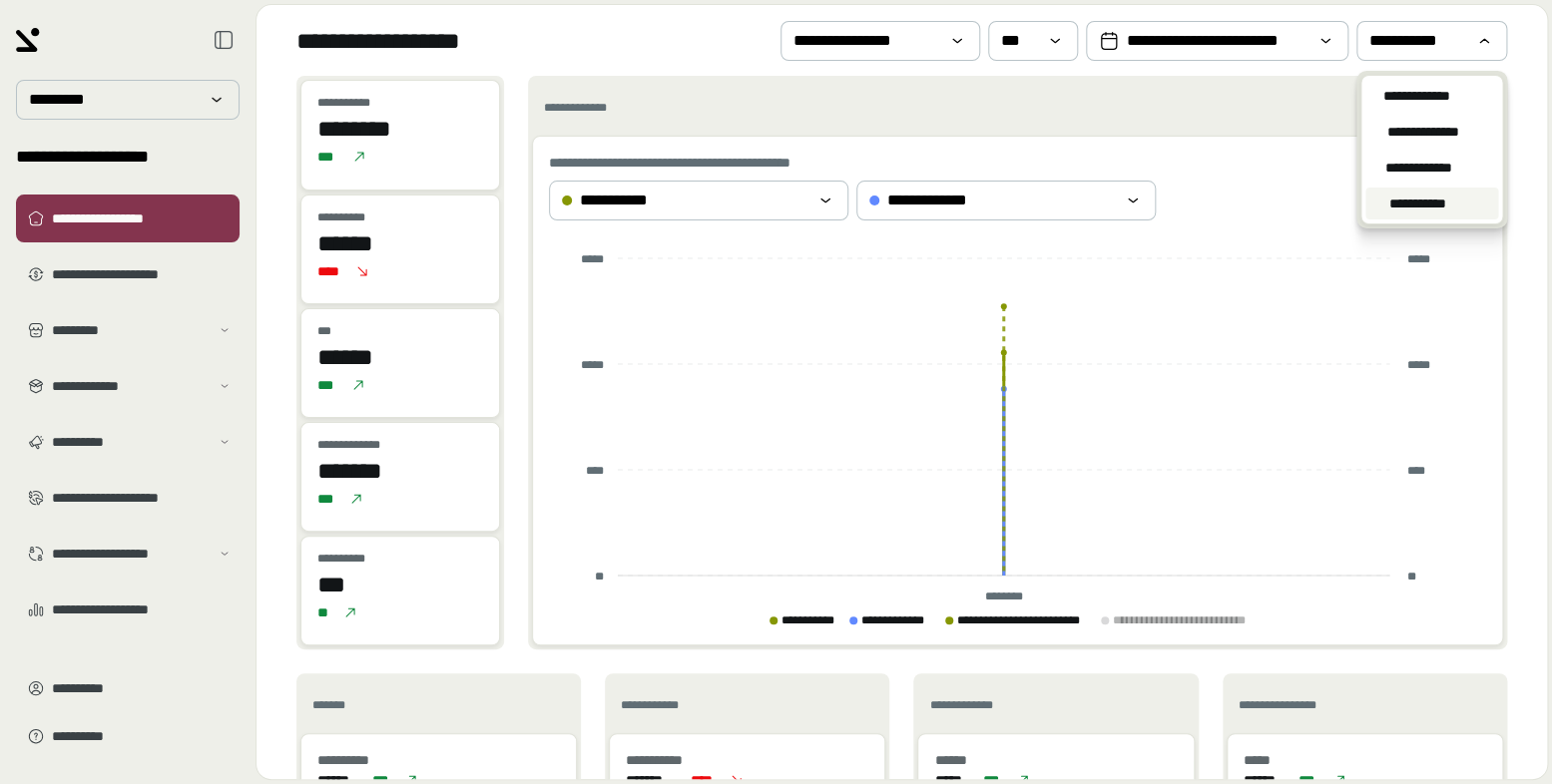 click on "**********" at bounding box center (1416, 96) 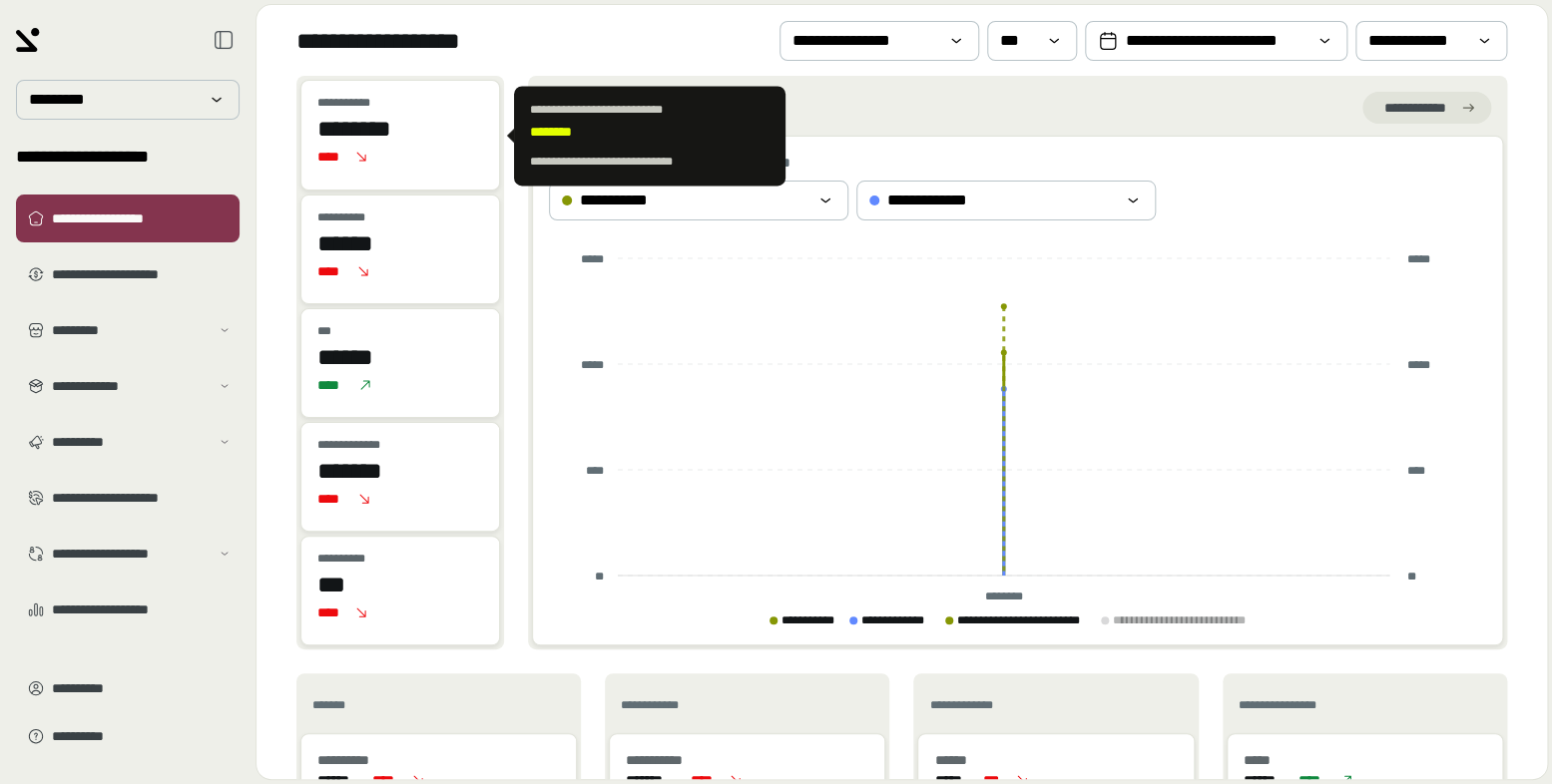 click on "****" at bounding box center [400, 157] 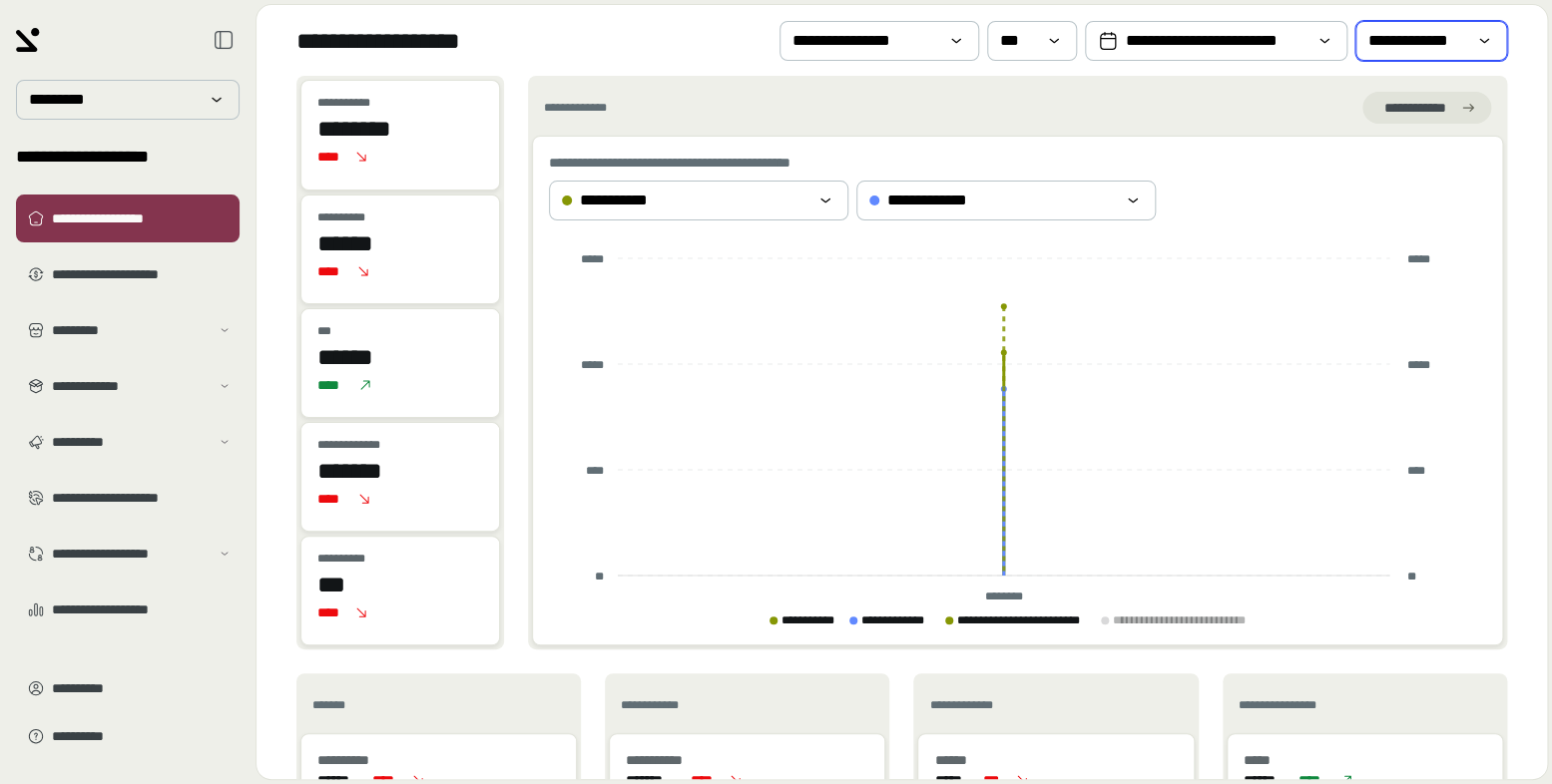 click on "**********" at bounding box center (1417, 41) 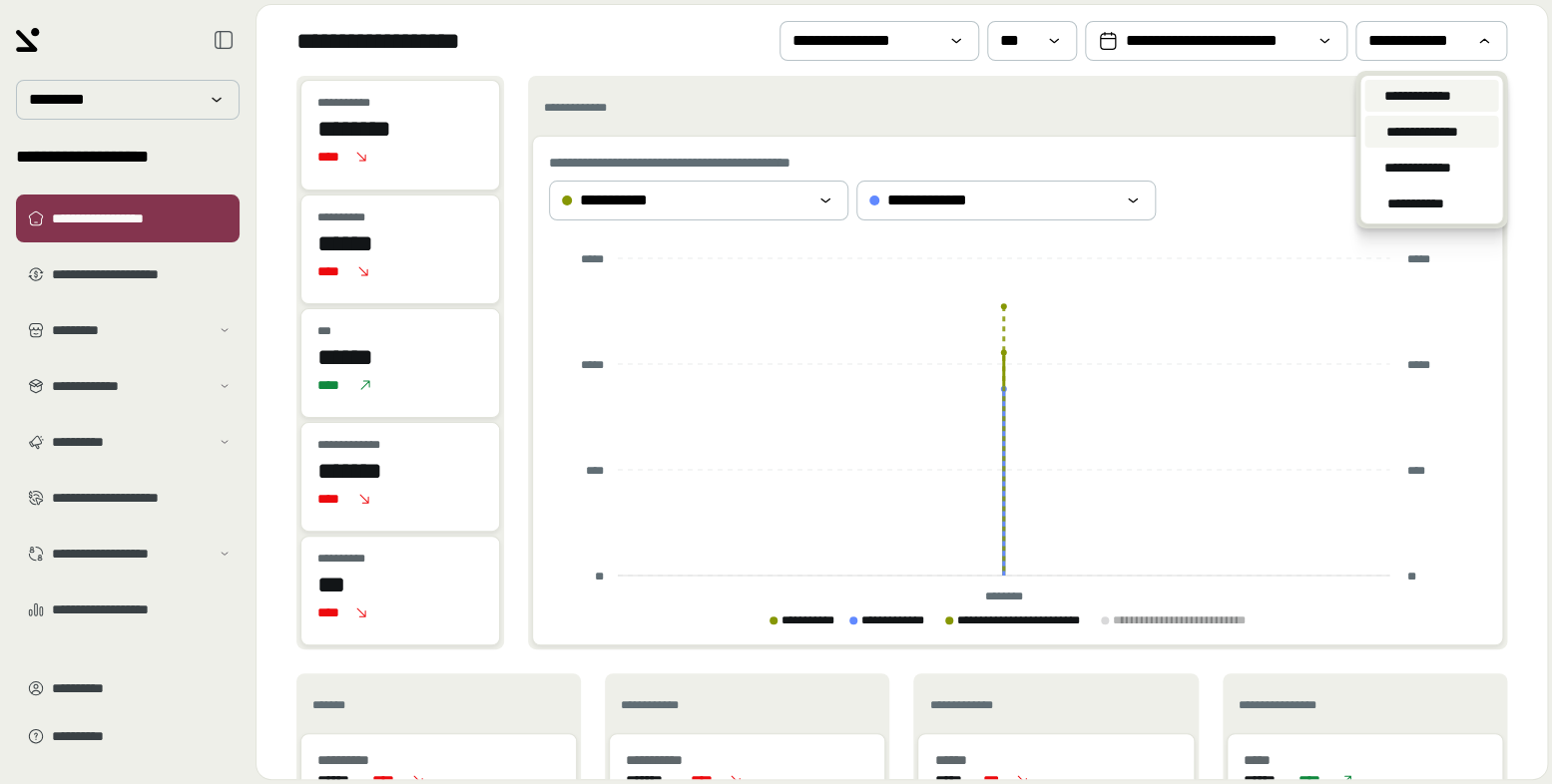 click on "**********" at bounding box center (1421, 132) 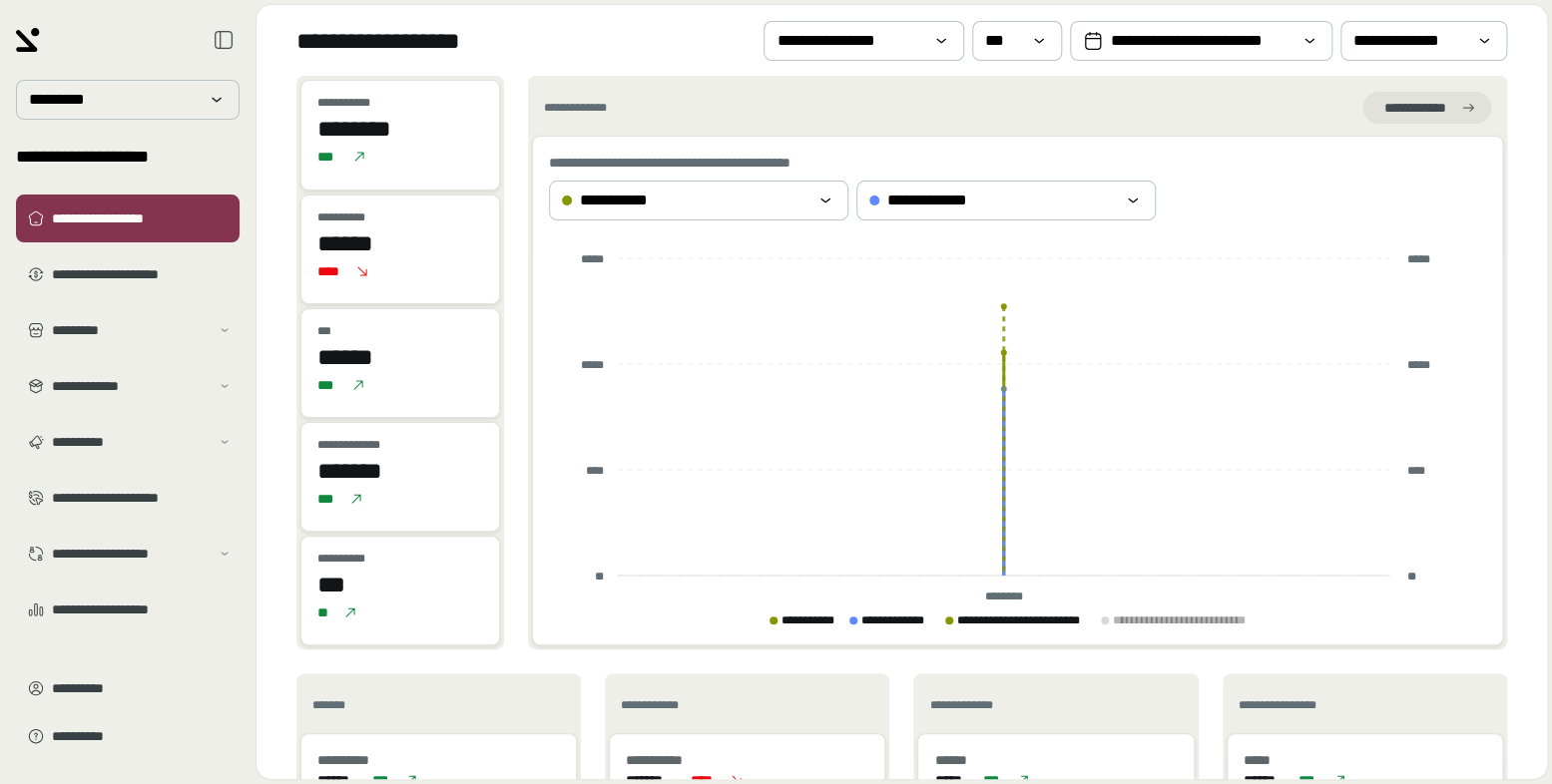 click on "**********" at bounding box center (400, 135) 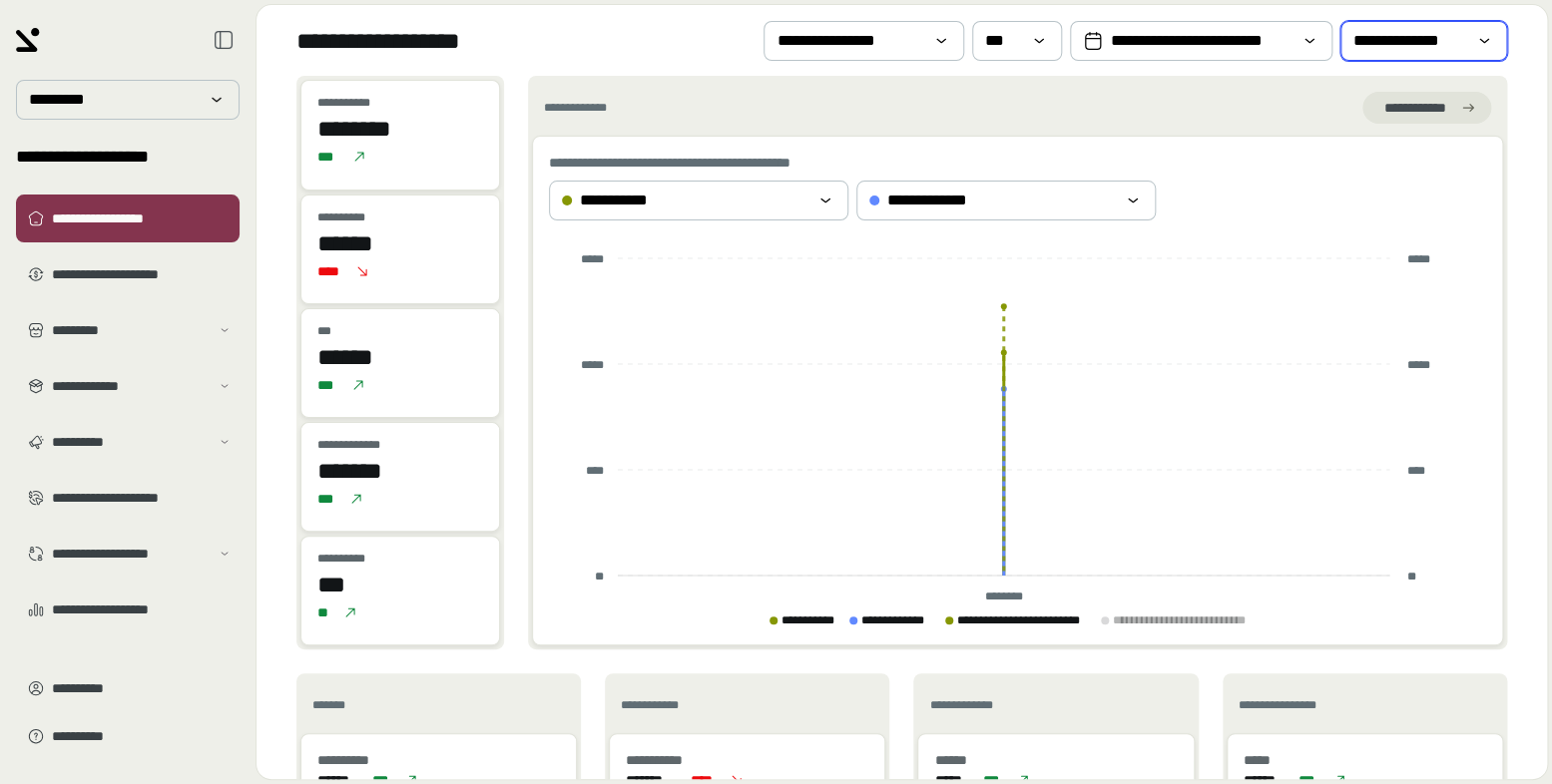 click on "**********" at bounding box center [1409, 41] 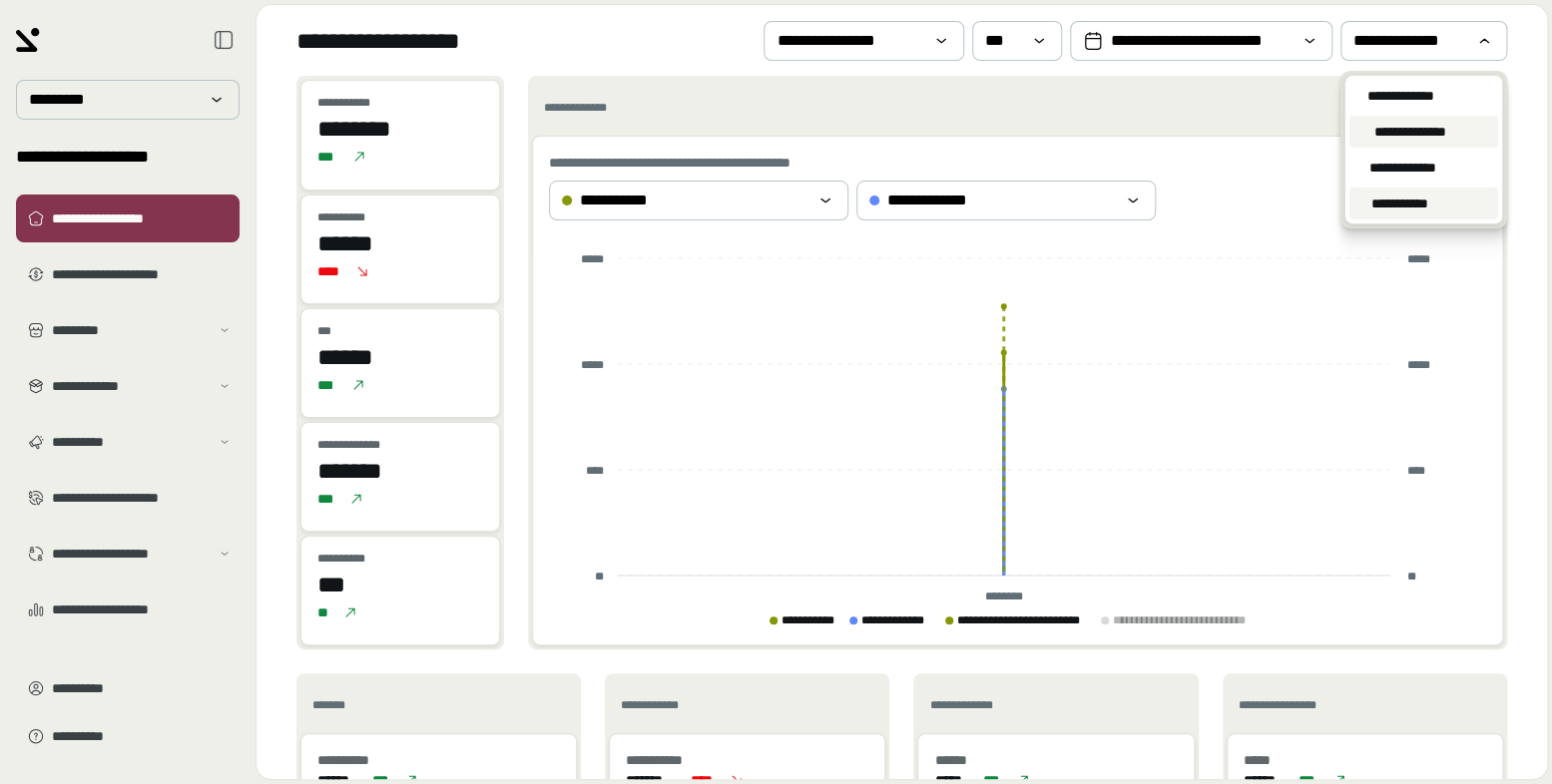 click on "**********" at bounding box center (1399, 203) 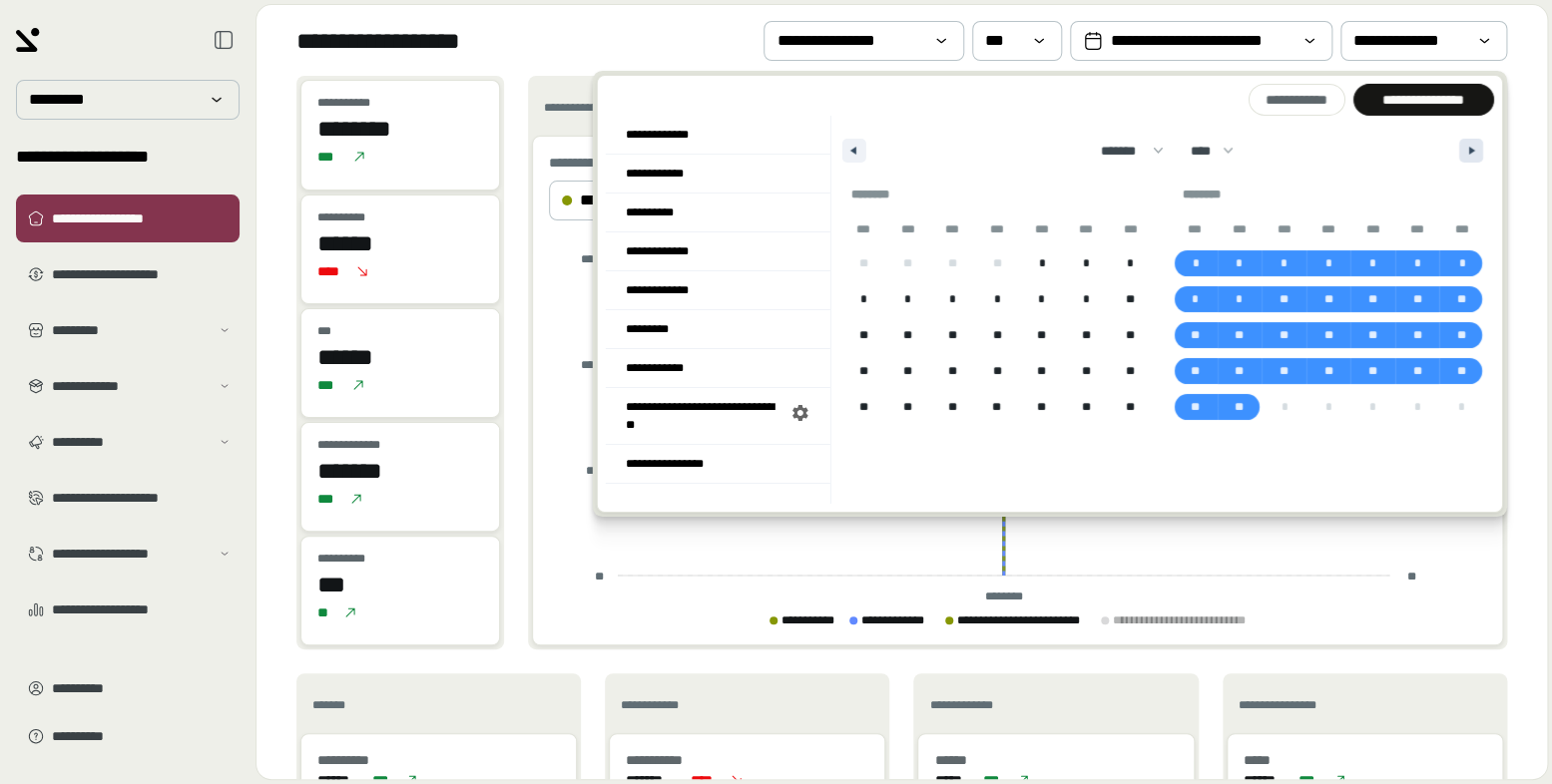 click at bounding box center (1474, 151) 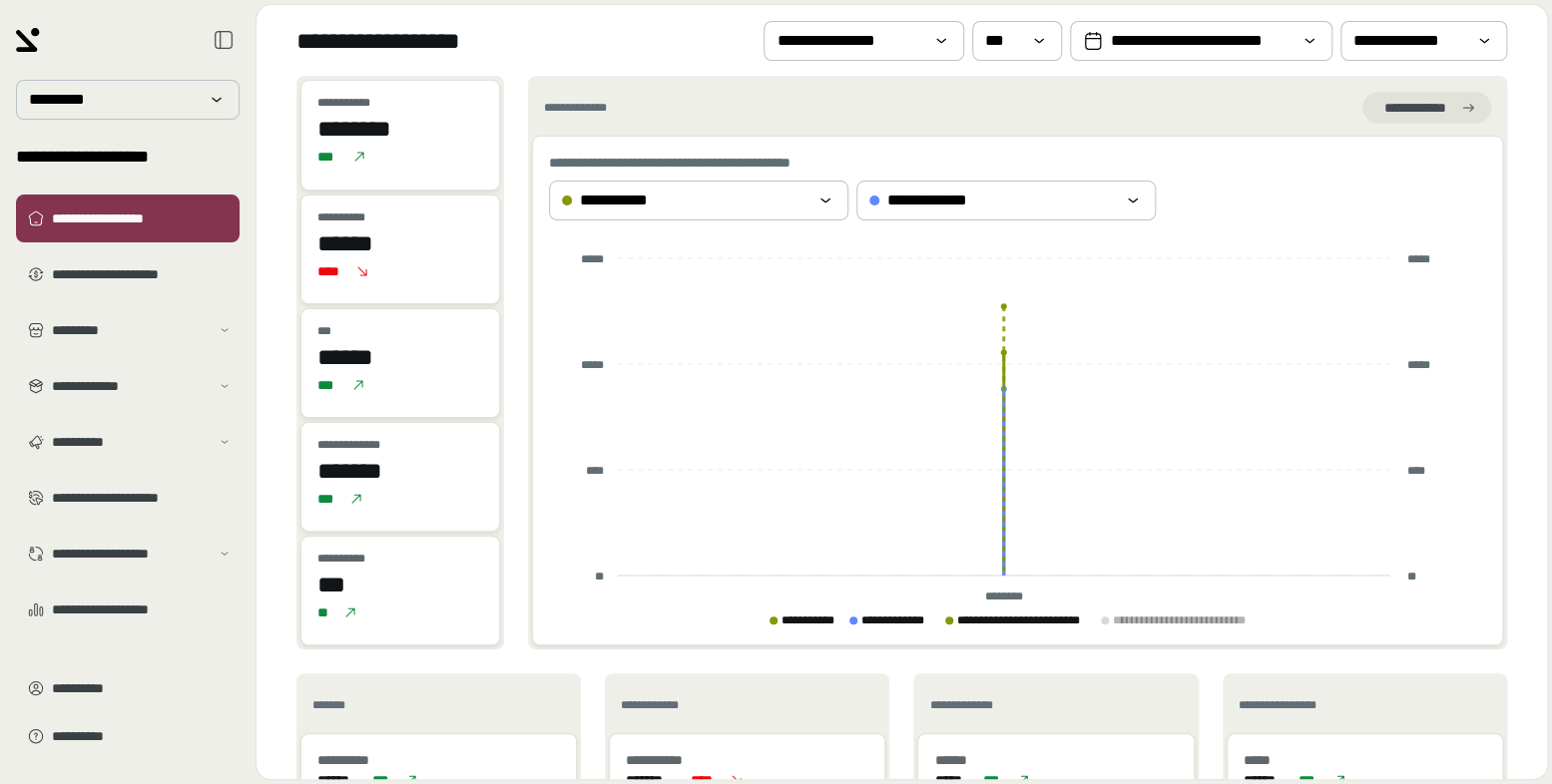click on "[FIRST] [LAST] [STREET] [CITY] [STATE] [ZIP] [COUNTRY] [PHONE] [EMAIL] [SSN] [CC] [DOB] [AGE] [TIME] [ADDRESS] [COORDINATES] [POSTAL_CODE] [BIRTH_DATE] [PERSONAL_INFO] [USER_DATA] [PRIVATE_INFO] [SENSITIVE_DATA] [CONFIDENTIAL_DATA] [PERSONAL_DETAILS] [USER_DETAILS] [PRIVATE_DETAILS] [SENSITIVE_DETAILS] [CONFIDENTIAL_DETAILS] [PERSONAL_IDENTIFIERS] [USER_IDENTIFIERS] [PRIVATE_IDENTIFIERS] [SENSITIVE_IDENTIFIERS] [CONFIDENTIAL_IDENTIFIERS] [PERSONAL_ATTRIBUTES] [USER_ATTRIBUTES] [PRIVATE_ATTRIBUTES] [SENSITIVE_ATTRIBUTES] [CONFIDENTIAL_ATTRIBUTES] [PERSONAL_PROFILE] [USER_PROFILE] [PRIVATE_PROFILE] [SENSITIVE_PROFILE] [CONFIDENTIAL_PROFILE] [PERSONAL_RECORD] [USER_RECORD] [PRIVATE_RECORD] [SENSITIVE_RECORD] [CONFIDENTIAL_RECORD] [PERSONAL_INFORMATION] [USER_INFORMATION] [PRIVATE_INFORMATION] [SENSITIVE_INFORMATION] [CONFIDENTIAL_INFORMATION]" at bounding box center (400, 362) 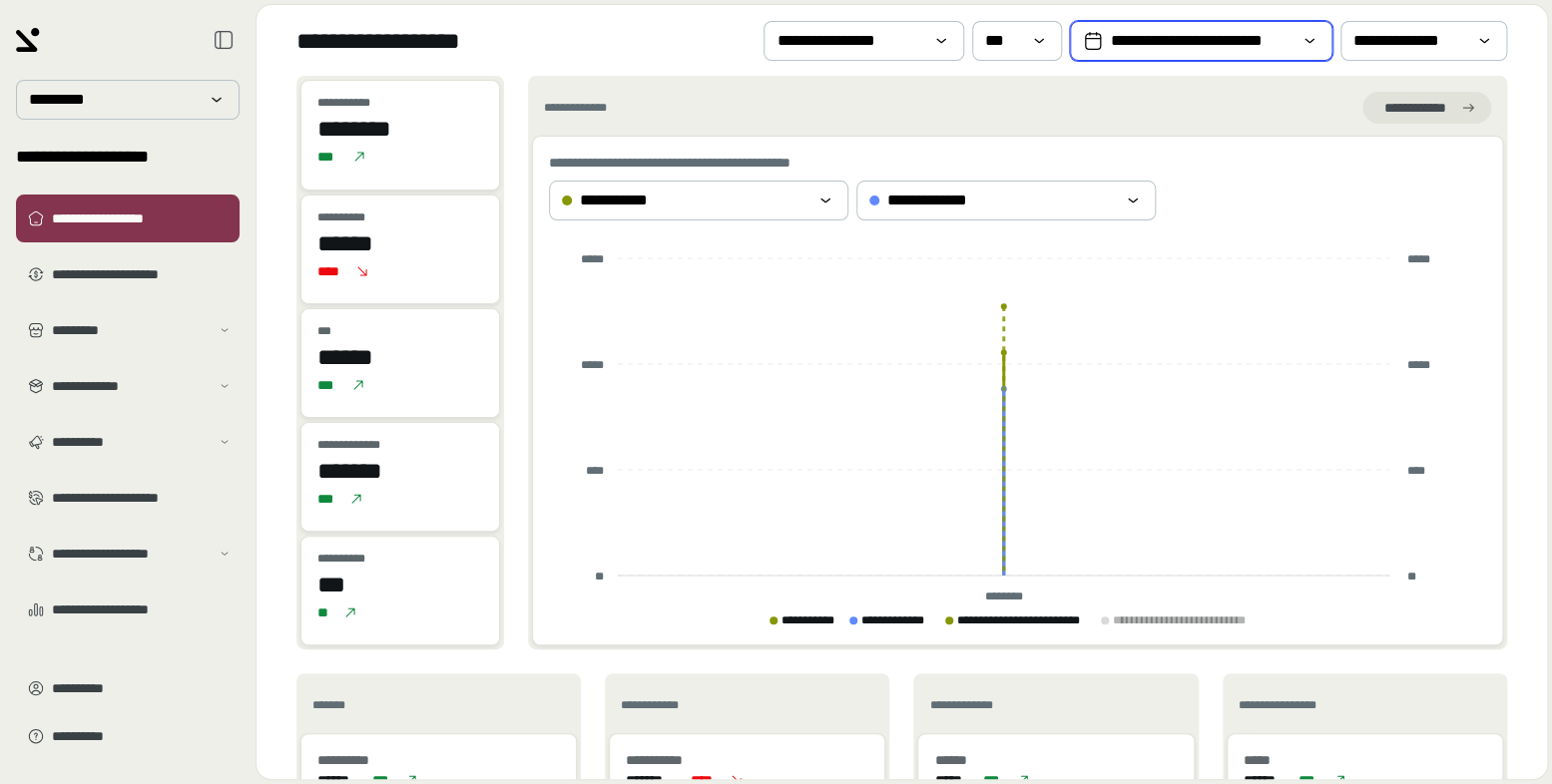 click on "**********" at bounding box center [1201, 41] 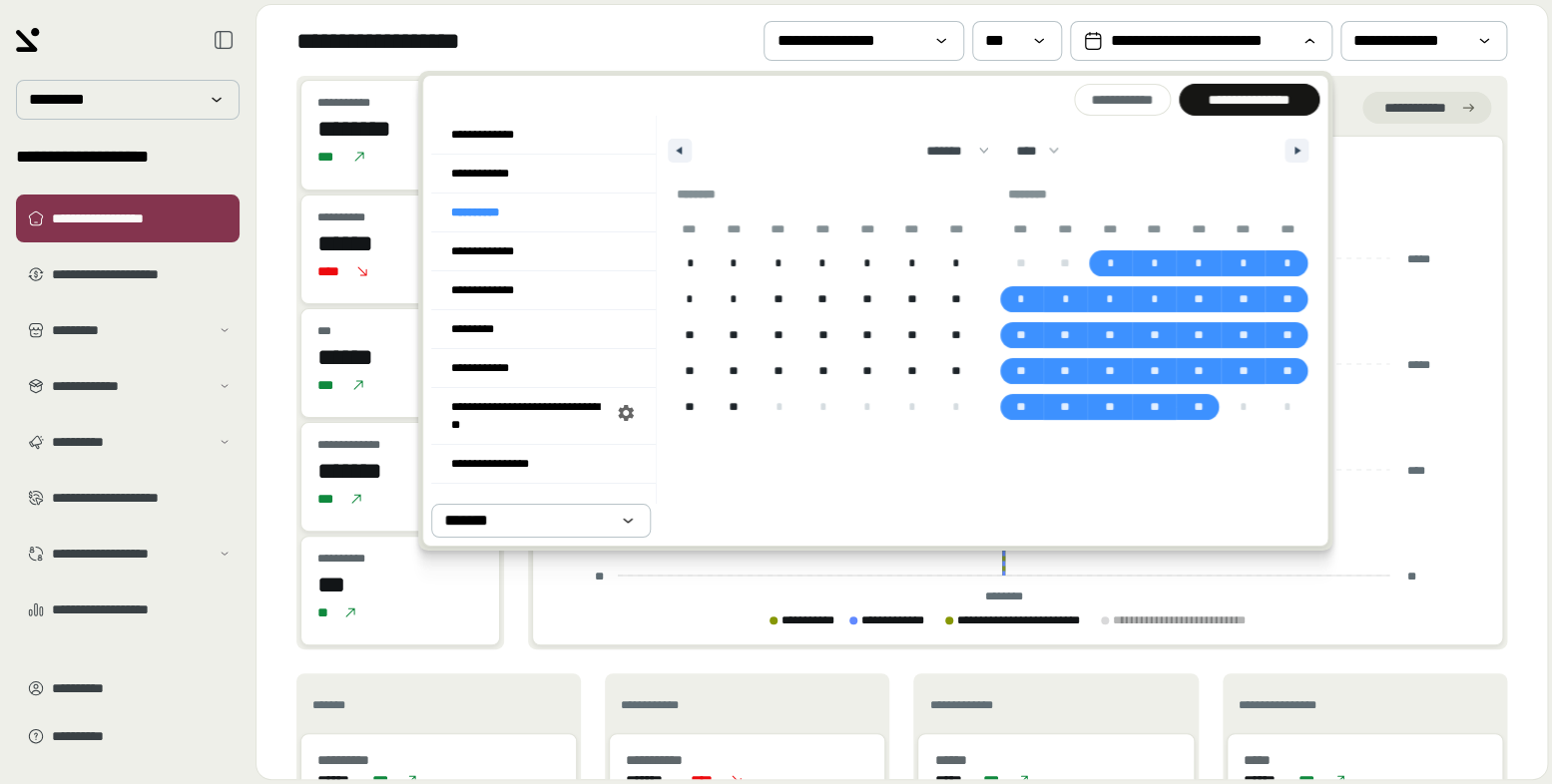 click on "**********" at bounding box center [901, 40] 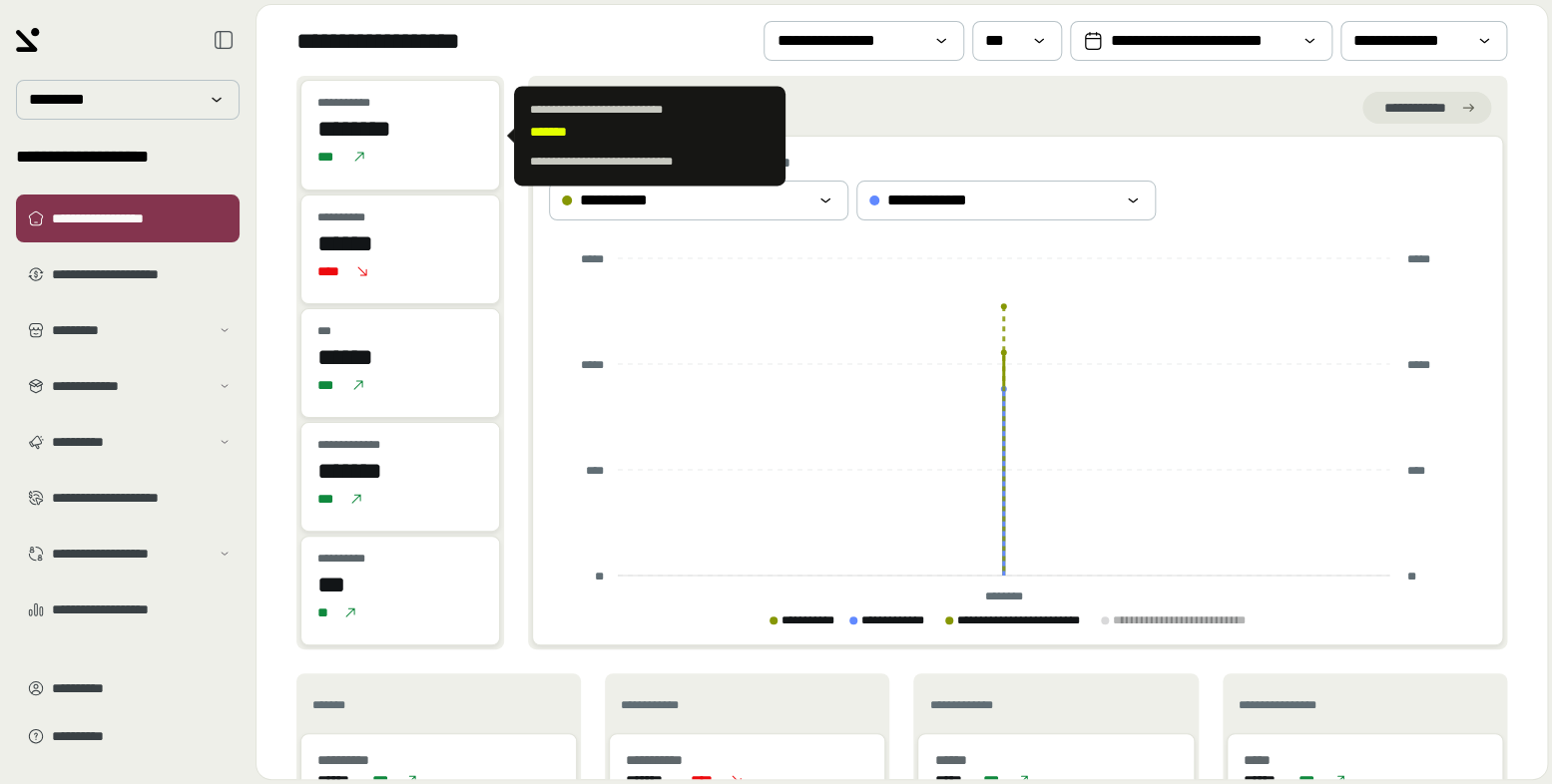 drag, startPoint x: 428, startPoint y: 129, endPoint x: 320, endPoint y: 130, distance: 108.00463 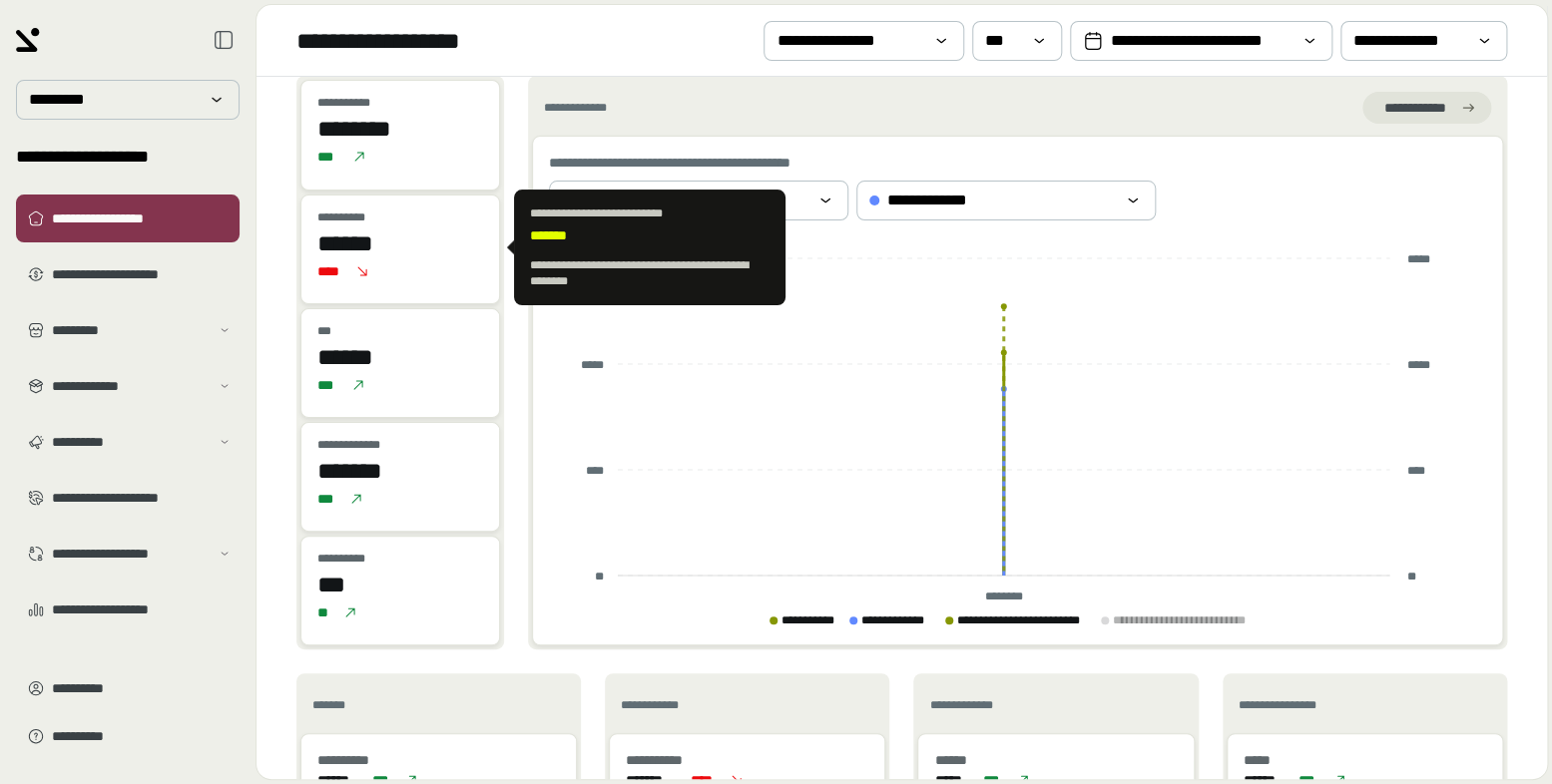 scroll, scrollTop: 19, scrollLeft: 0, axis: vertical 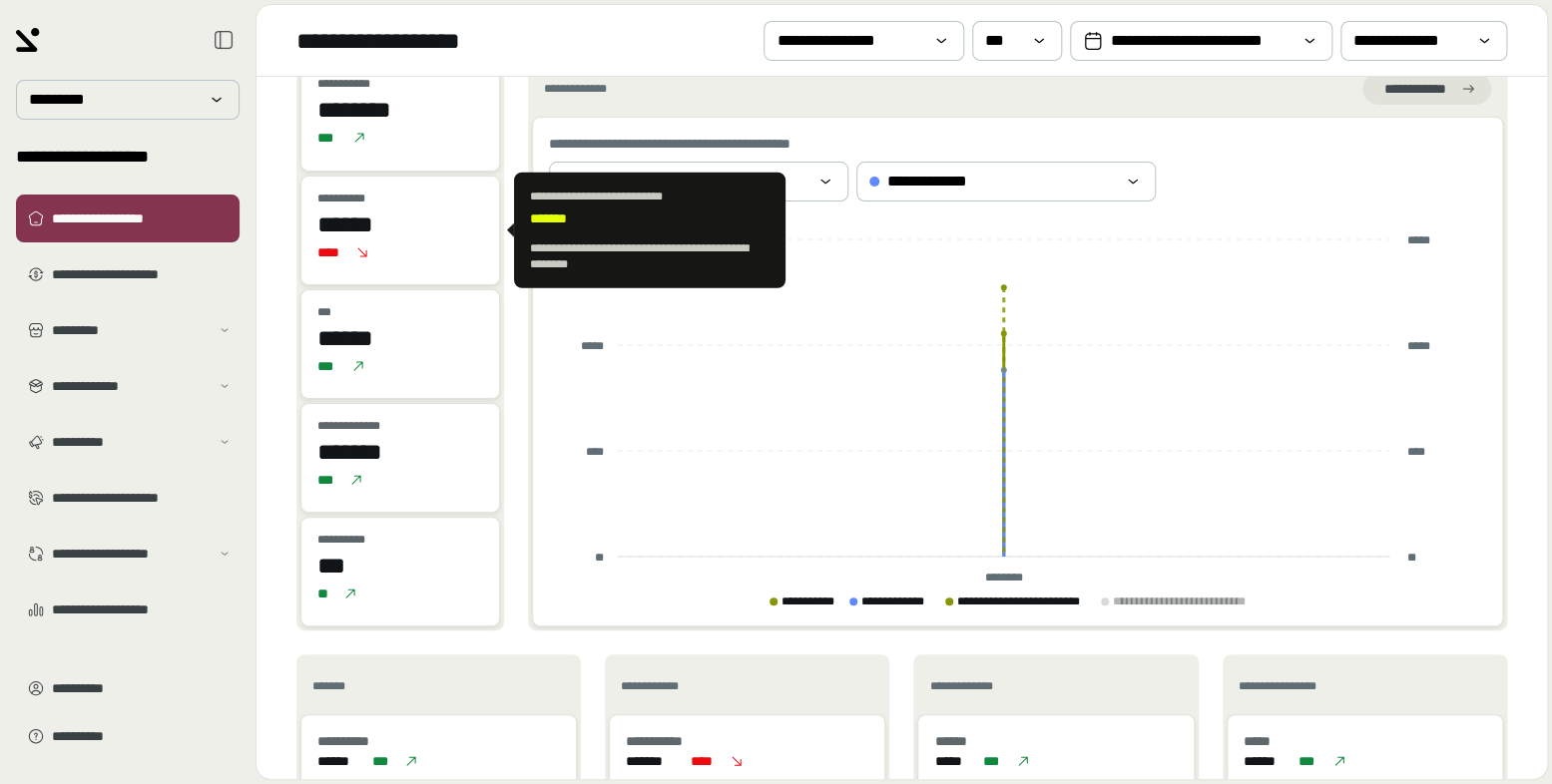 click on "****" at bounding box center (400, 252) 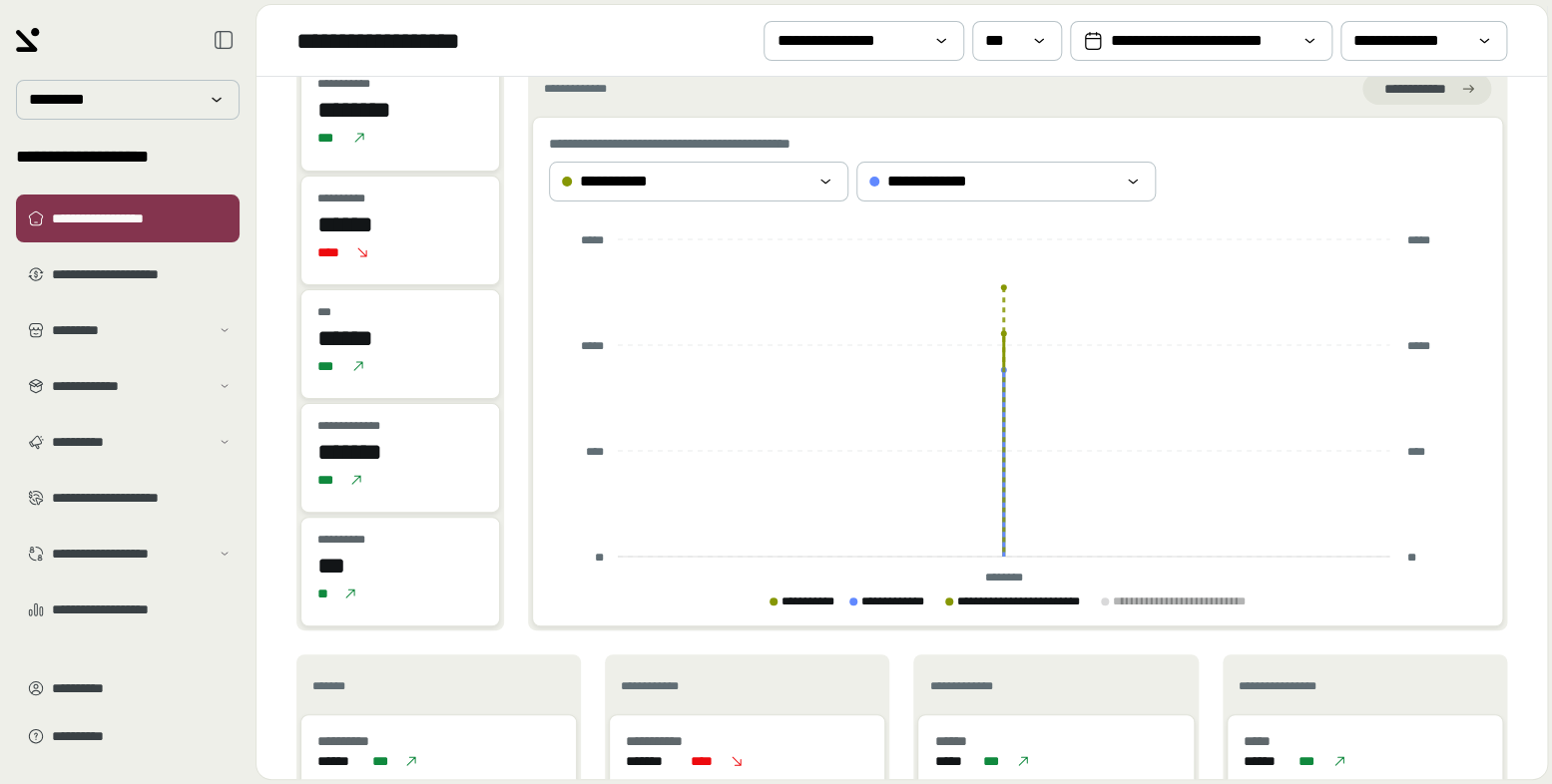 copy on "******" 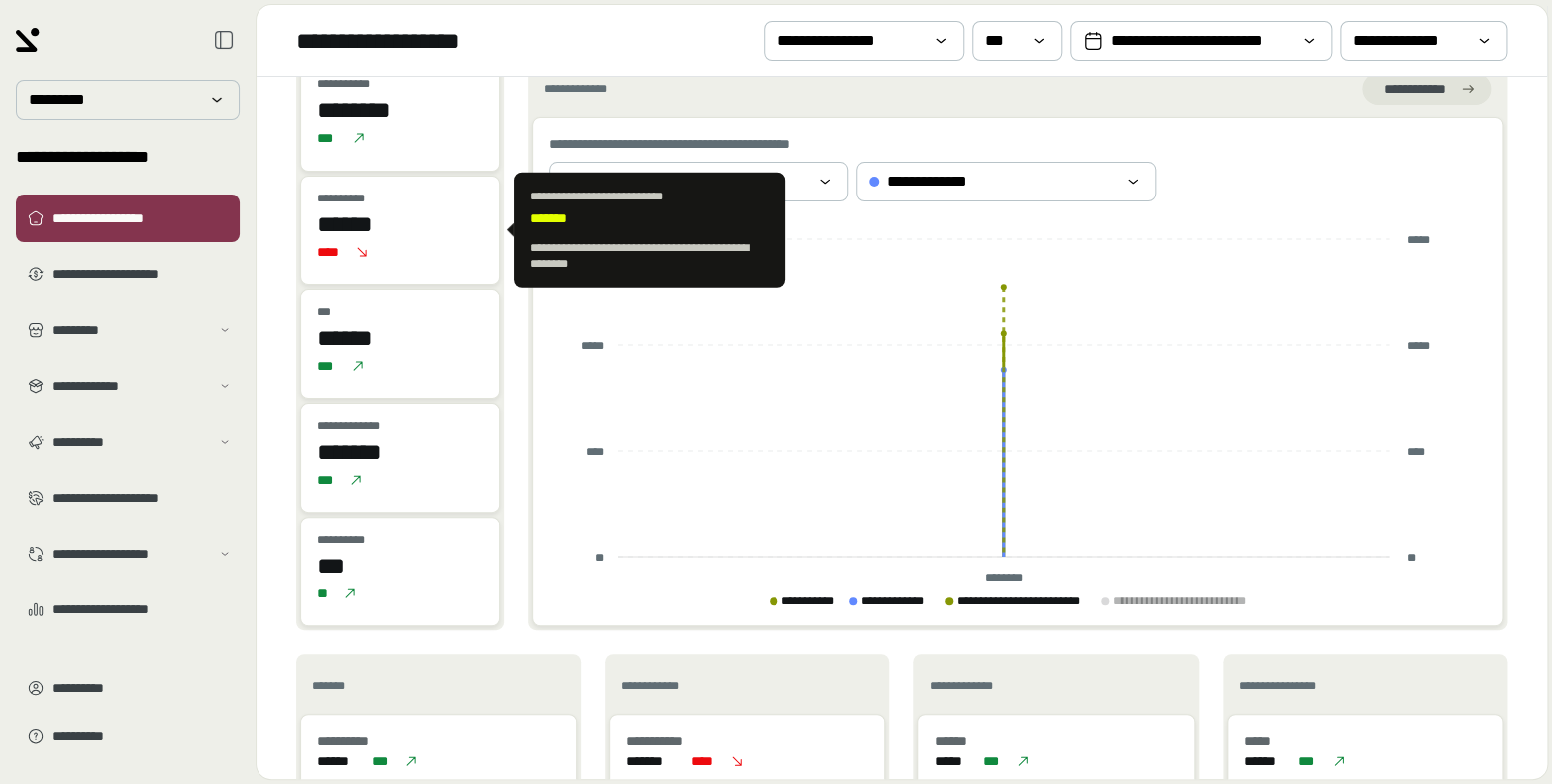 click on "******" at bounding box center (400, 224) 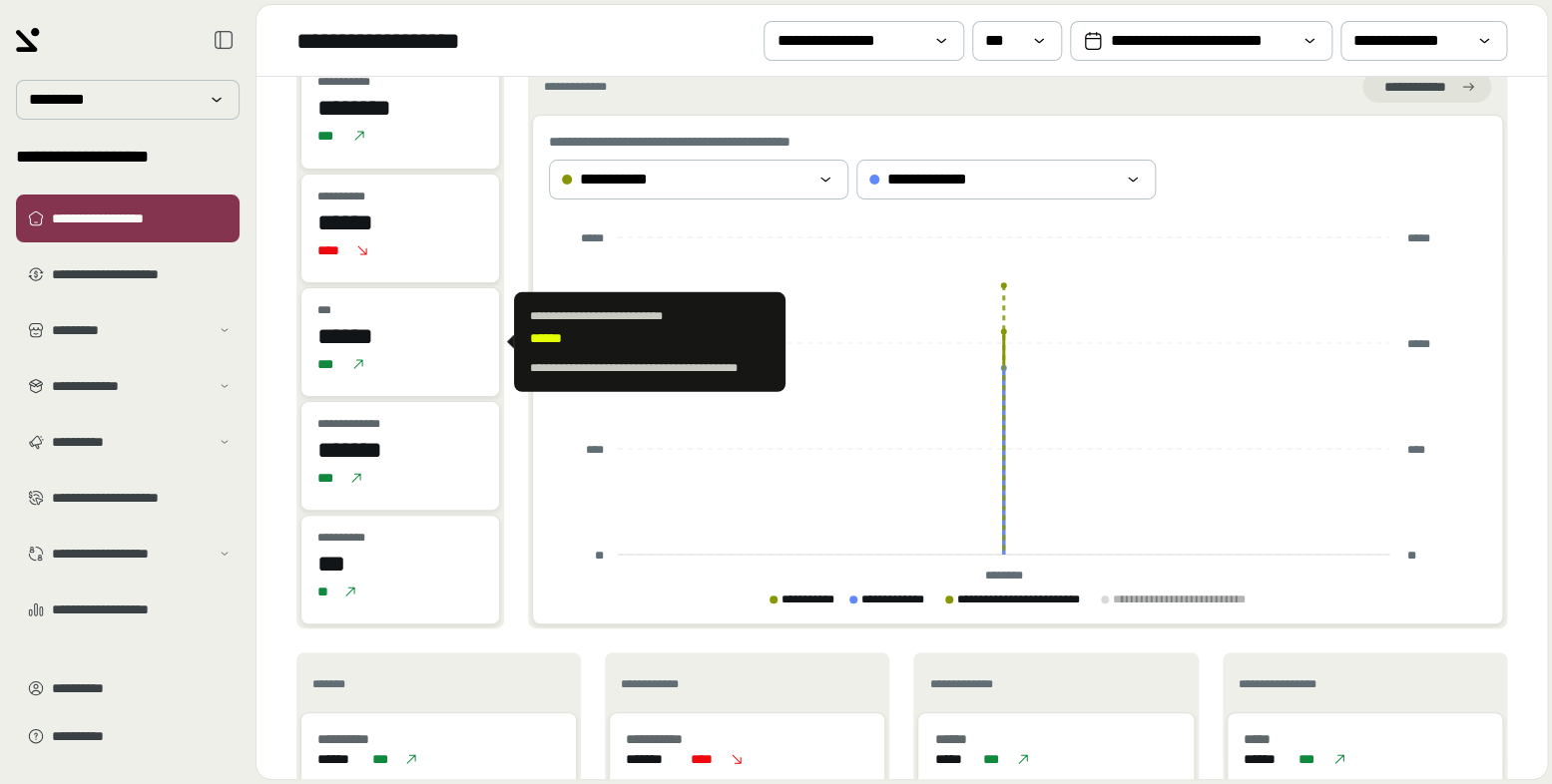scroll, scrollTop: 22, scrollLeft: 0, axis: vertical 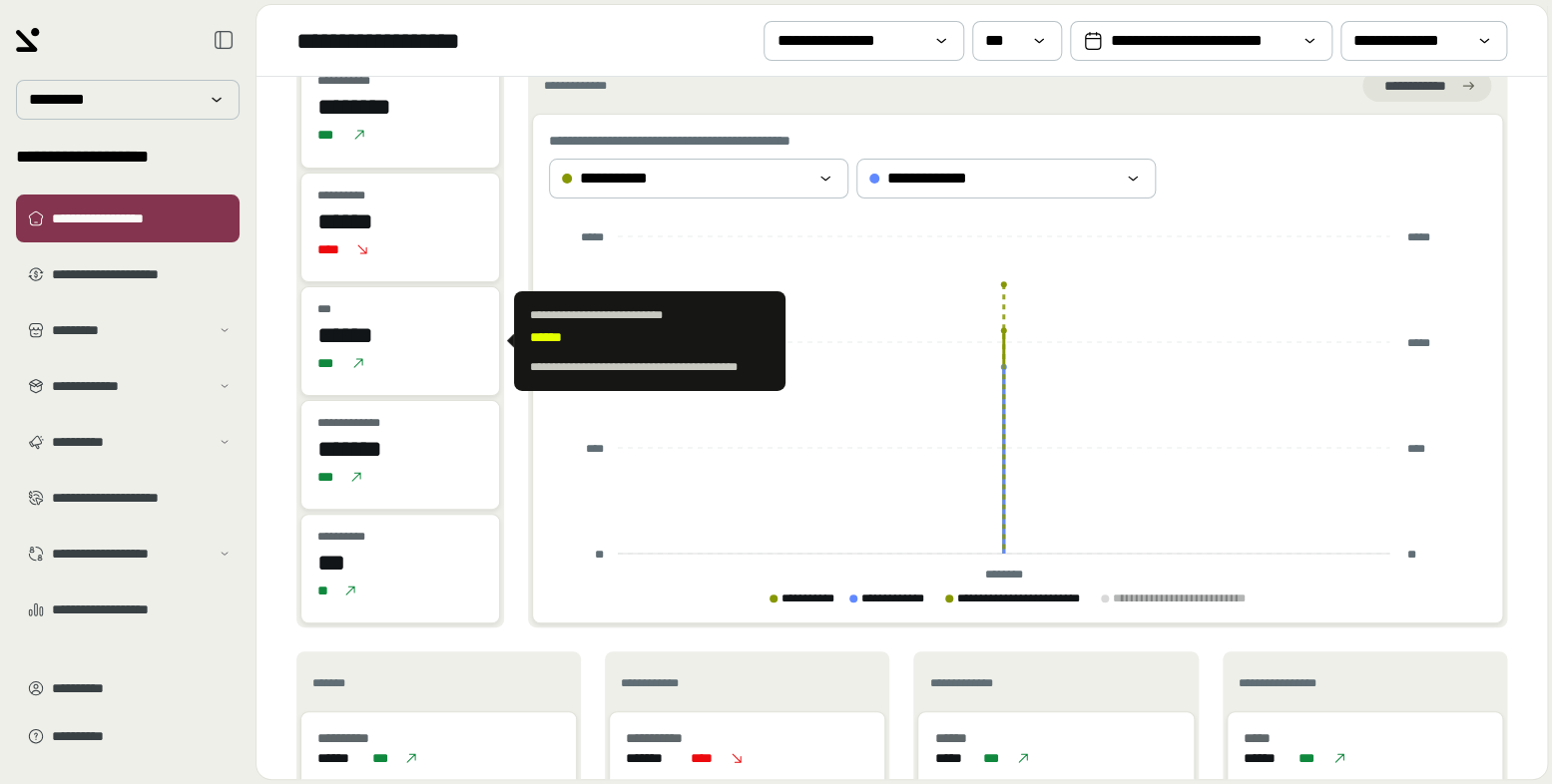 click on "******" at bounding box center (400, 335) 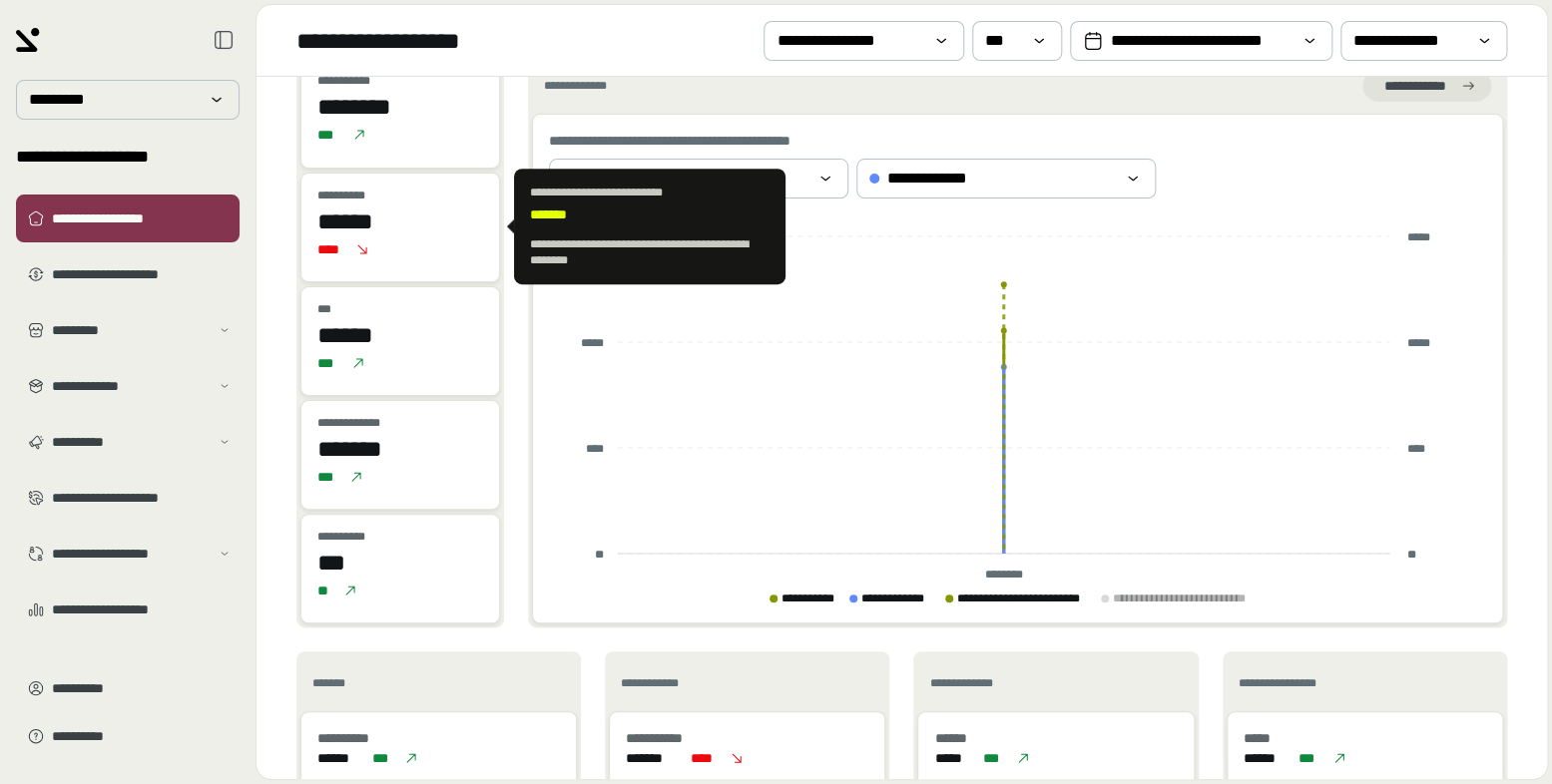 copy on "******" 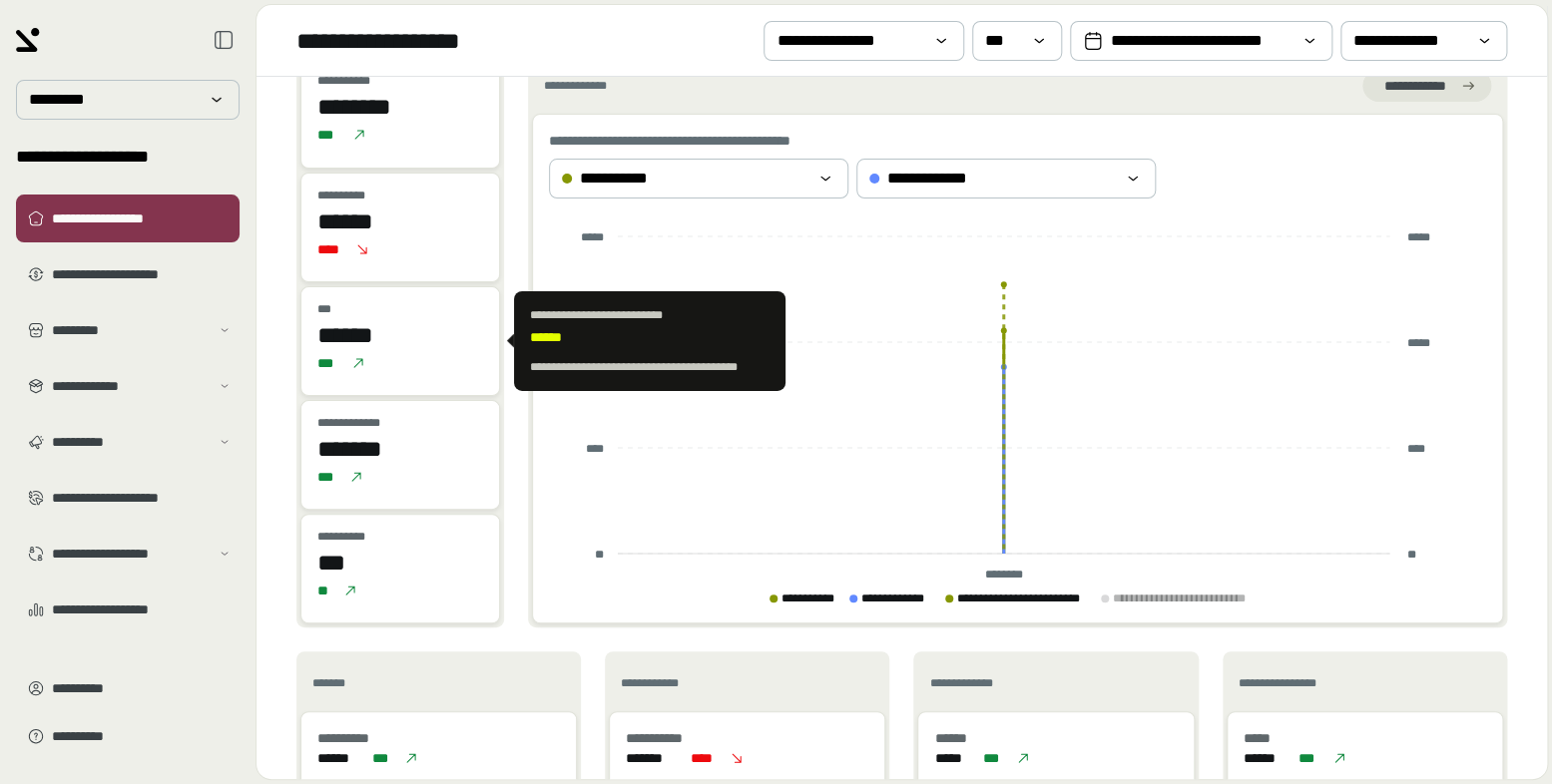 click on "***" at bounding box center [400, 363] 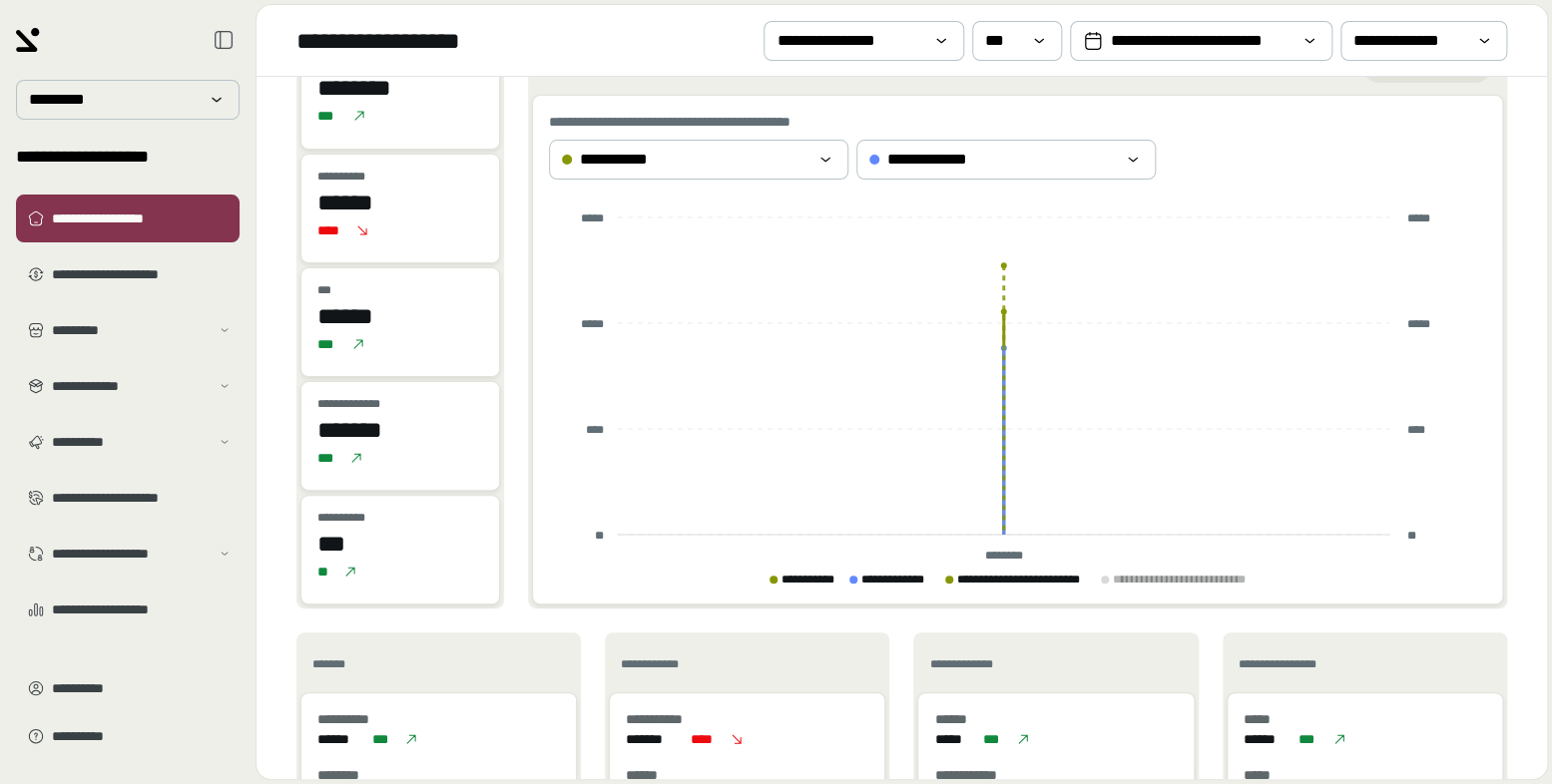 scroll, scrollTop: 45, scrollLeft: 0, axis: vertical 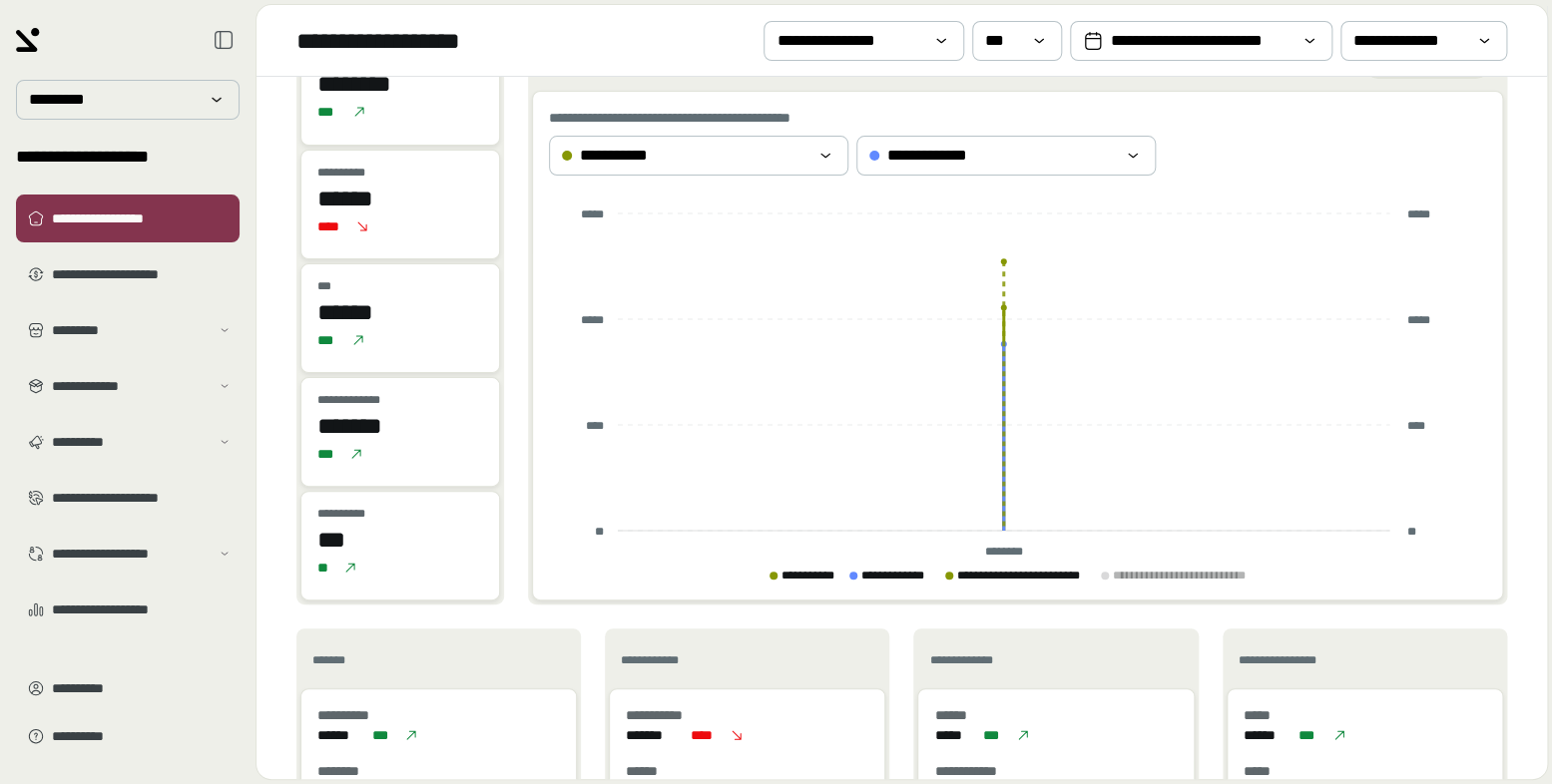 click on "*** ****** ****** ***" at bounding box center (400, 318) 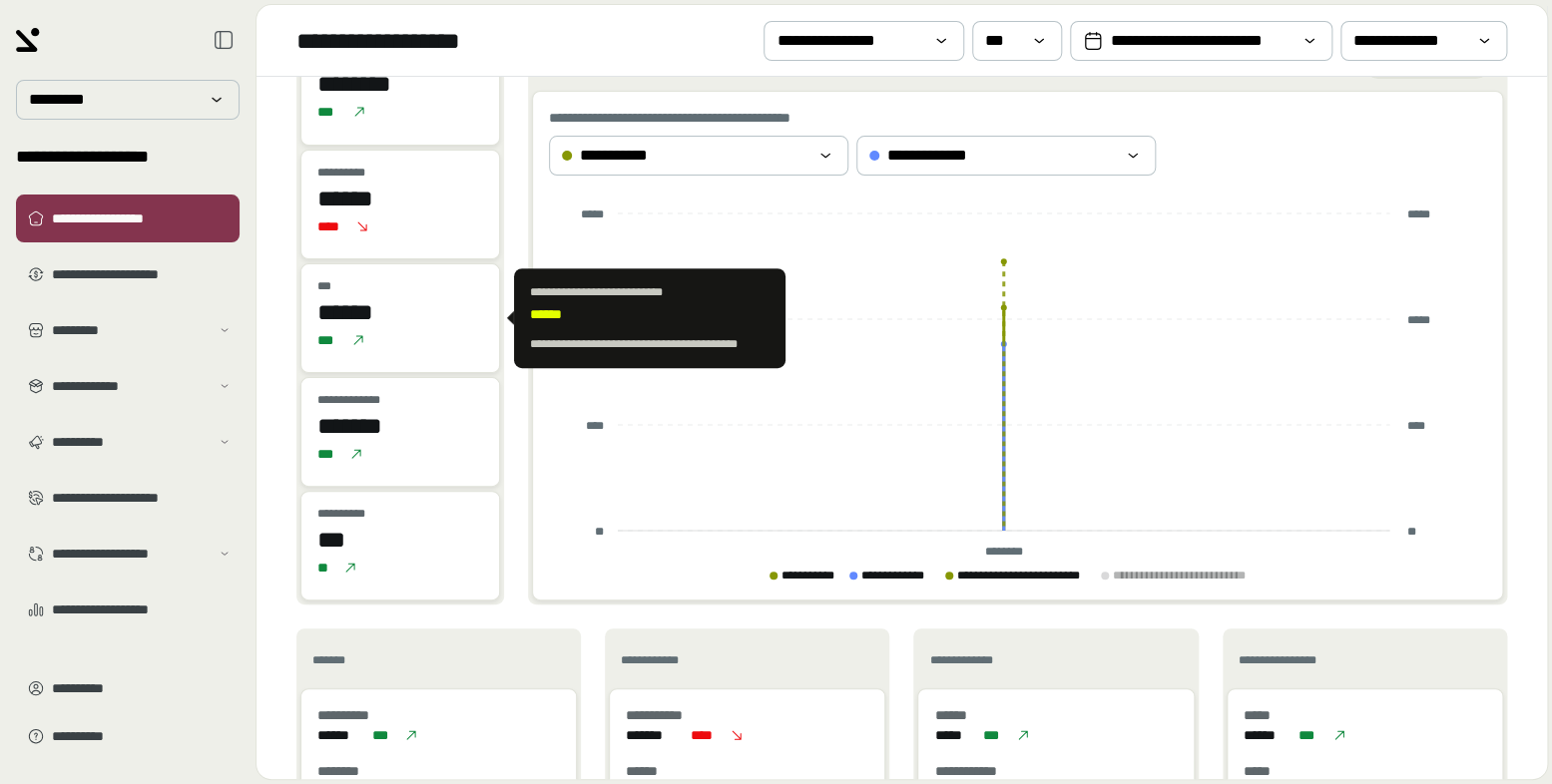 click on "******" at bounding box center (400, 312) 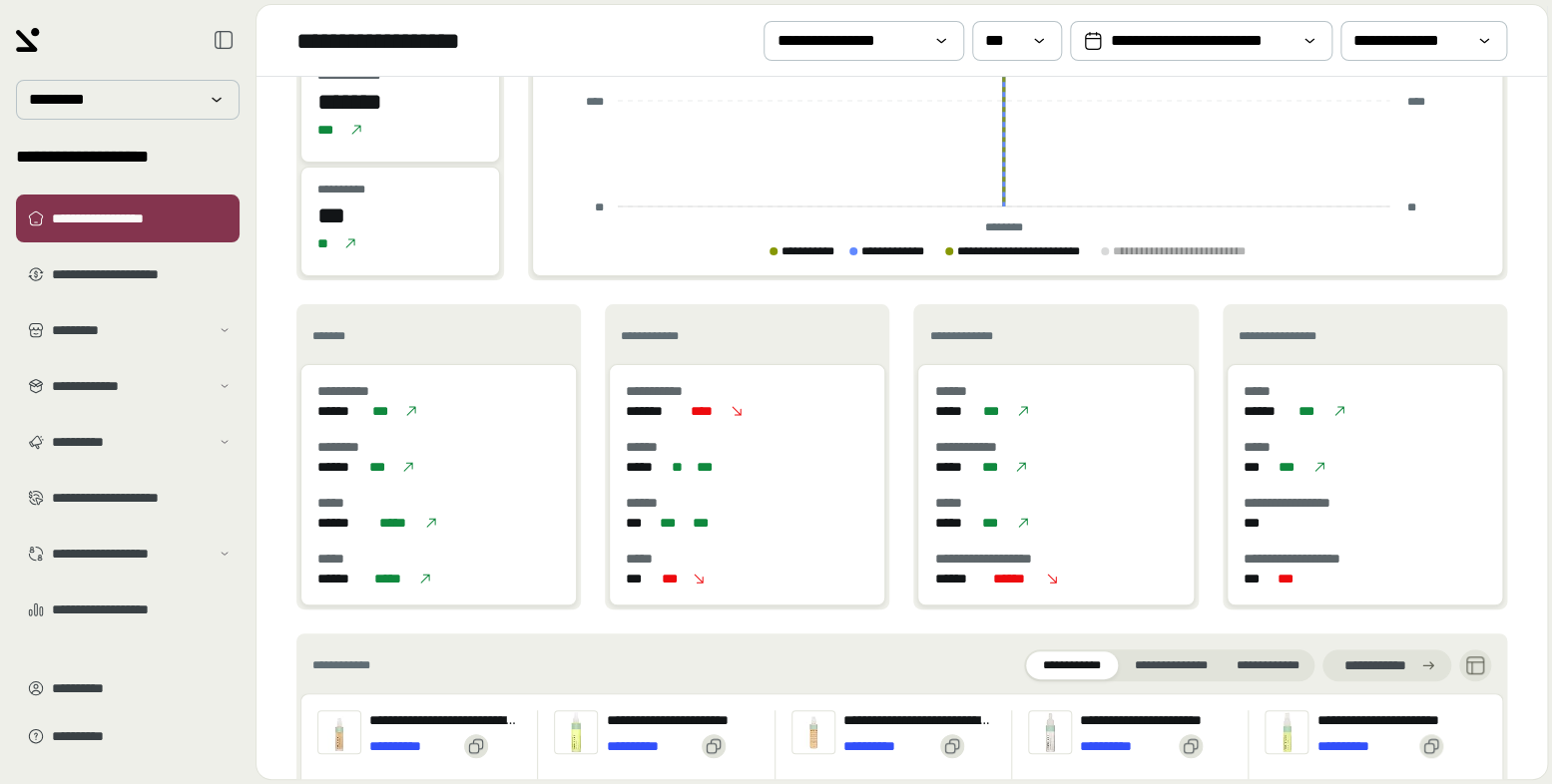 scroll, scrollTop: 429, scrollLeft: 0, axis: vertical 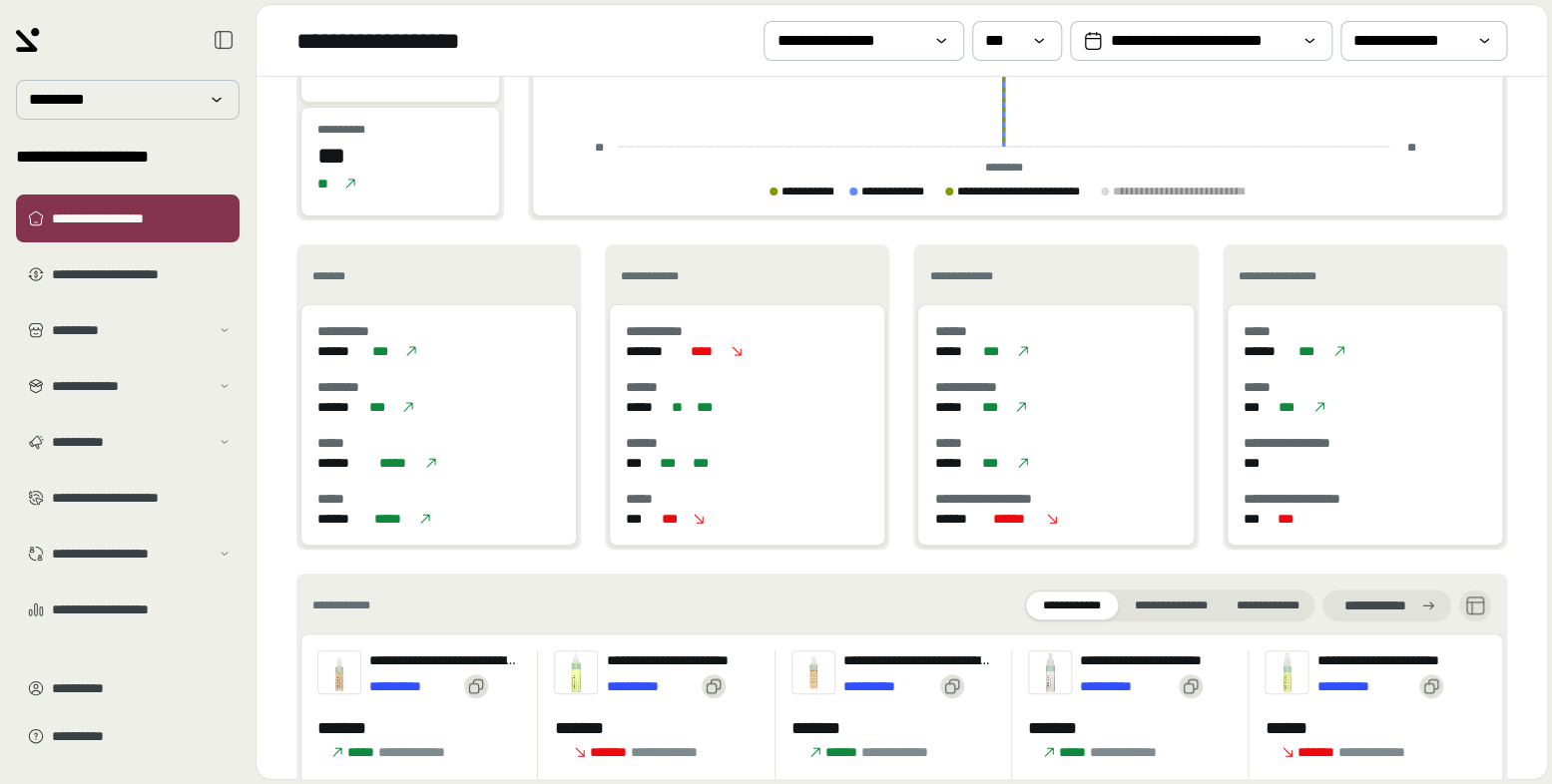 click on "[FIRST] [LAST] [STREET] [CITY] [STATE] [ZIP] [COUNTRY] [PHONE] [EMAIL] [SSN] [CC] [DOB] [AGE] [TIME] [ADDRESS] [COORDINATES] [POSTAL_CODE] [BIRTH_DATE] [PERSONAL_INFO] [USER_DATA] [PRIVATE_INFO] [SENSITIVE_DATA] [CONFIDENTIAL_DATA] [PERSONAL_DETAILS] [USER_DETAILS] [PRIVATE_DETAILS] [SENSITIVE_DETAILS] [CONFIDENTIAL_DETAILS] [PERSONAL_IDENTIFIERS] [USER_IDENTIFIERS] [PRIVATE_IDENTIFIERS] [SENSITIVE_IDENTIFIERS] [CONFIDENTIAL_IDENTIFIERS] [PERSONAL_ATTRIBUTES] [USER_ATTRIBUTES] [PRIVATE_ATTRIBUTES] [SENSITIVE_ATTRIBUTES] [CONFIDENTIAL_ATTRIBUTES] [PERSONAL_PROFILE] [USER_PROFILE] [PRIVATE_PROFILE] [SENSITIVE_PROFILE] [CONFIDENTIAL_PROFILE] [PERSONAL_RECORD] [USER_RECORD] [PRIVATE_RECORD] [SENSITIVE_RECORD] [CONFIDENTIAL_RECORD] [PERSONAL_INFORMATION] [USER_INFORMATION] [PRIVATE_INFORMATION] [SENSITIVE_INFORMATION] [CONFIDENTIAL_INFORMATION]" at bounding box center (901, 397) 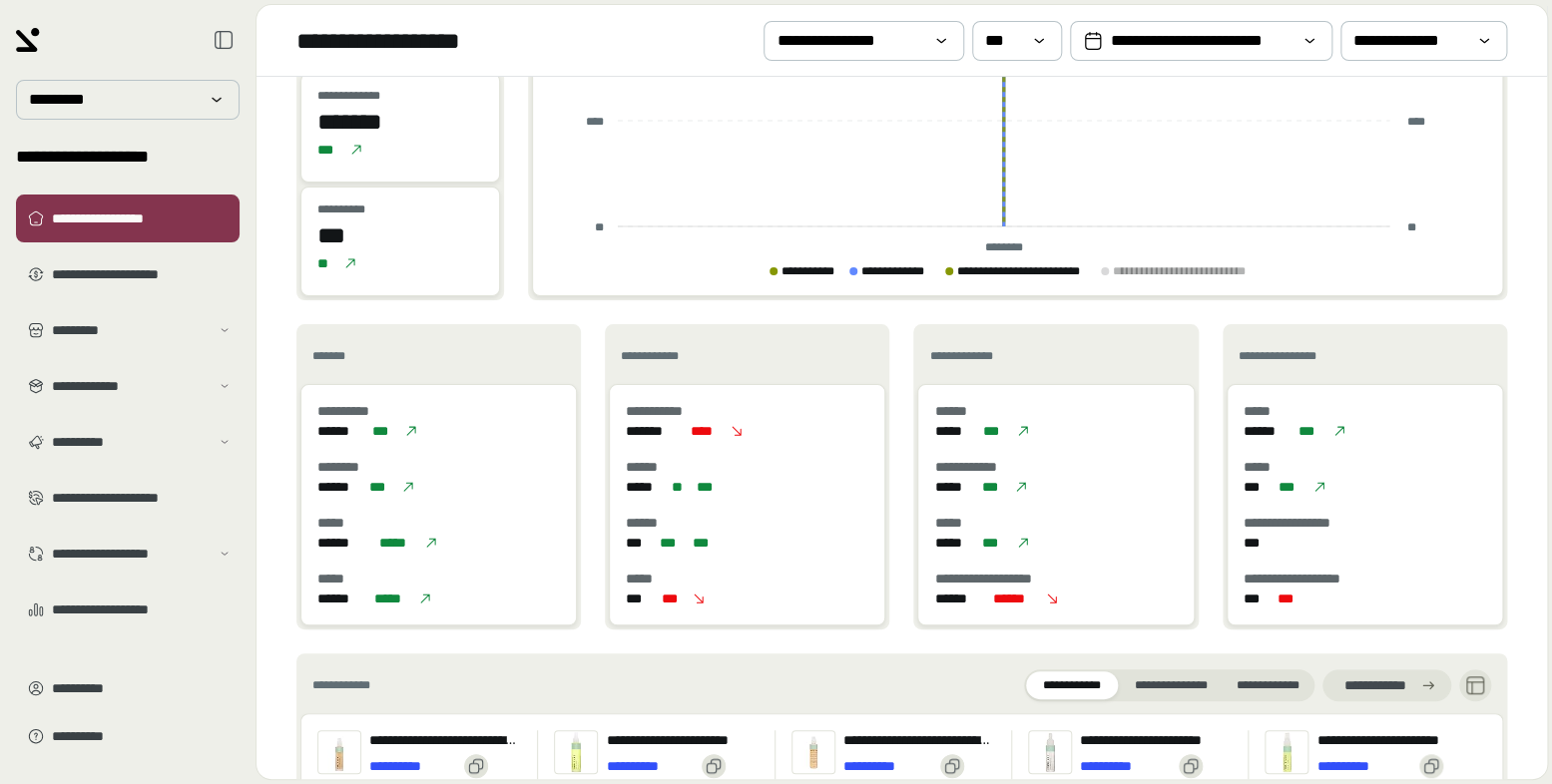 scroll, scrollTop: 363, scrollLeft: 0, axis: vertical 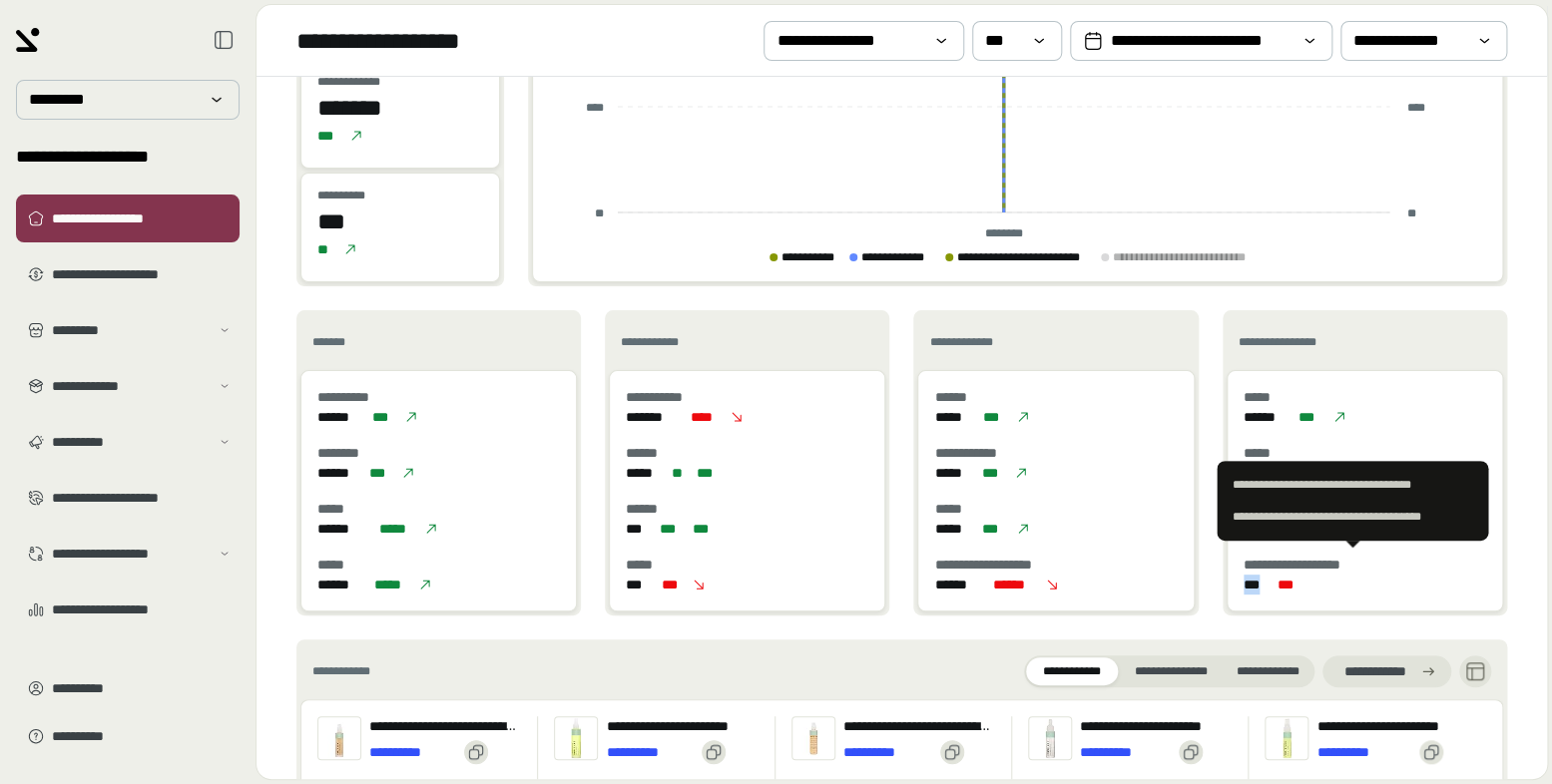 drag, startPoint x: 1261, startPoint y: 588, endPoint x: 1214, endPoint y: 589, distance: 47.010637 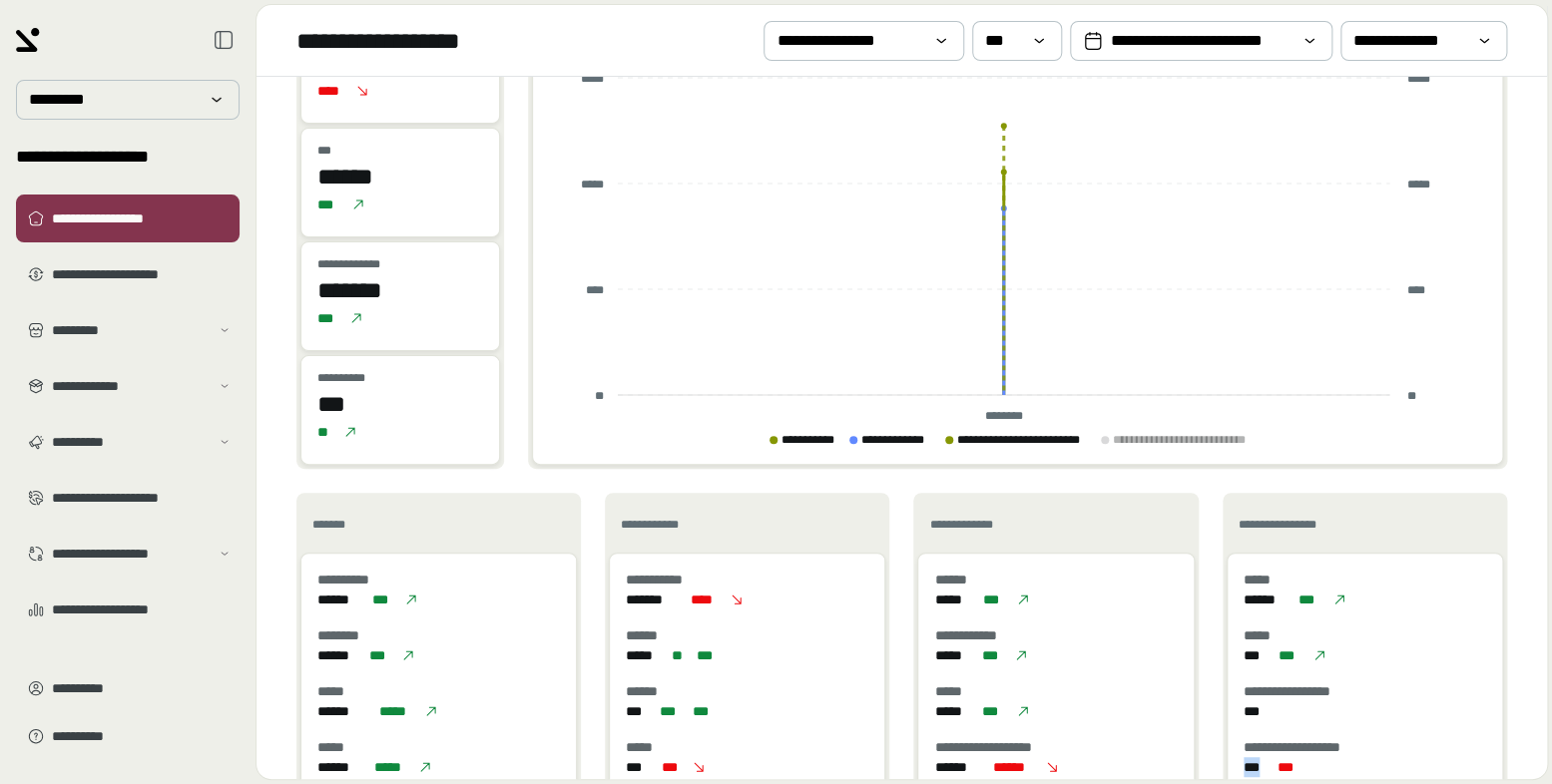 scroll, scrollTop: 121, scrollLeft: 0, axis: vertical 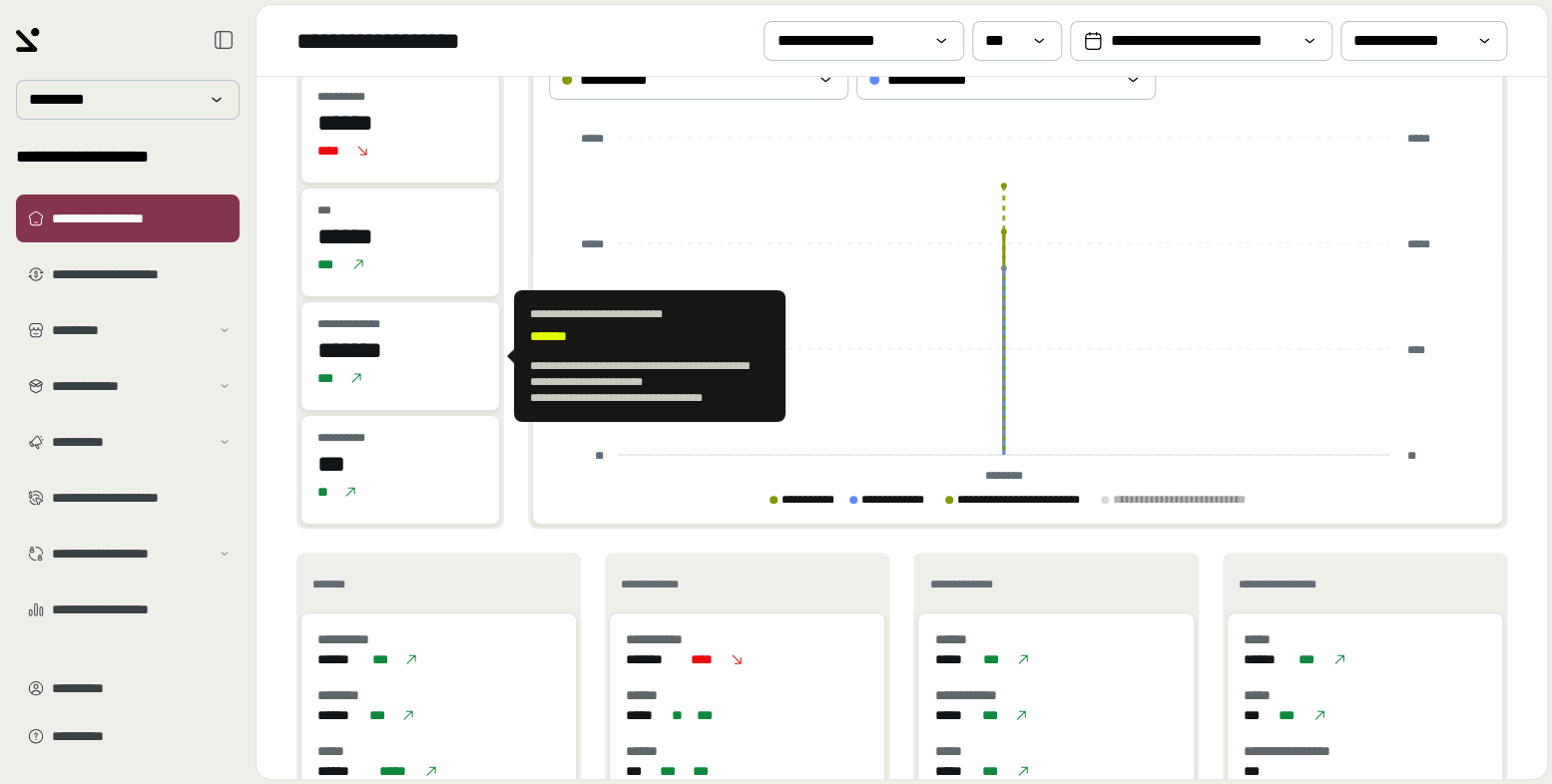 drag, startPoint x: 424, startPoint y: 352, endPoint x: 318, endPoint y: 345, distance: 106.23088 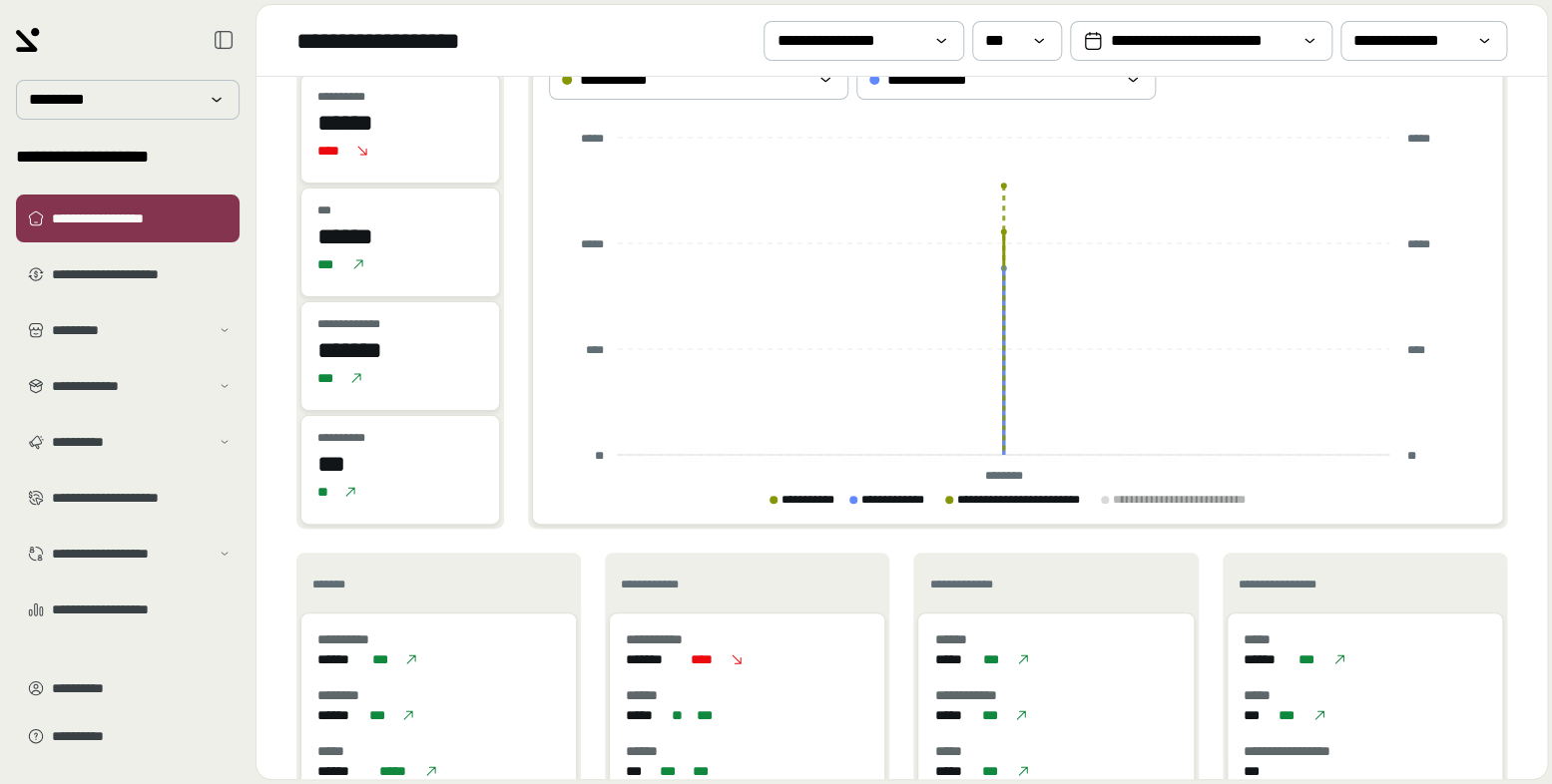 click on "[FIRST]" at bounding box center [400, 350] 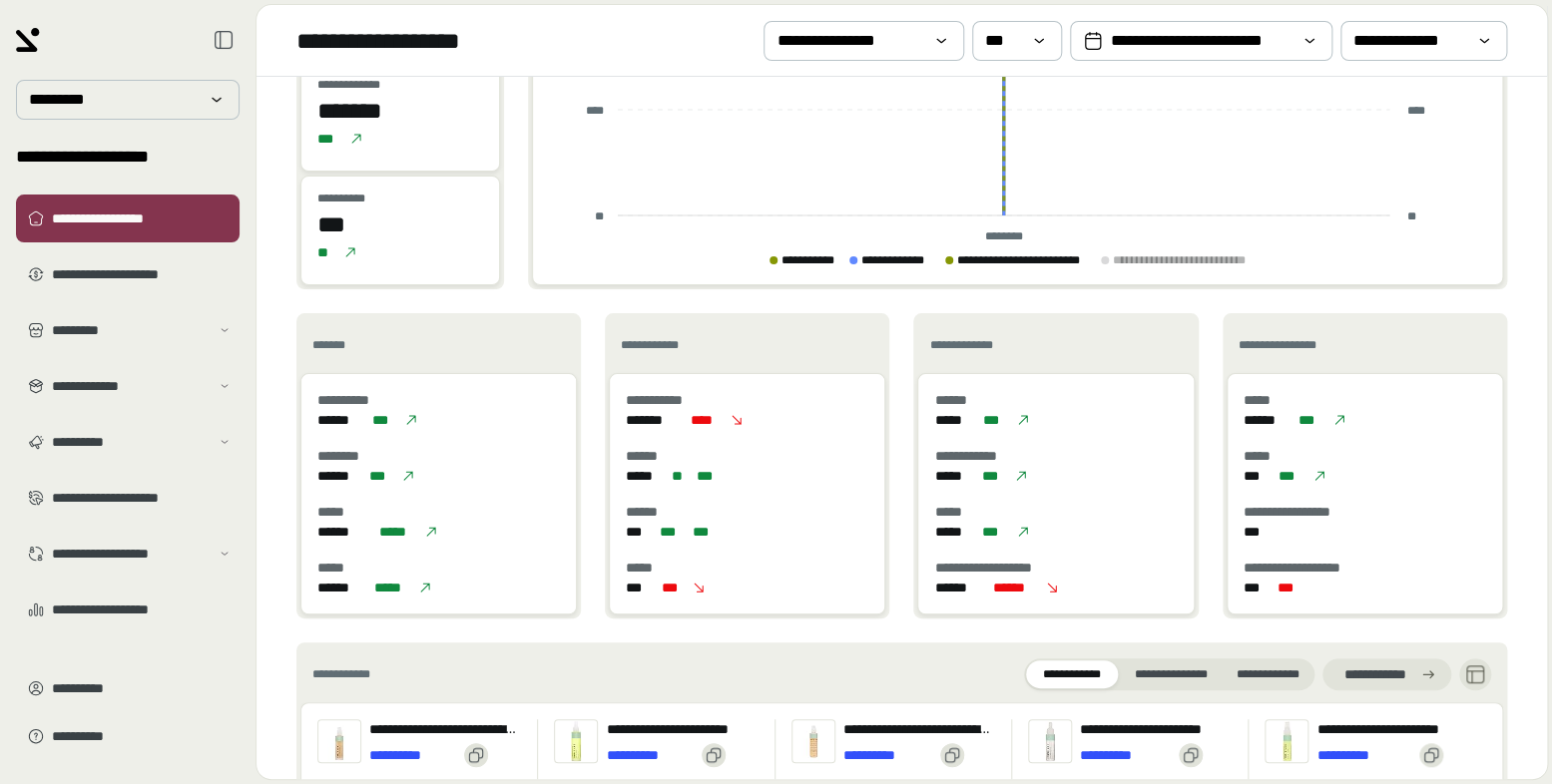 scroll, scrollTop: 396, scrollLeft: 0, axis: vertical 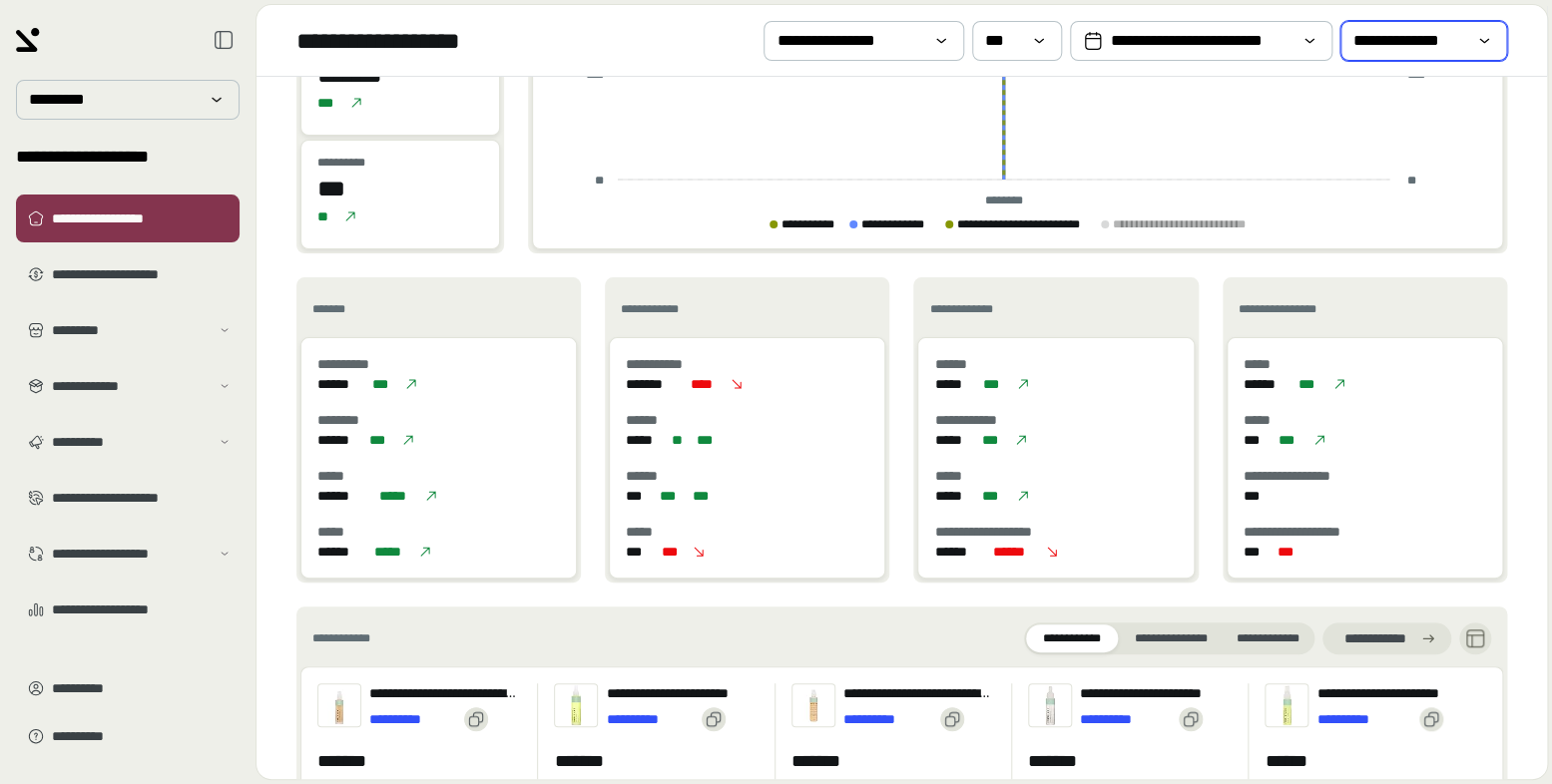 click on "**********" at bounding box center (1409, 41) 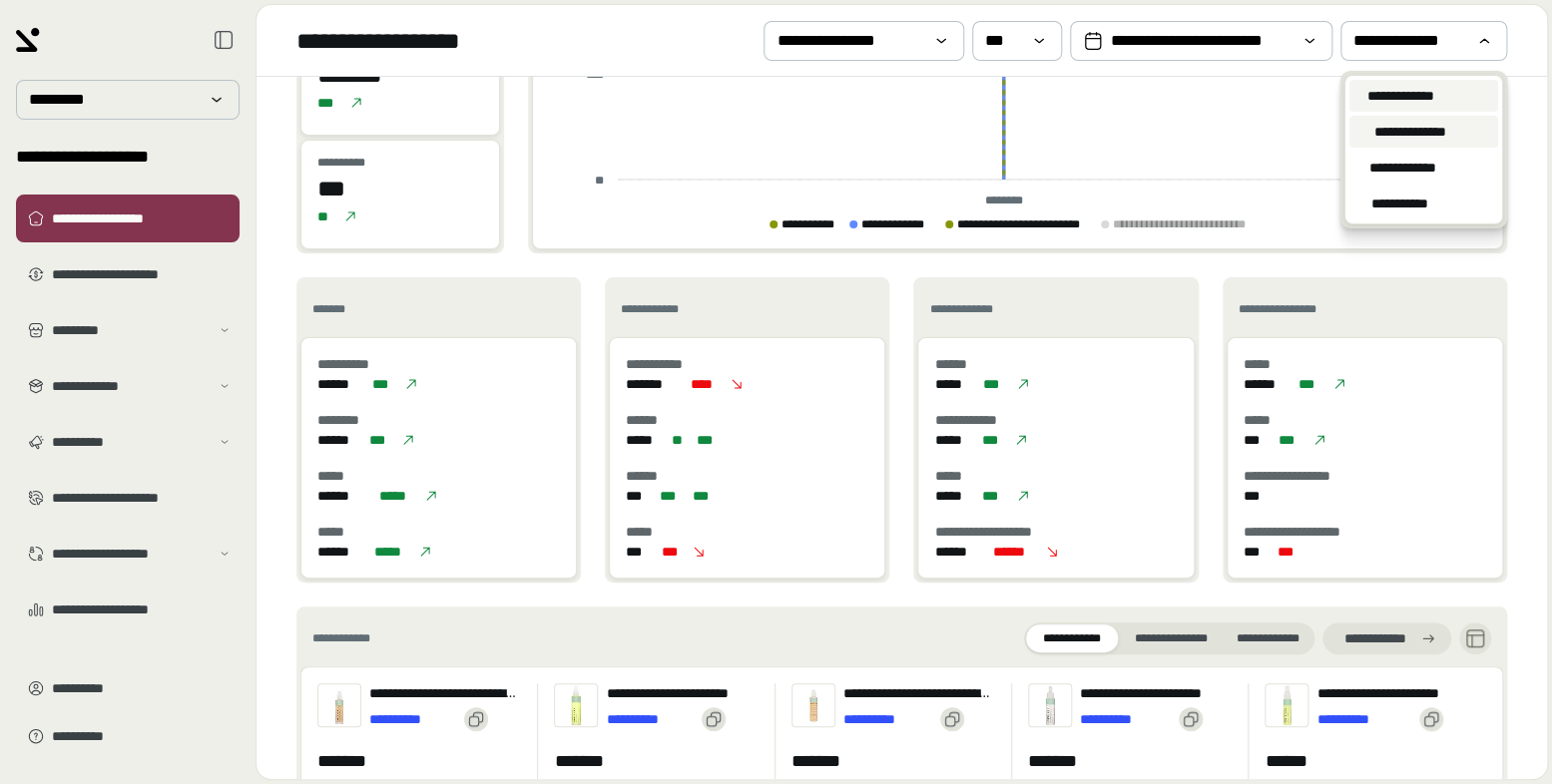 click on "**********" at bounding box center [1400, 96] 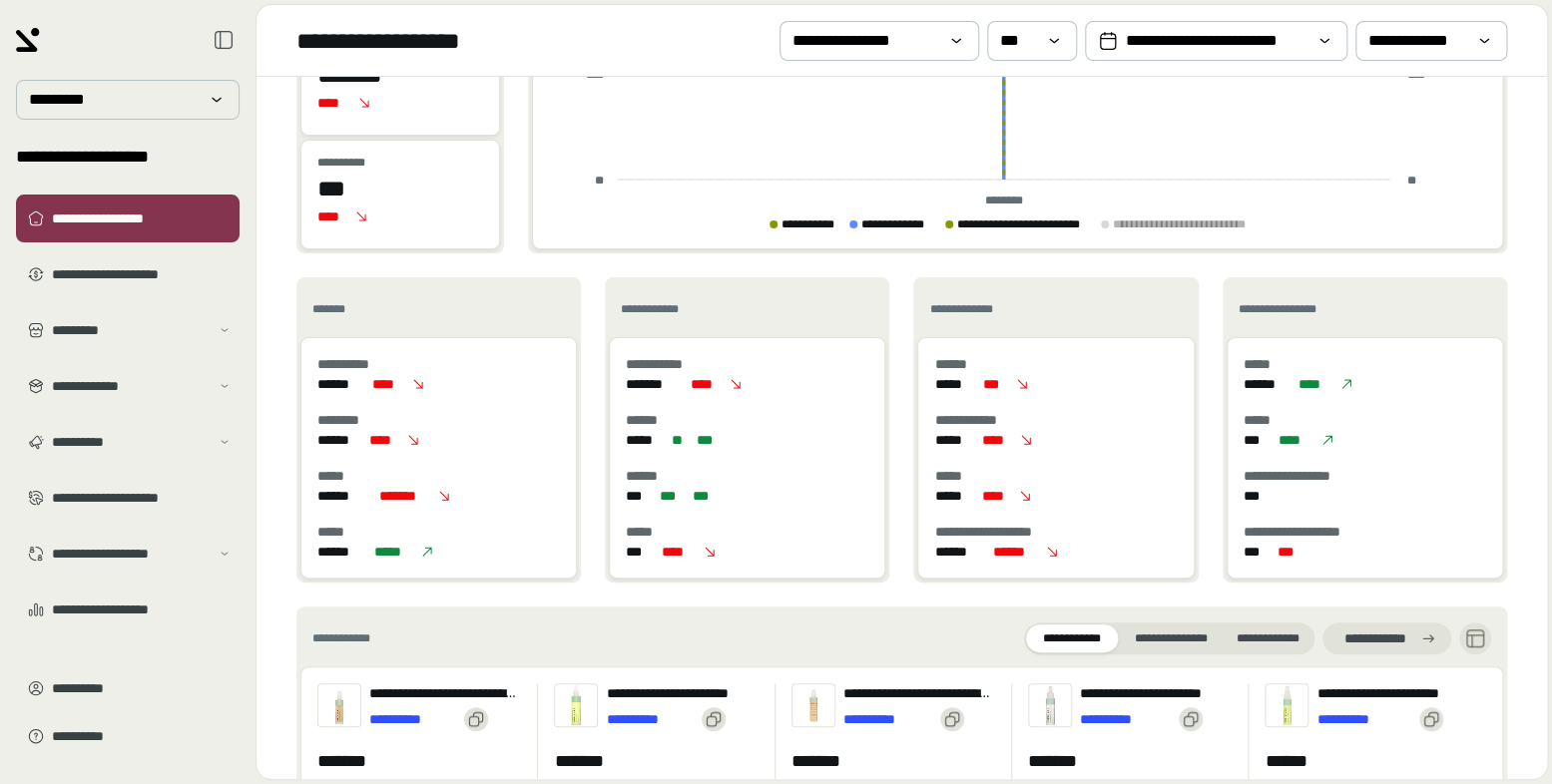 click on "***" at bounding box center [400, 189] 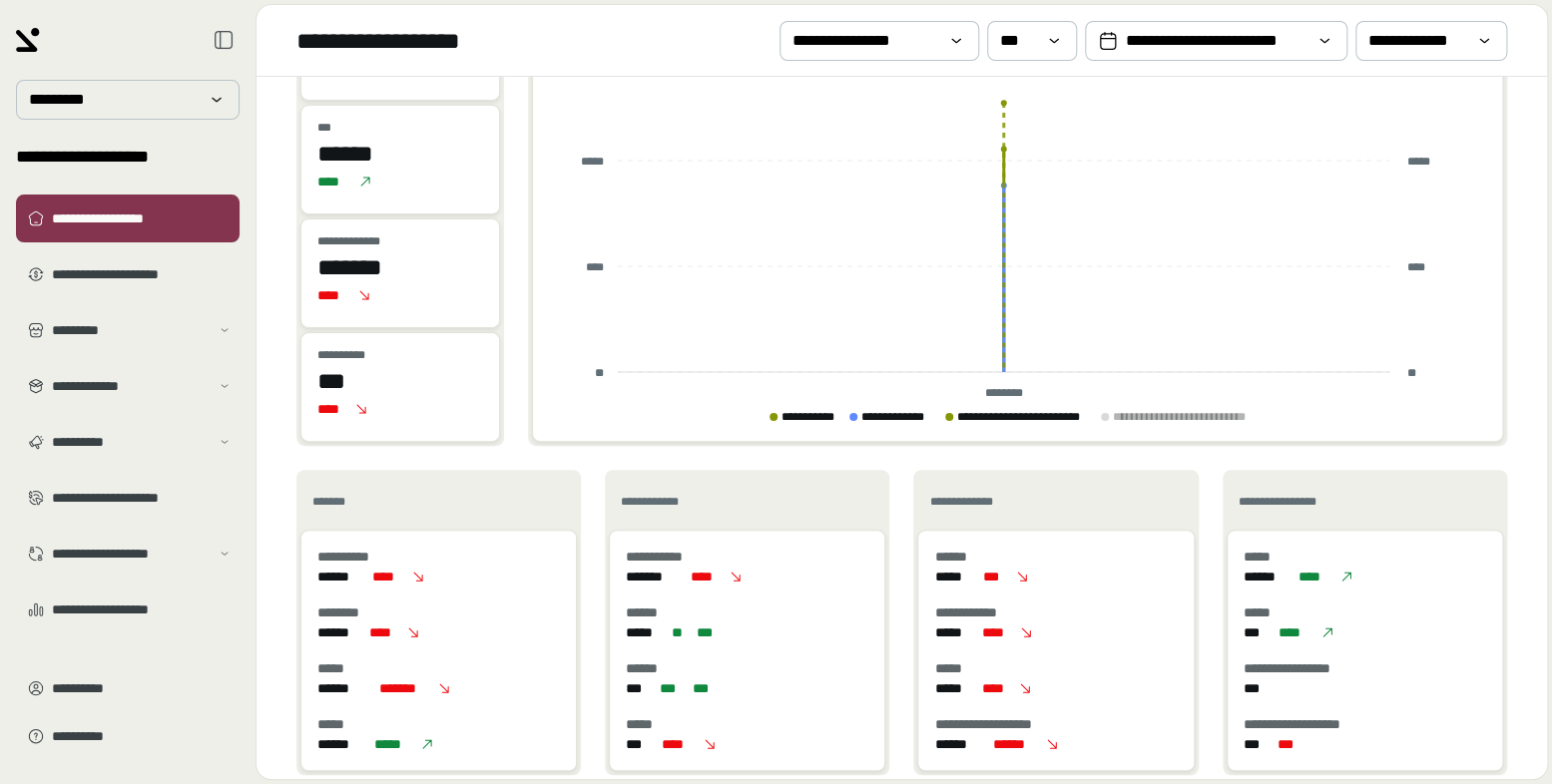 scroll, scrollTop: 0, scrollLeft: 0, axis: both 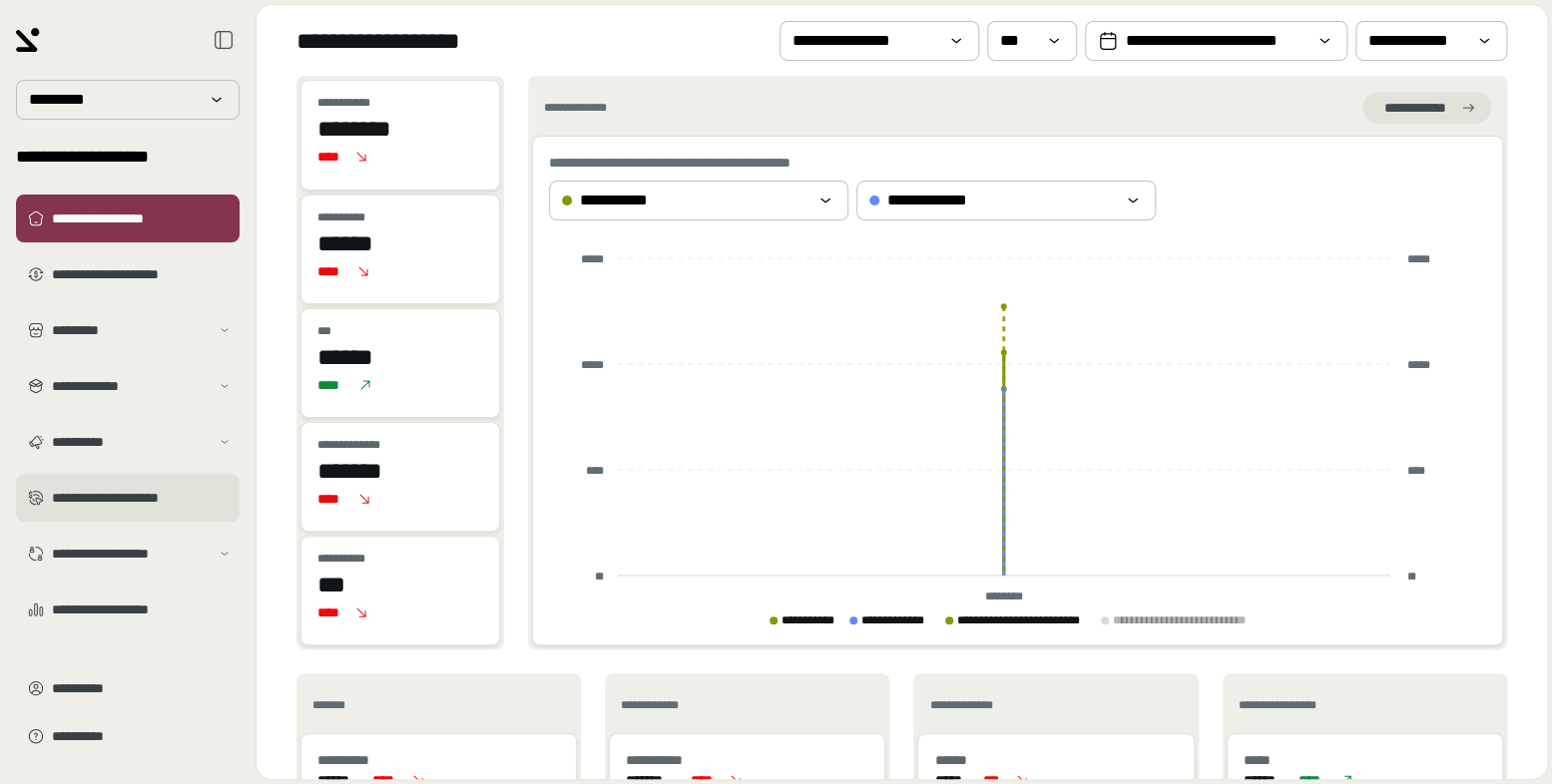 click on "**********" at bounding box center [142, 498] 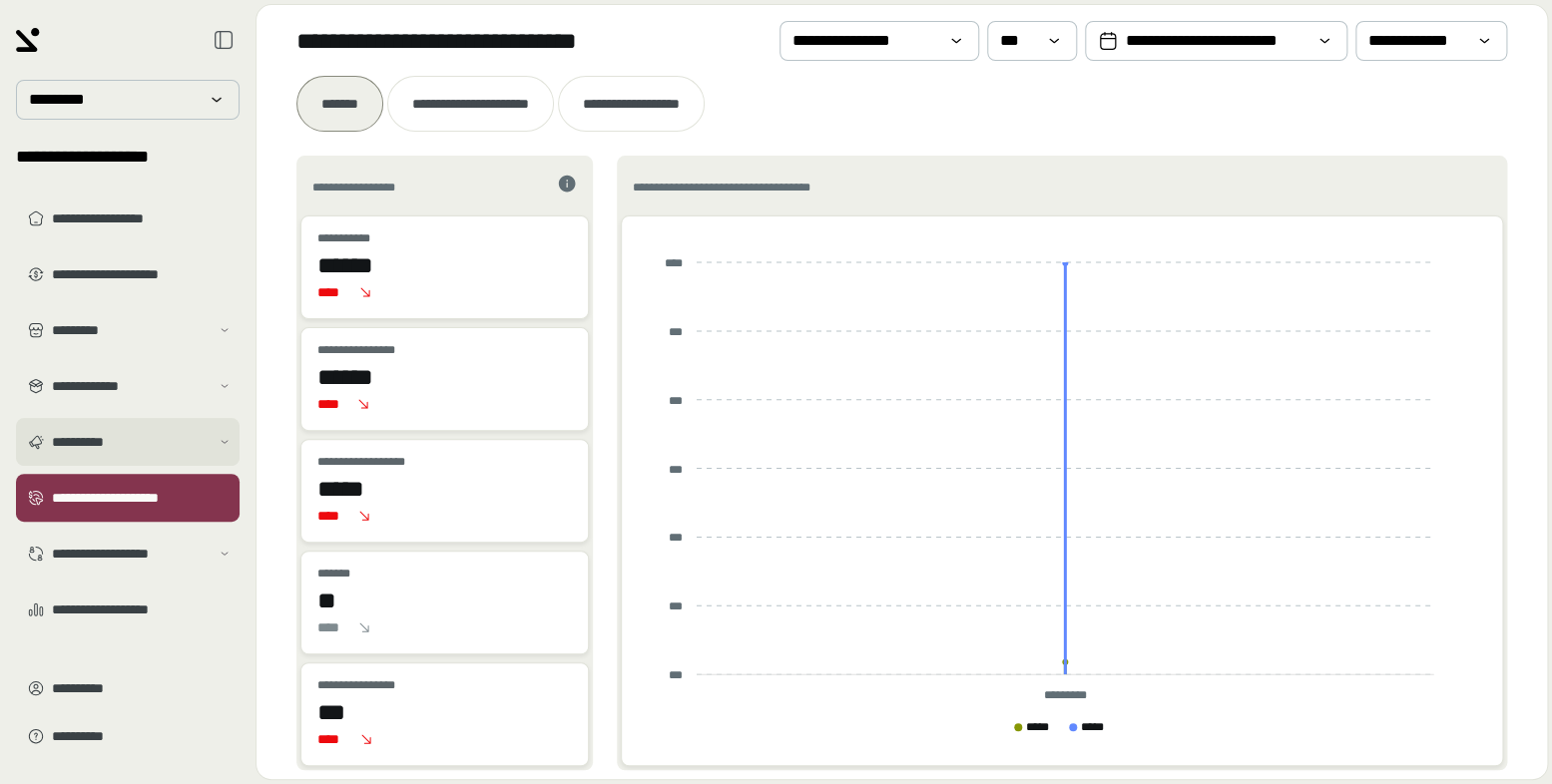 click on "**********" at bounding box center (131, 442) 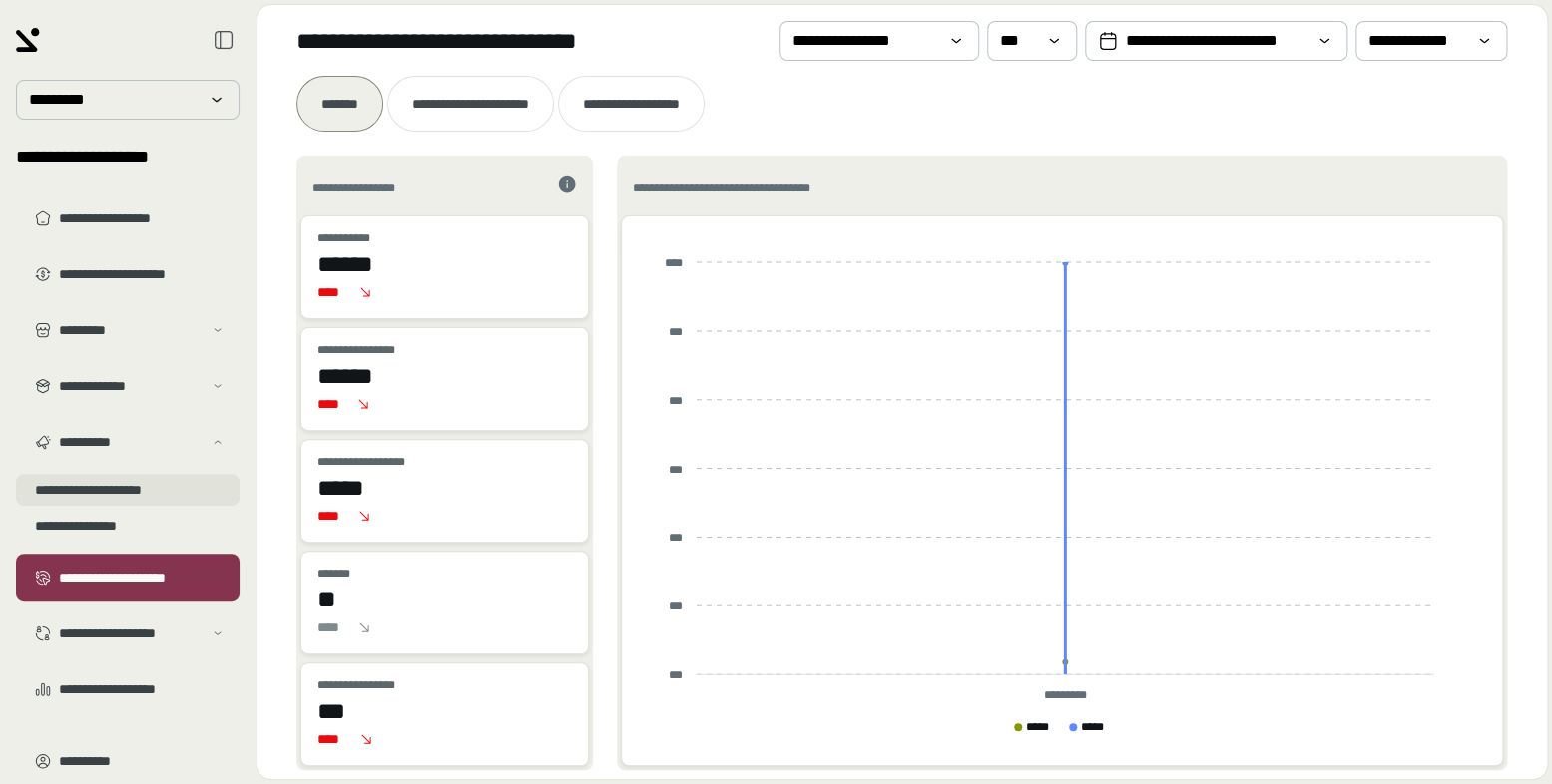 click on "**********" at bounding box center [128, 490] 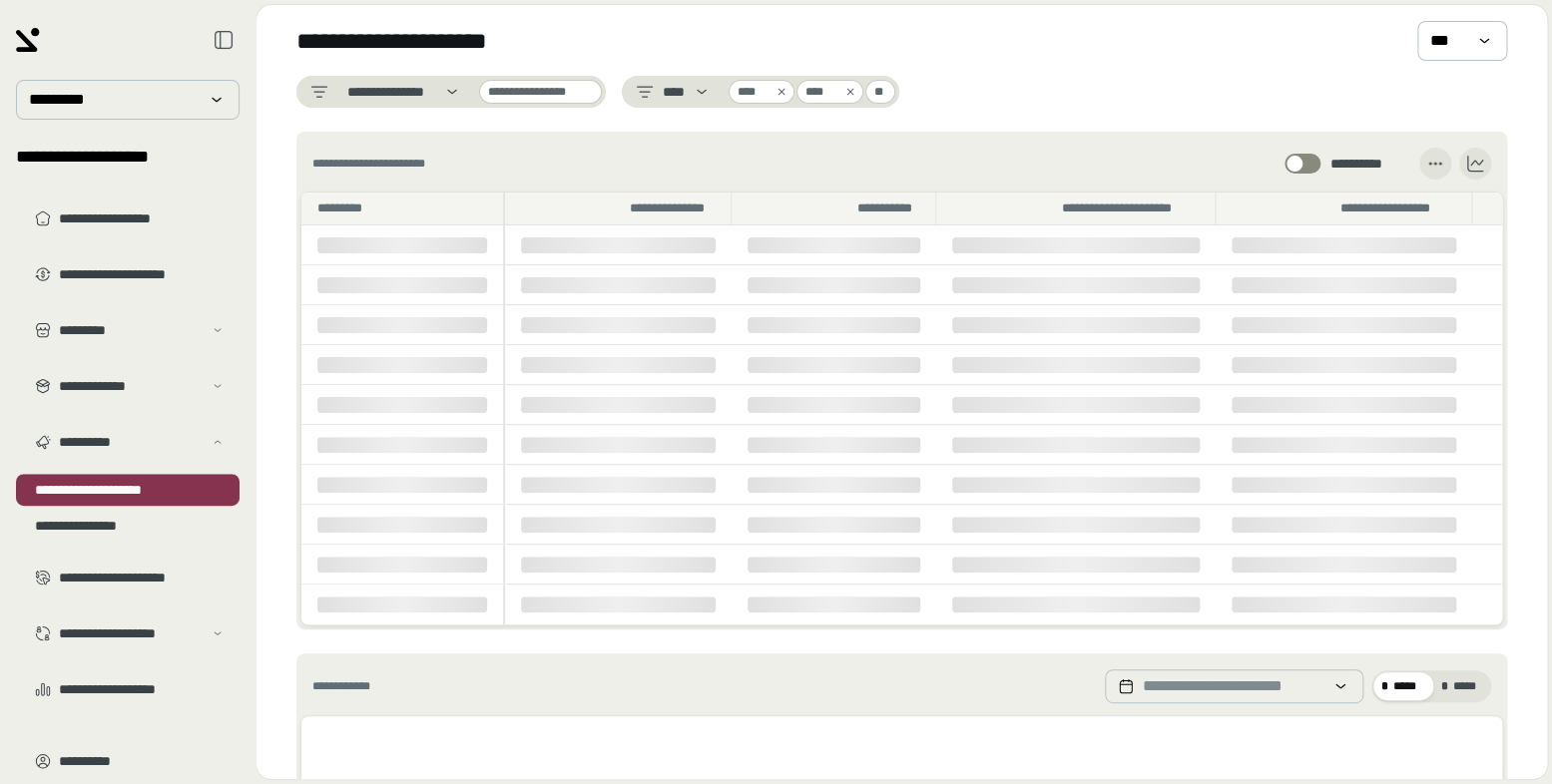 click 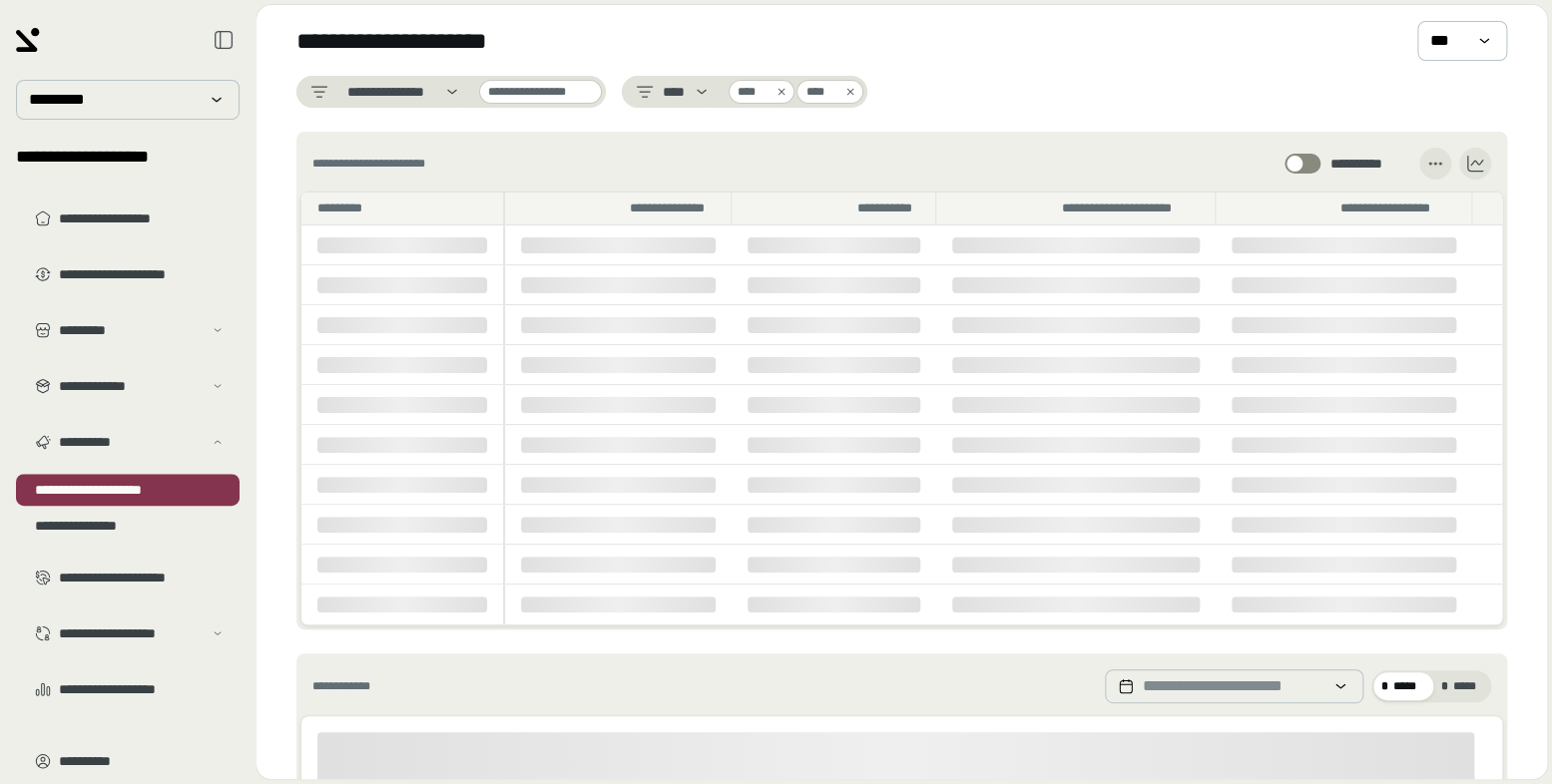 click 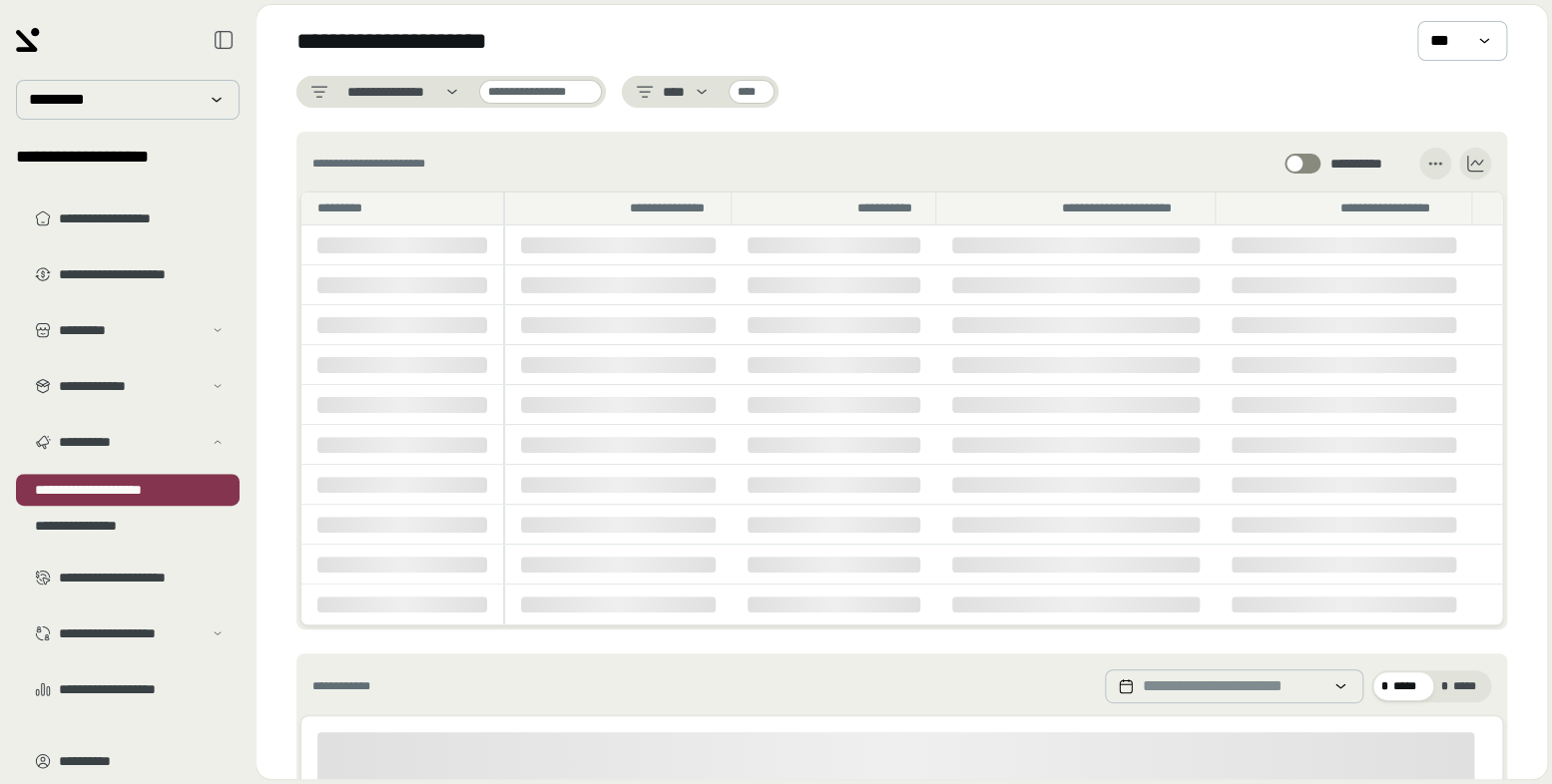 click on "**********" at bounding box center [901, 92] 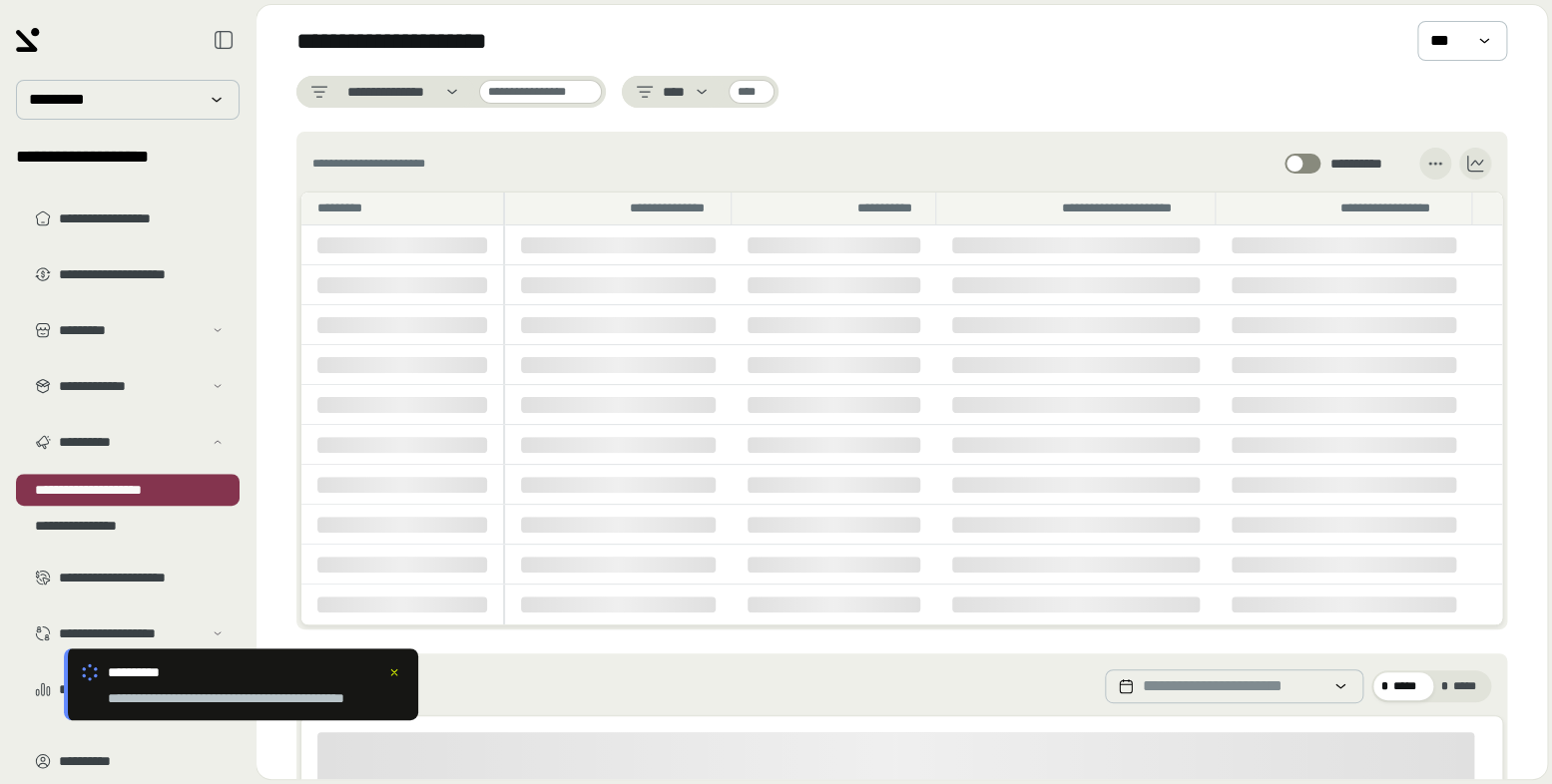 click on "**********" at bounding box center (901, 40) 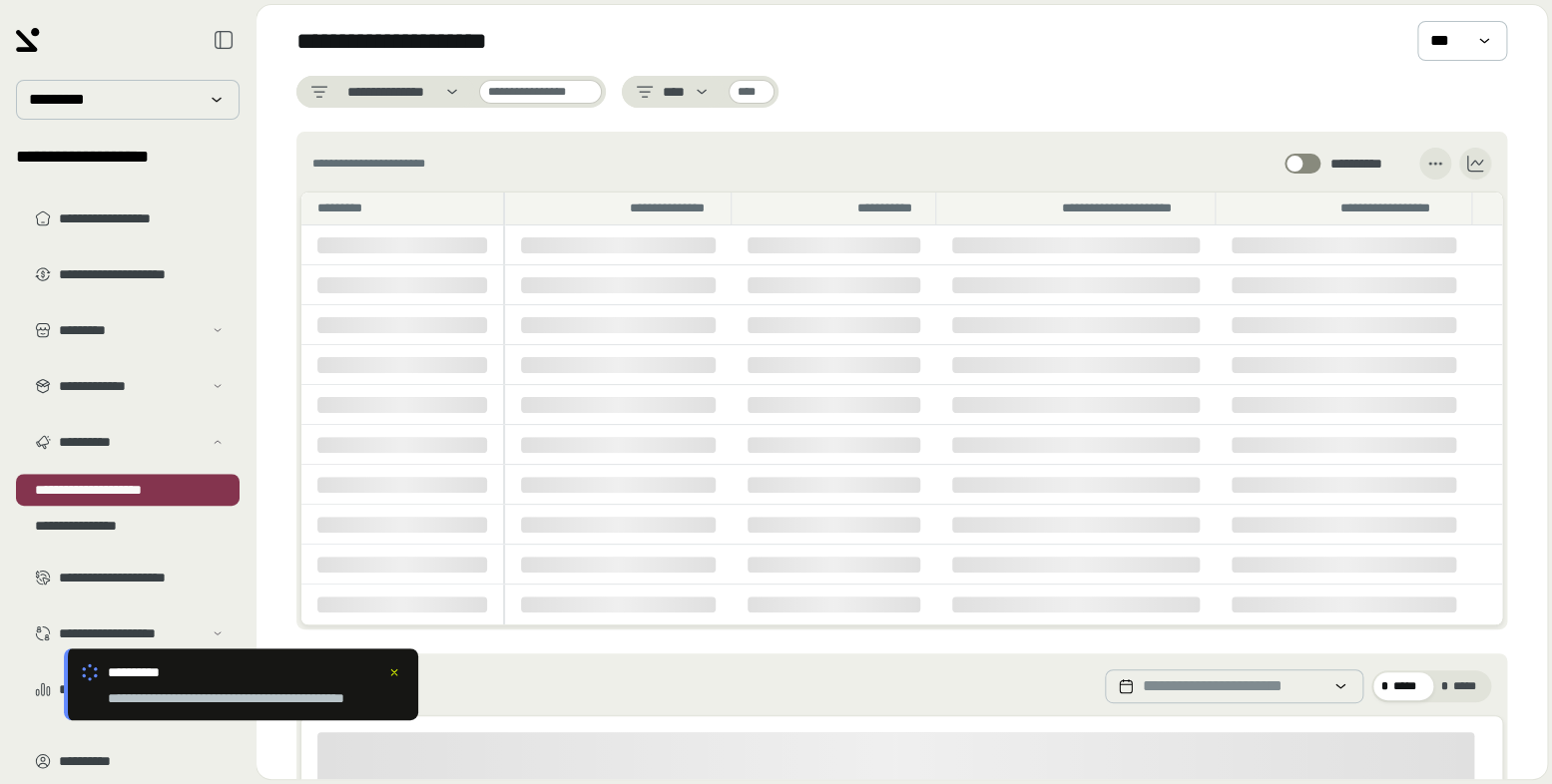 click on "[FIRST] [LAST] [STREET] [CITY] [STATE] [ZIP] [COUNTRY] [PHONE] [EMAIL] [SSN] [CC] [DOB] [AGE] [TIME] [ADDRESS] [COORDINATES] [POSTAL_CODE] [BIRTH_DATE] [PERSONAL_INFO] [USER_DATA] [PRIVATE_INFO] [SENSITIVE_DATA] [CONFIDENTIAL_DATA] [PERSONAL_DETAILS] [USER_DETAILS] [PRIVATE_DETAILS] [SENSITIVE_DETAILS] [CONFIDENTIAL_DETAILS] [PERSONAL_IDENTIFIERS] [USER_IDENTIFIERS] [PRIVATE_IDENTIFIERS] [SENSITIVE_IDENTIFIERS] [CONFIDENTIAL_IDENTIFIERS] [PERSONAL_ATTRIBUTES] [USER_ATTRIBUTES] [PRIVATE_ATTRIBUTES] [SENSITIVE_ATTRIBUTES] [CONFIDENTIAL_ATTRIBUTES] [PERSONAL_PROFILE] [USER_PROFILE] [PRIVATE_PROFILE] [SENSITIVE_PROFILE] [CONFIDENTIAL_PROFILE] [PERSONAL_RECORD] [USER_RECORD] [PRIVATE_RECORD] [SENSITIVE_RECORD] [CONFIDENTIAL_RECORD] [PERSONAL_INFORMATION] [USER_INFORMATION] [PRIVATE_INFORMATION] [SENSITIVE_INFORMATION] [CONFIDENTIAL_INFORMATION]" at bounding box center (901, 427) 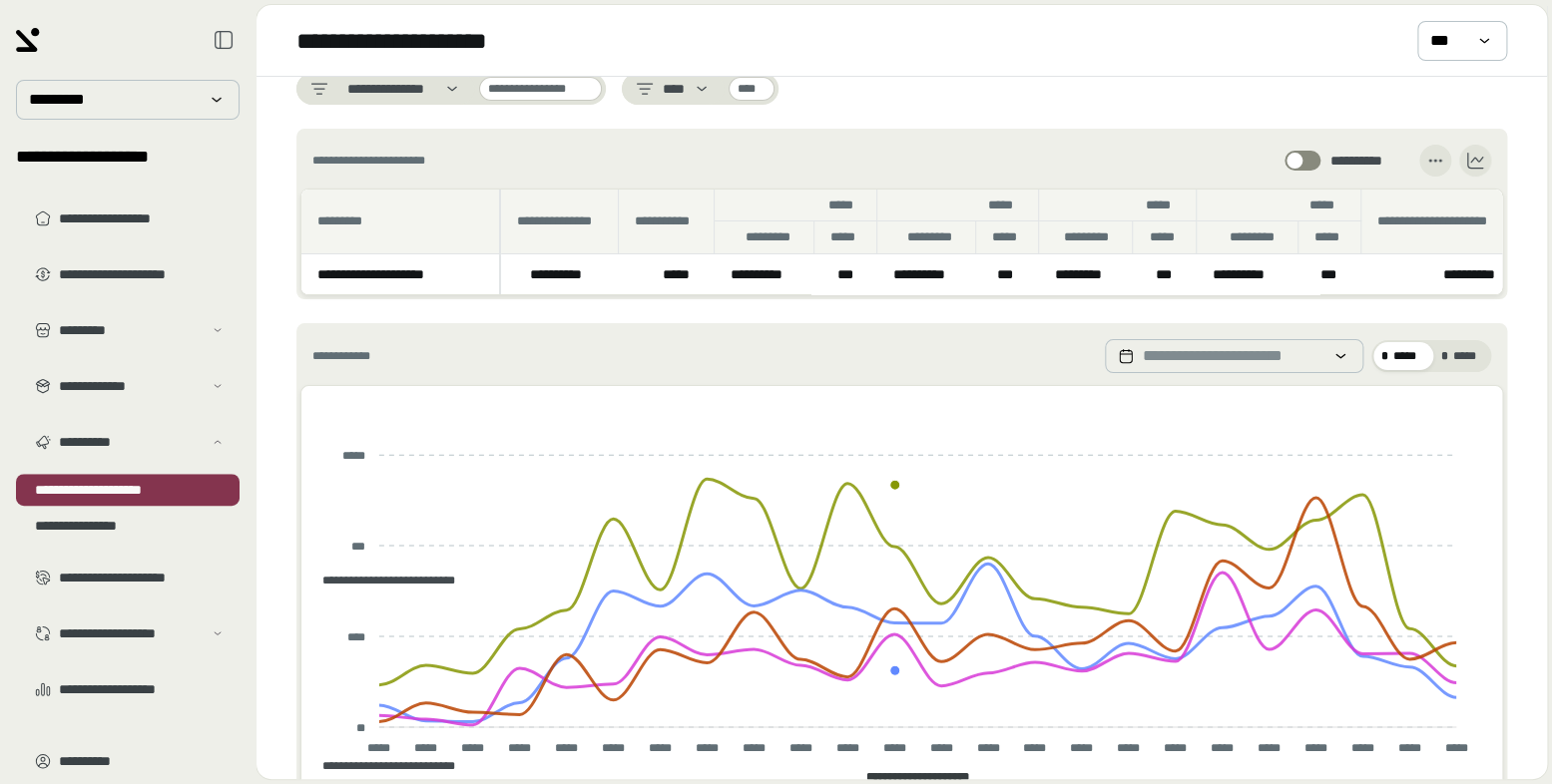 scroll, scrollTop: 7, scrollLeft: 0, axis: vertical 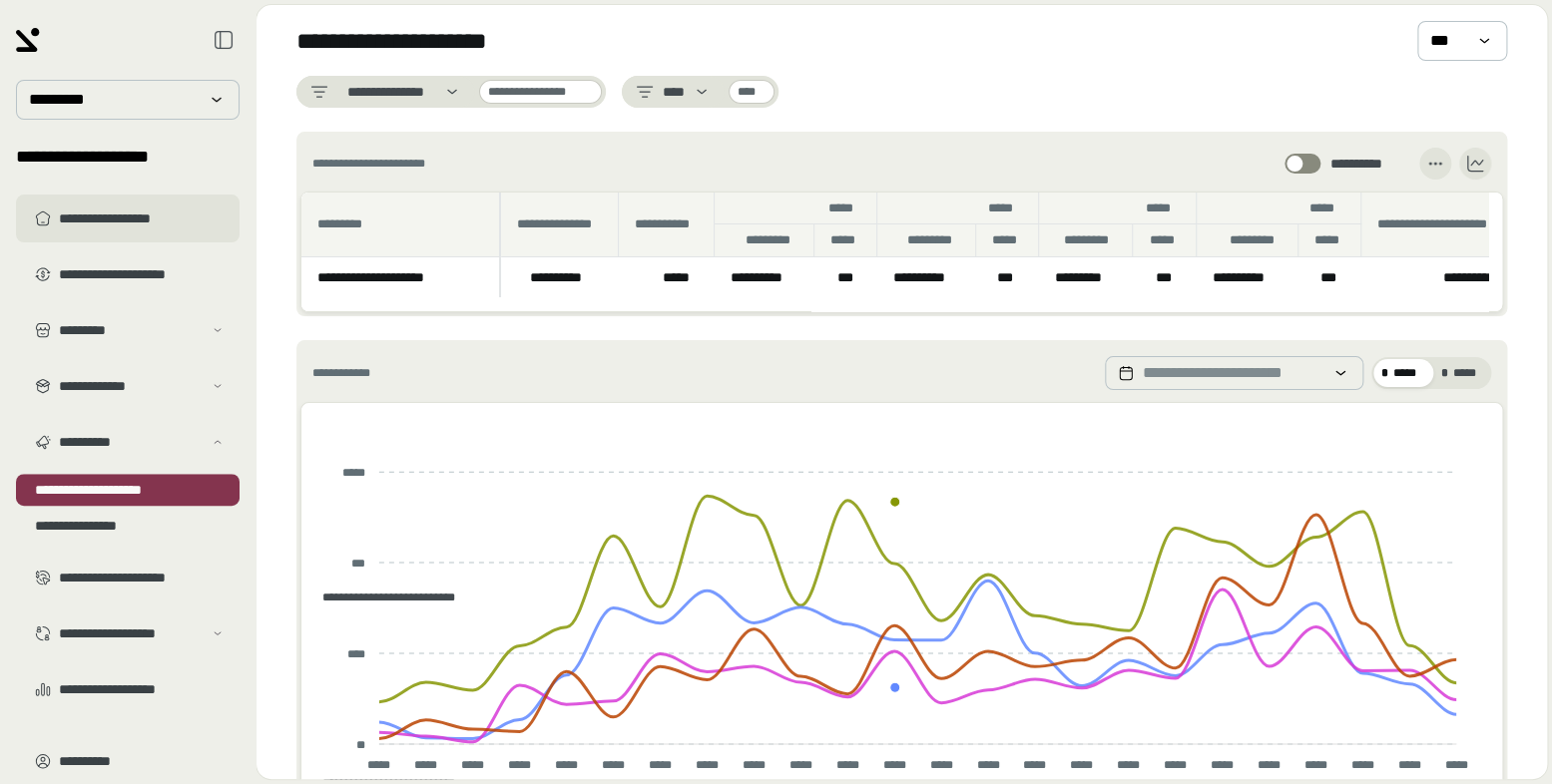 click on "**********" at bounding box center [142, 218] 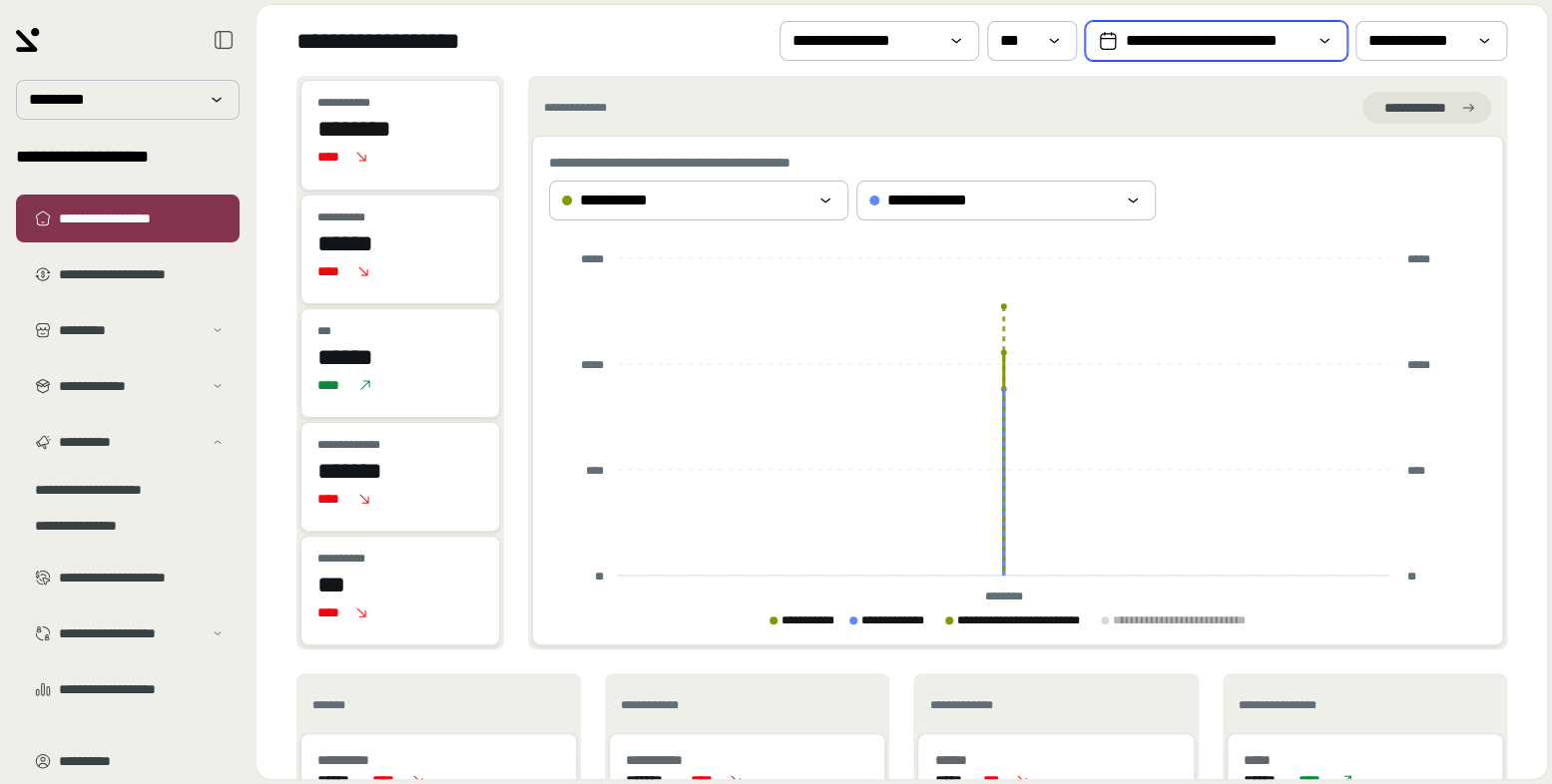 click on "**********" at bounding box center (1216, 41) 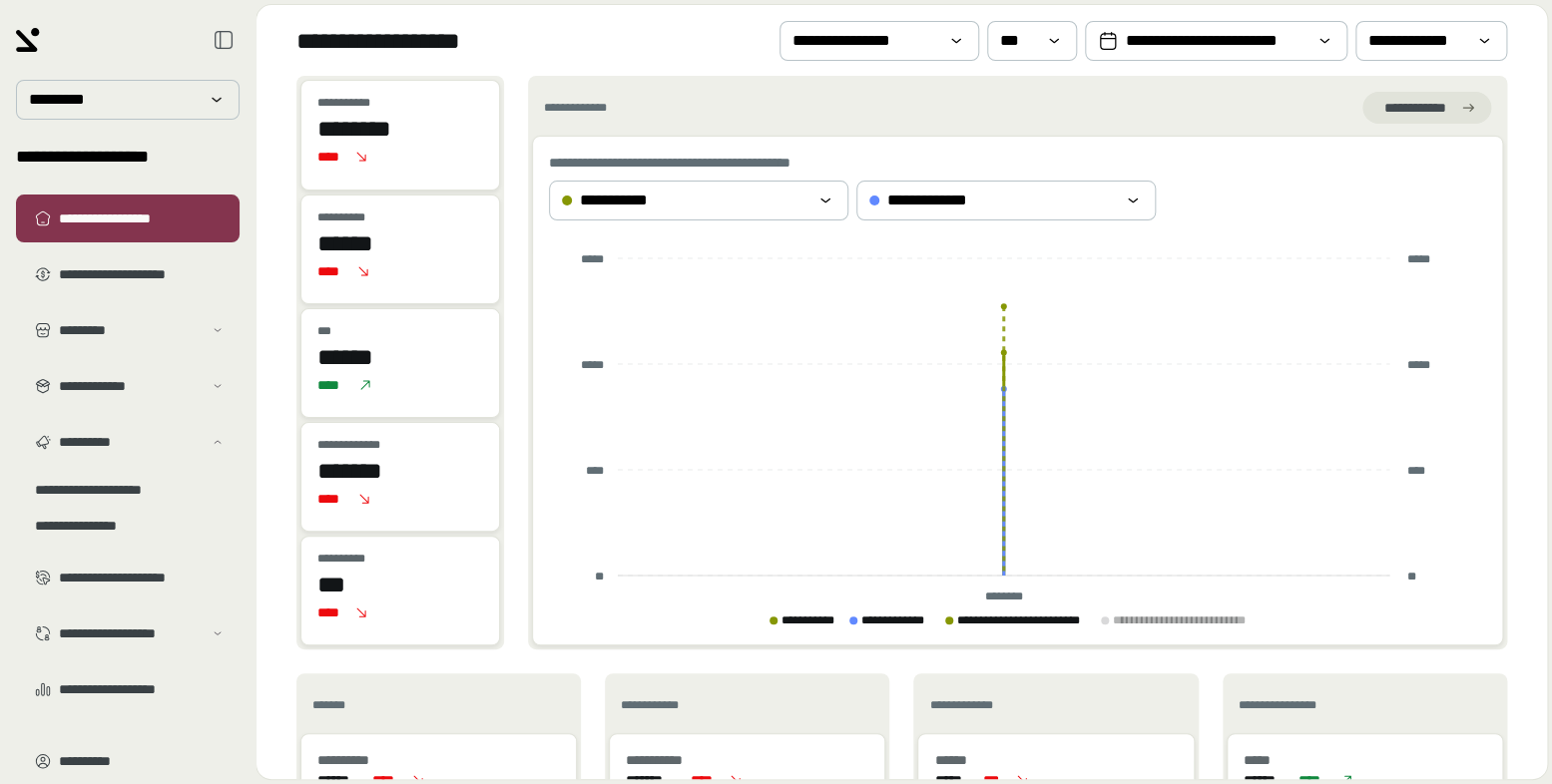 click on "[FIRST] [LAST] [STREET] [CITY] [STATE] [ZIP] [COUNTRY] [PHONE] [EMAIL] [SSN] [CC] [DOB] [AGE] [TIME] [ADDRESS] [COORDINATES] [POSTAL_CODE] [BIRTH_DATE] [PERSONAL_INFO] [USER_DATA] [PRIVATE_INFO] [SENSITIVE_DATA] [CONFIDENTIAL_DATA] [PERSONAL_DETAILS] [USER_DETAILS] [PRIVATE_DETAILS] [SENSITIVE_DETAILS] [CONFIDENTIAL_DETAILS] [PERSONAL_IDENTIFIERS] [USER_IDENTIFIERS] [PRIVATE_IDENTIFIERS] [SENSITIVE_IDENTIFIERS] [CONFIDENTIAL_IDENTIFIERS] [PERSONAL_ATTRIBUTES] [USER_ATTRIBUTES] [PRIVATE_ATTRIBUTES] [SENSITIVE_ATTRIBUTES] [CONFIDENTIAL_ATTRIBUTES] [PERSONAL_PROFILE] [USER_PROFILE] [PRIVATE_PROFILE] [SENSITIVE_PROFILE] [CONFIDENTIAL_PROFILE] [PERSONAL_RECORD] [USER_RECORD] [PRIVATE_RECORD] [SENSITIVE_RECORD] [CONFIDENTIAL_RECORD] [PERSONAL_INFORMATION] [USER_INFORMATION] [PRIVATE_INFORMATION] [SENSITIVE_INFORMATION] [CONFIDENTIAL_INFORMATION]" at bounding box center [1017, 390] 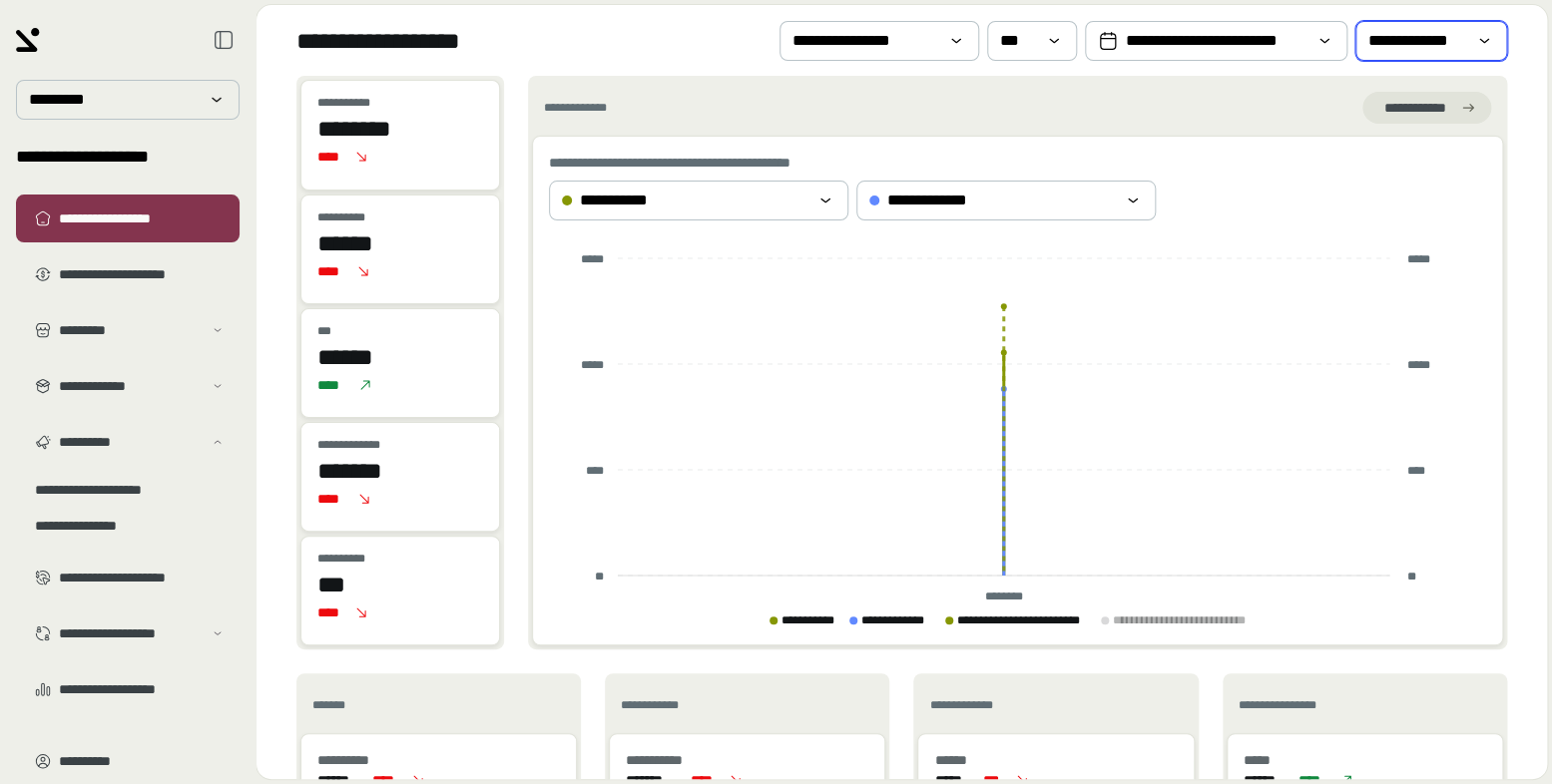 click on "**********" at bounding box center (1417, 41) 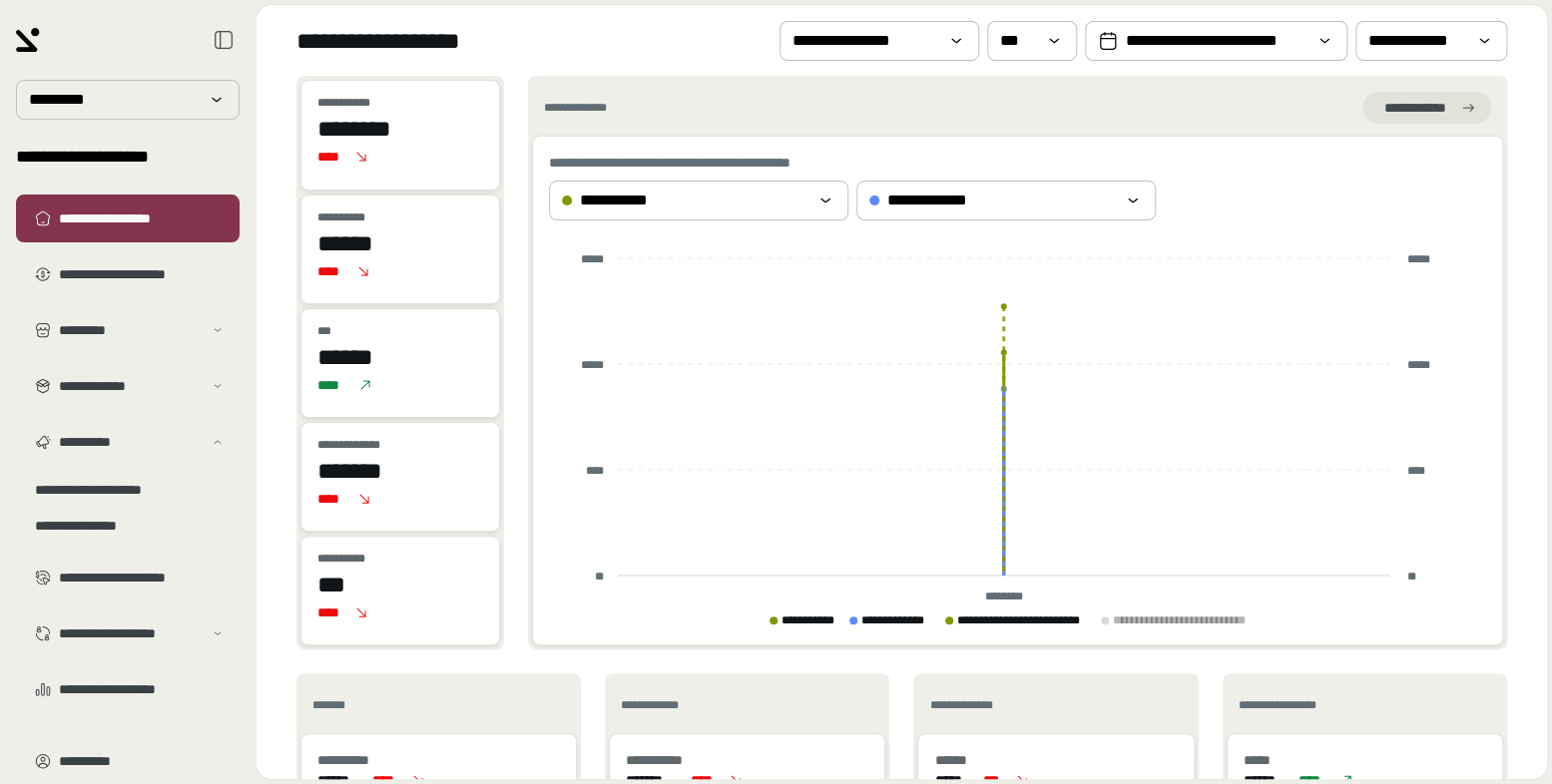 click on "**********" at bounding box center (1017, 108) 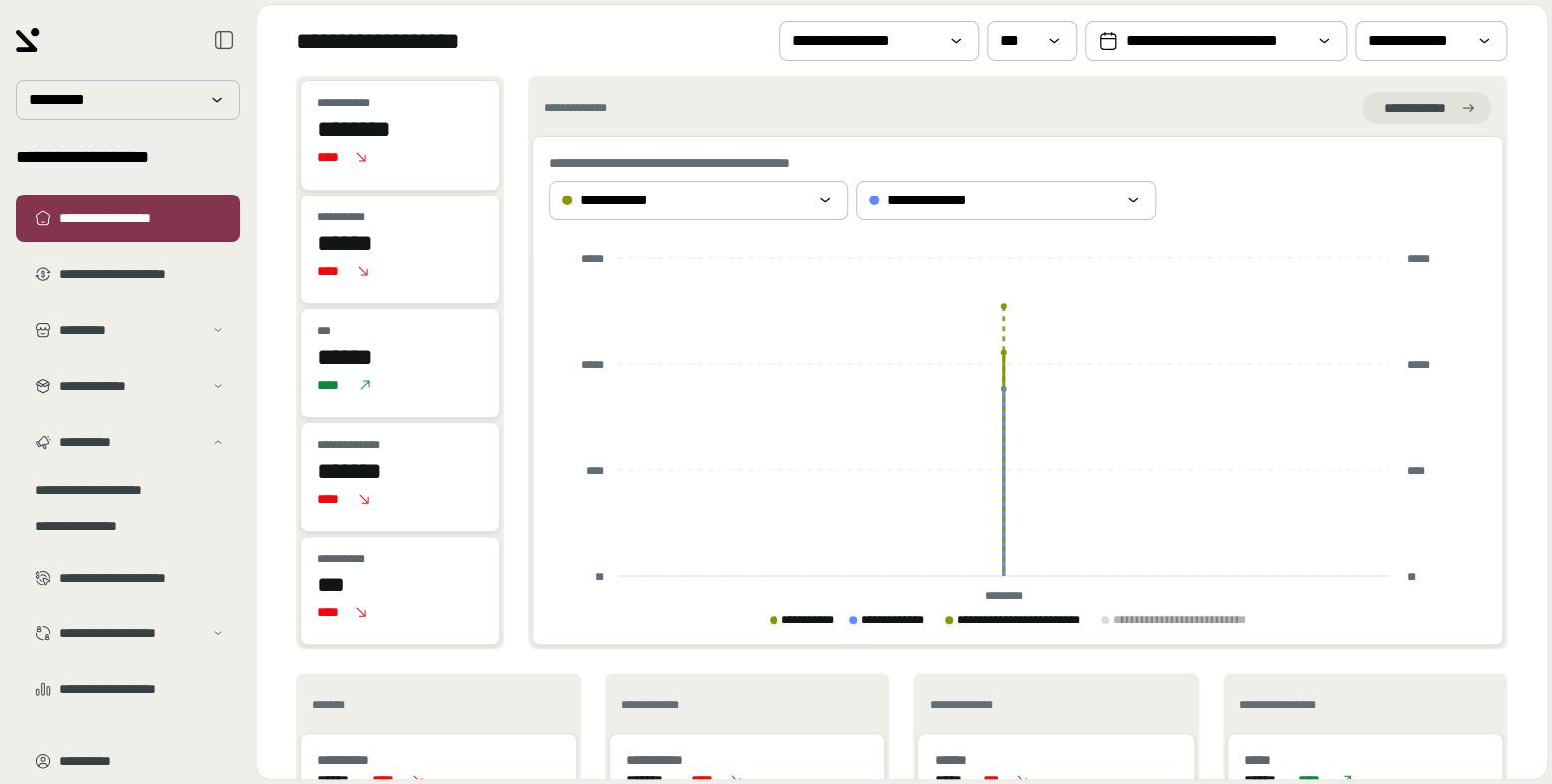 click on "********" at bounding box center [400, 129] 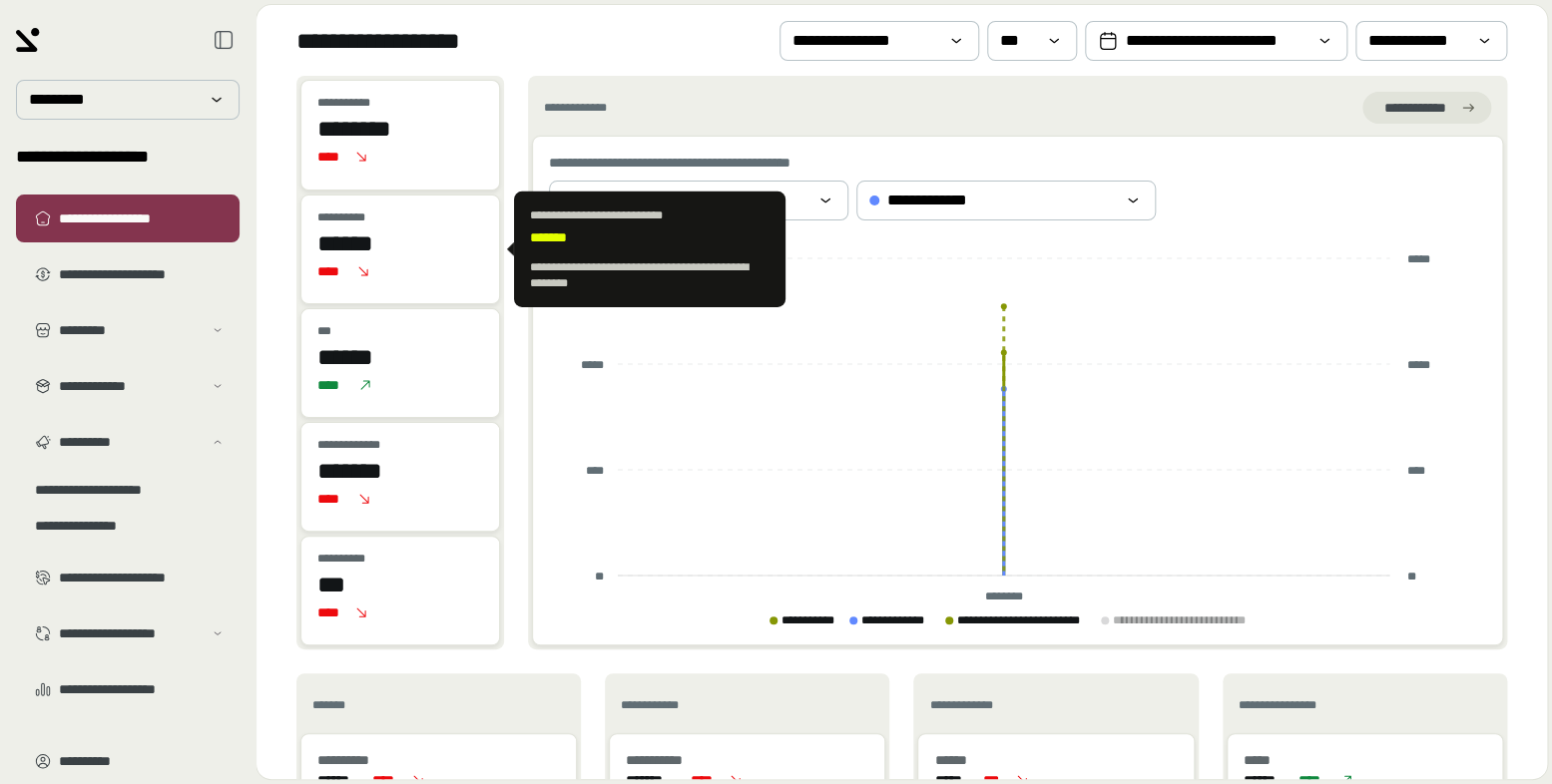 click on "******" at bounding box center (400, 243) 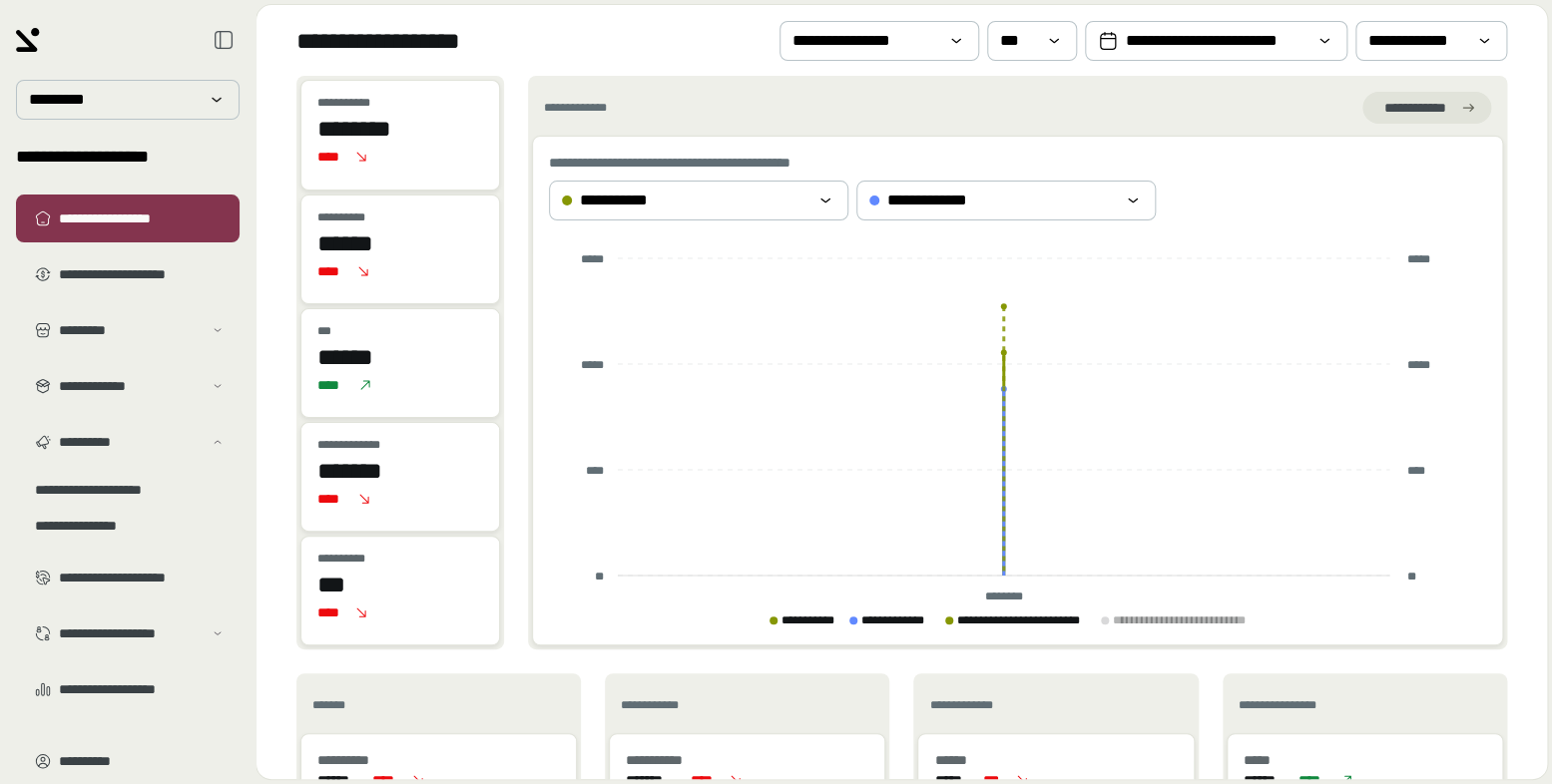 click on "******" at bounding box center [400, 243] 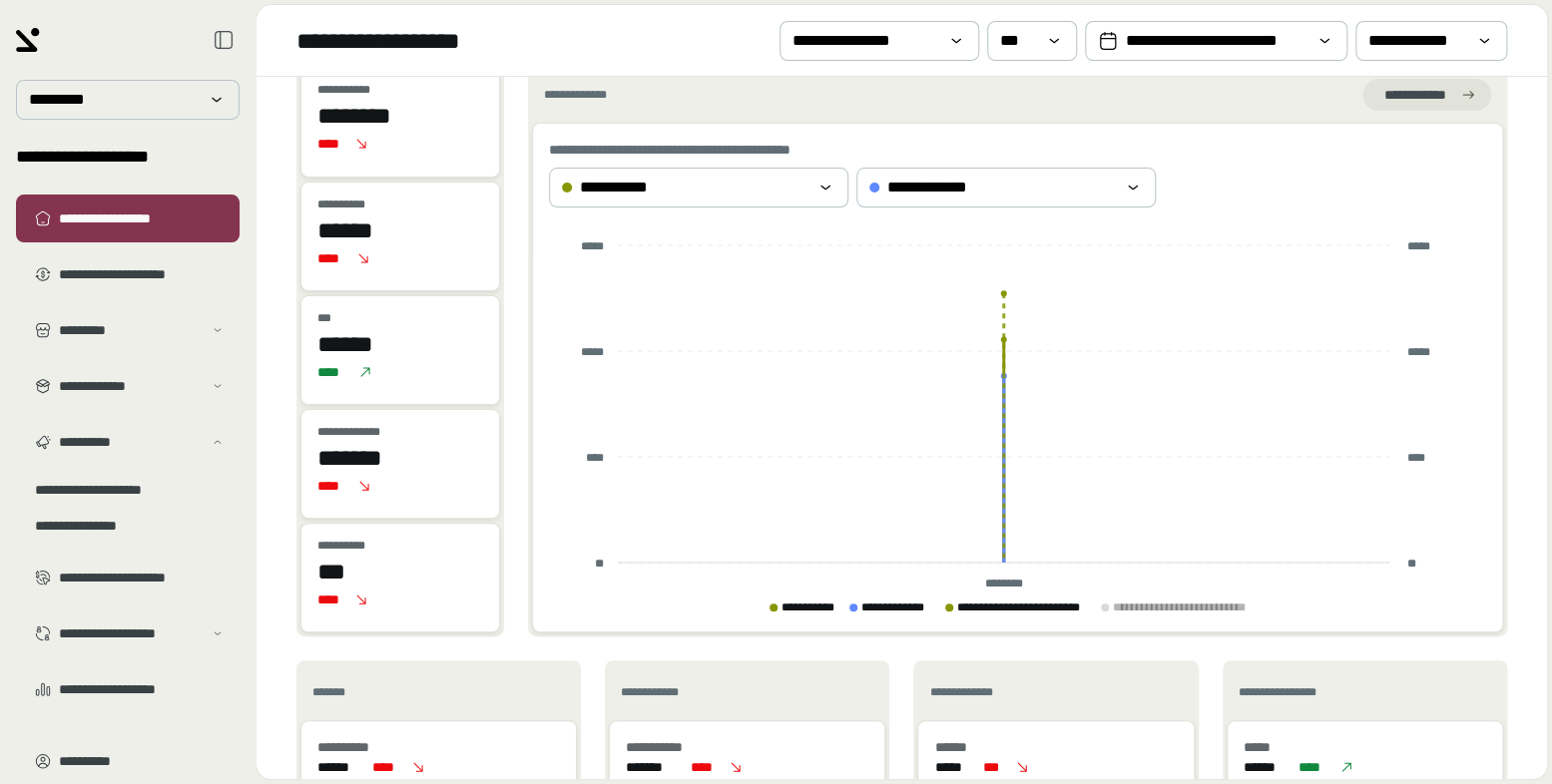scroll, scrollTop: 15, scrollLeft: 0, axis: vertical 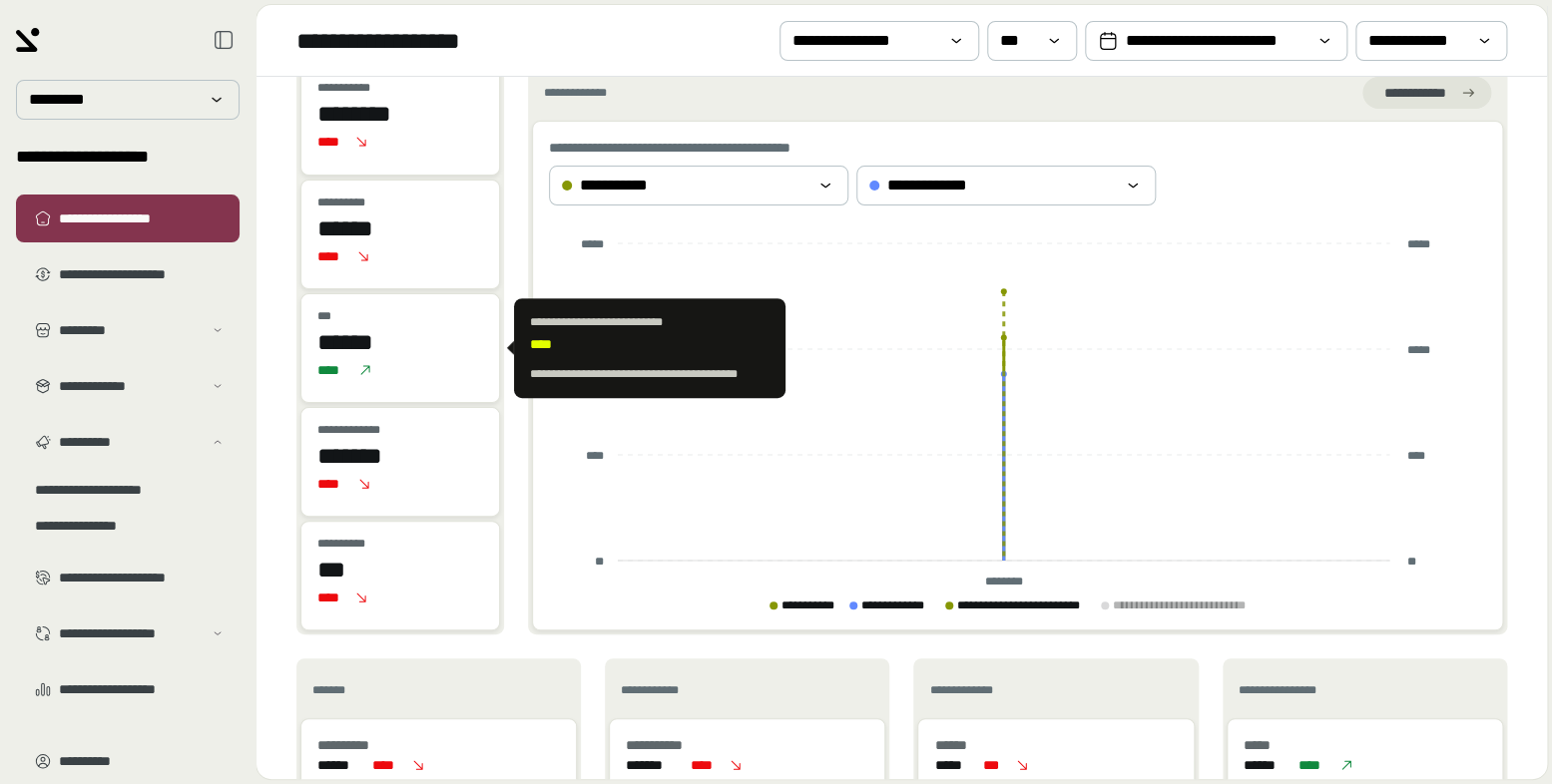 click on "******" at bounding box center (400, 342) 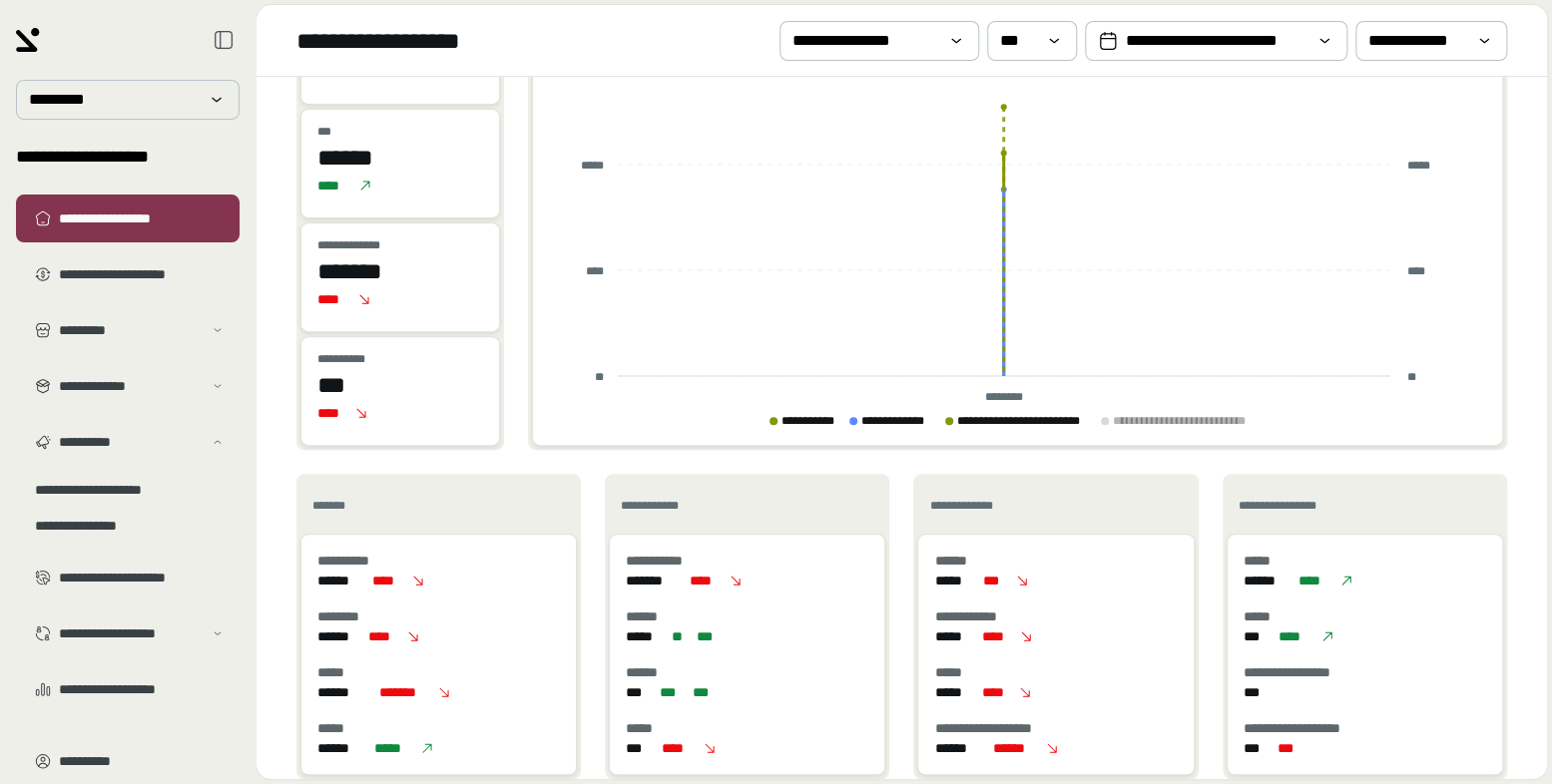 scroll, scrollTop: 214, scrollLeft: 0, axis: vertical 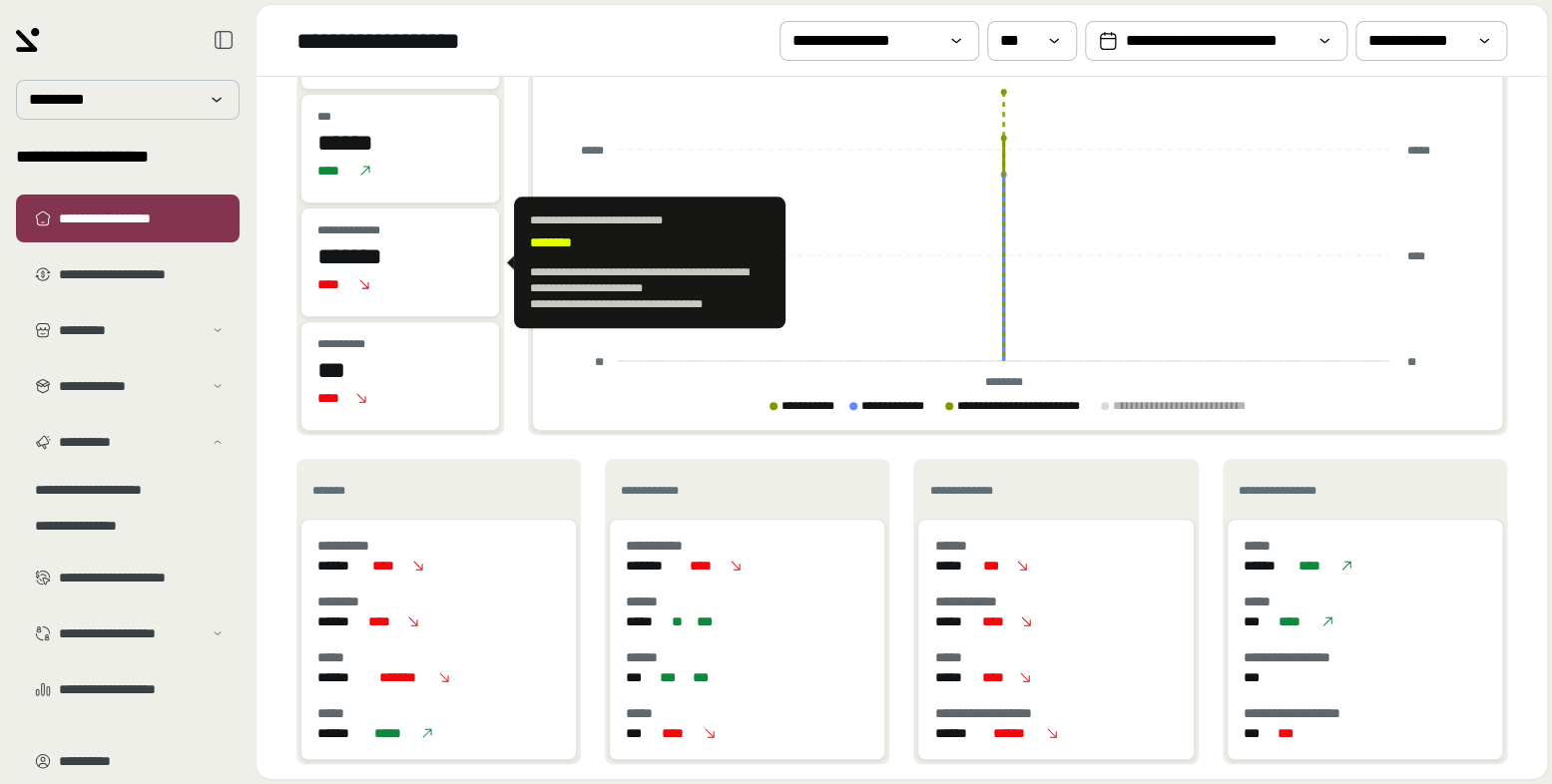 click on "****" at bounding box center (400, 284) 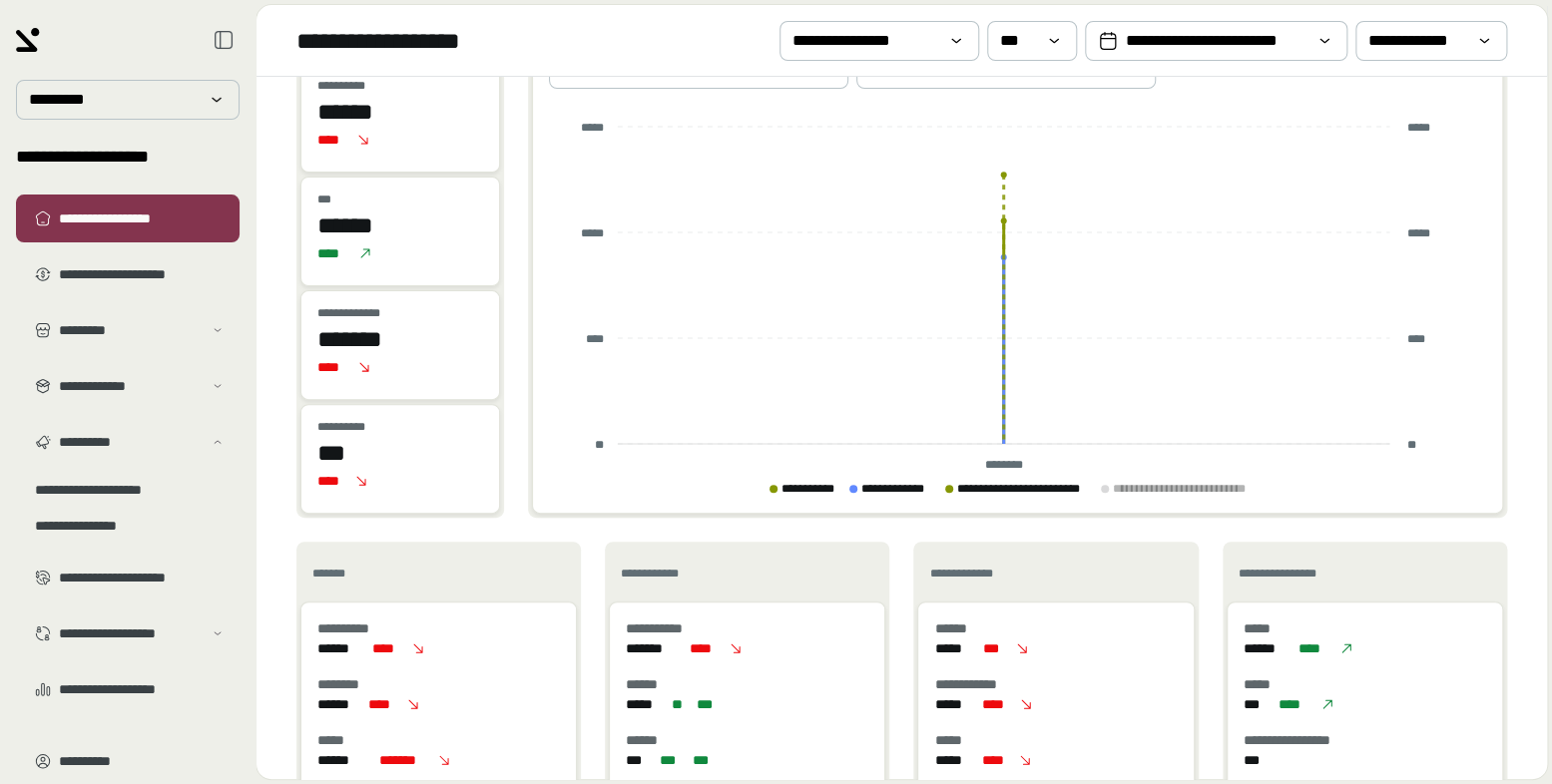 scroll, scrollTop: 0, scrollLeft: 0, axis: both 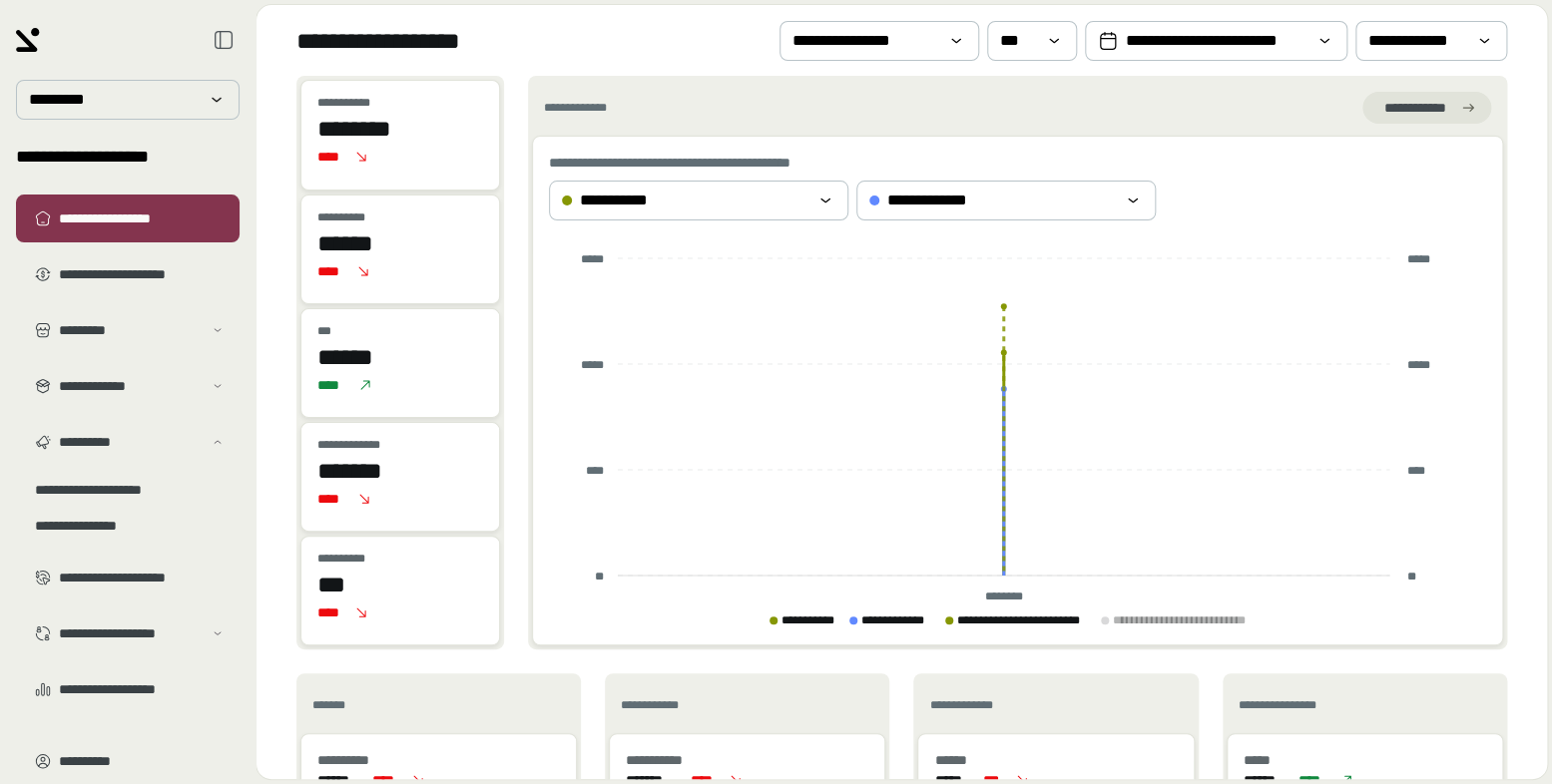 click on "****" at bounding box center [400, 157] 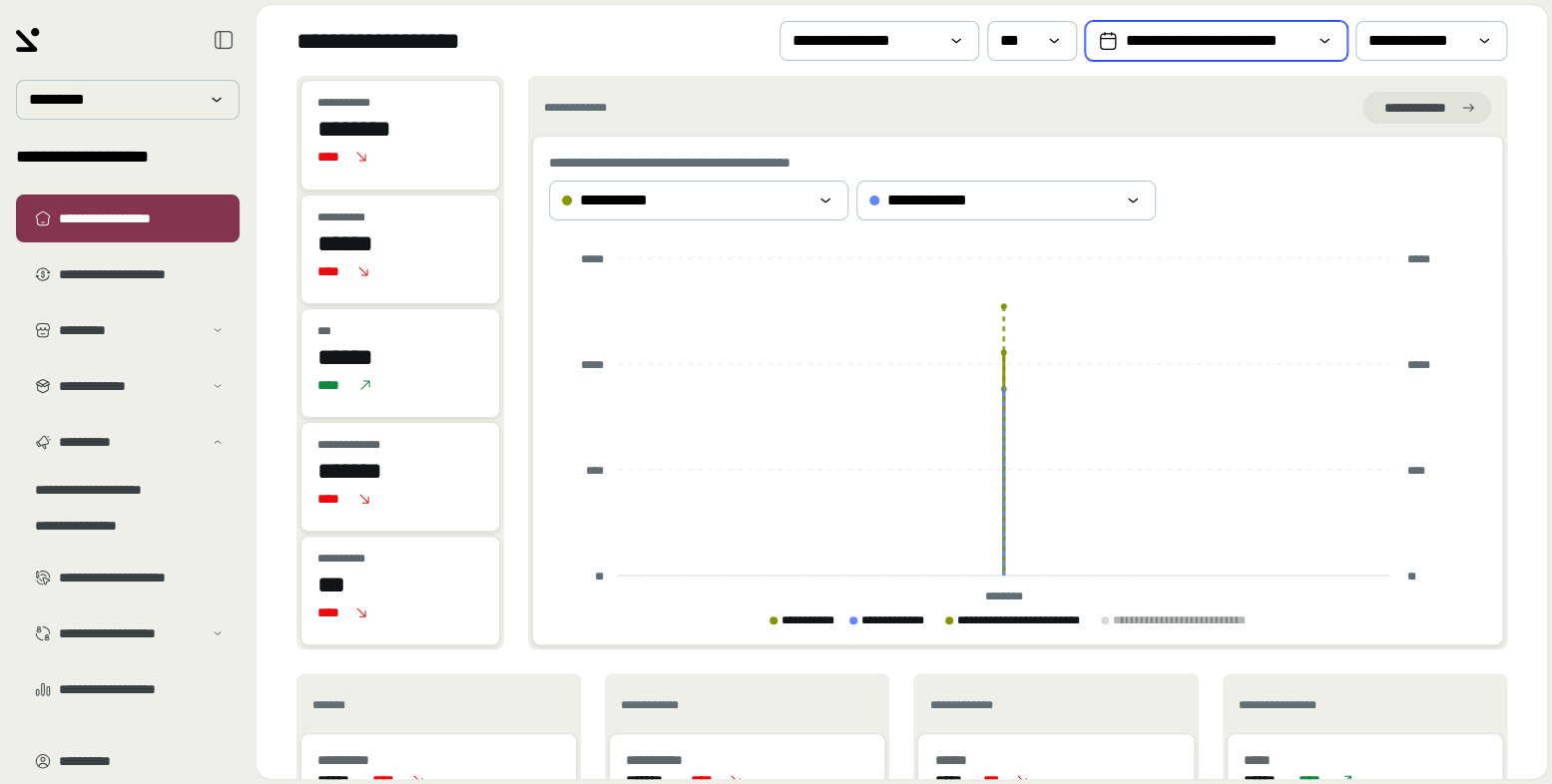 click on "**********" at bounding box center [1216, 41] 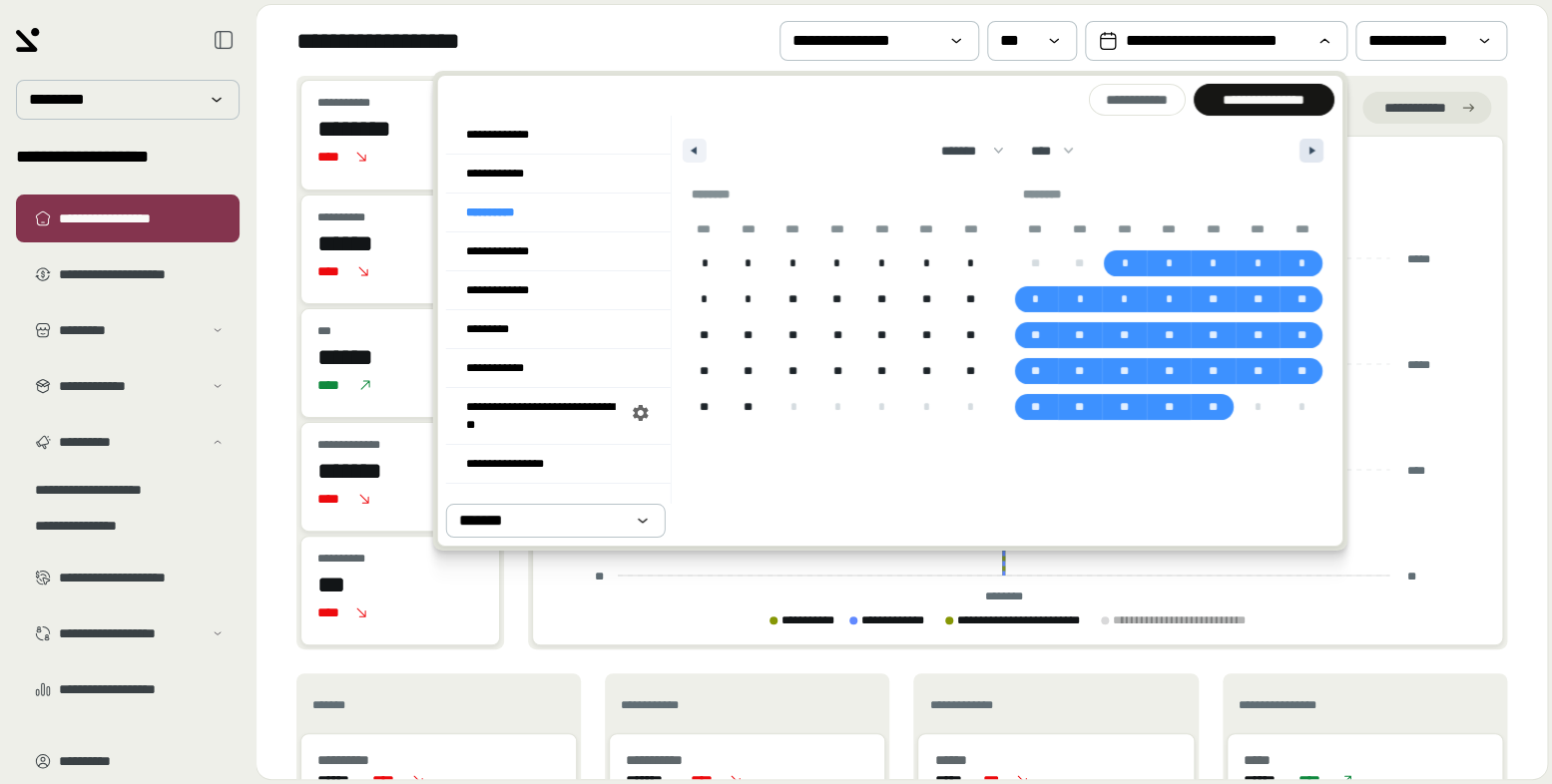 click at bounding box center [1314, 151] 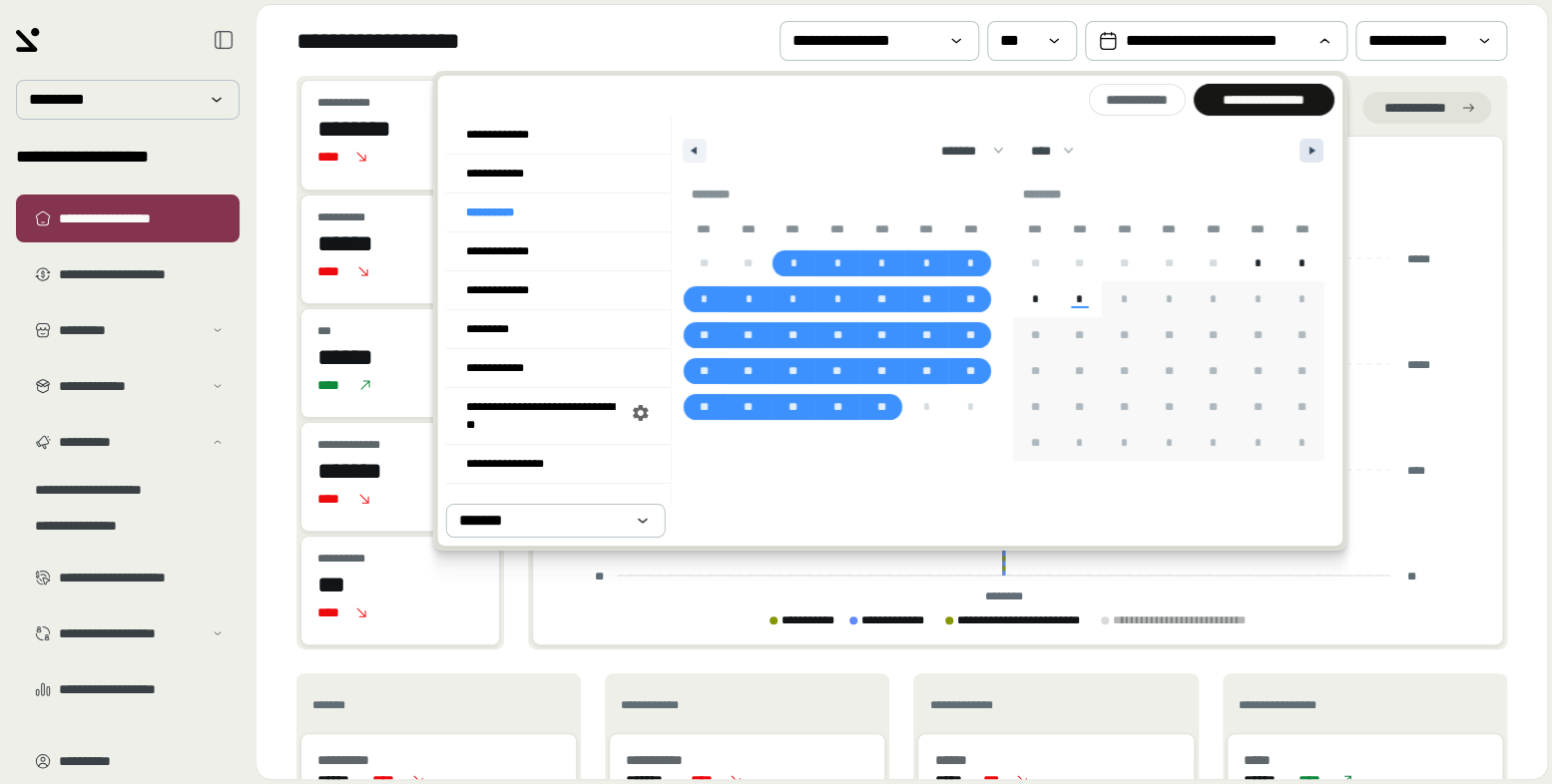 click at bounding box center [1314, 151] 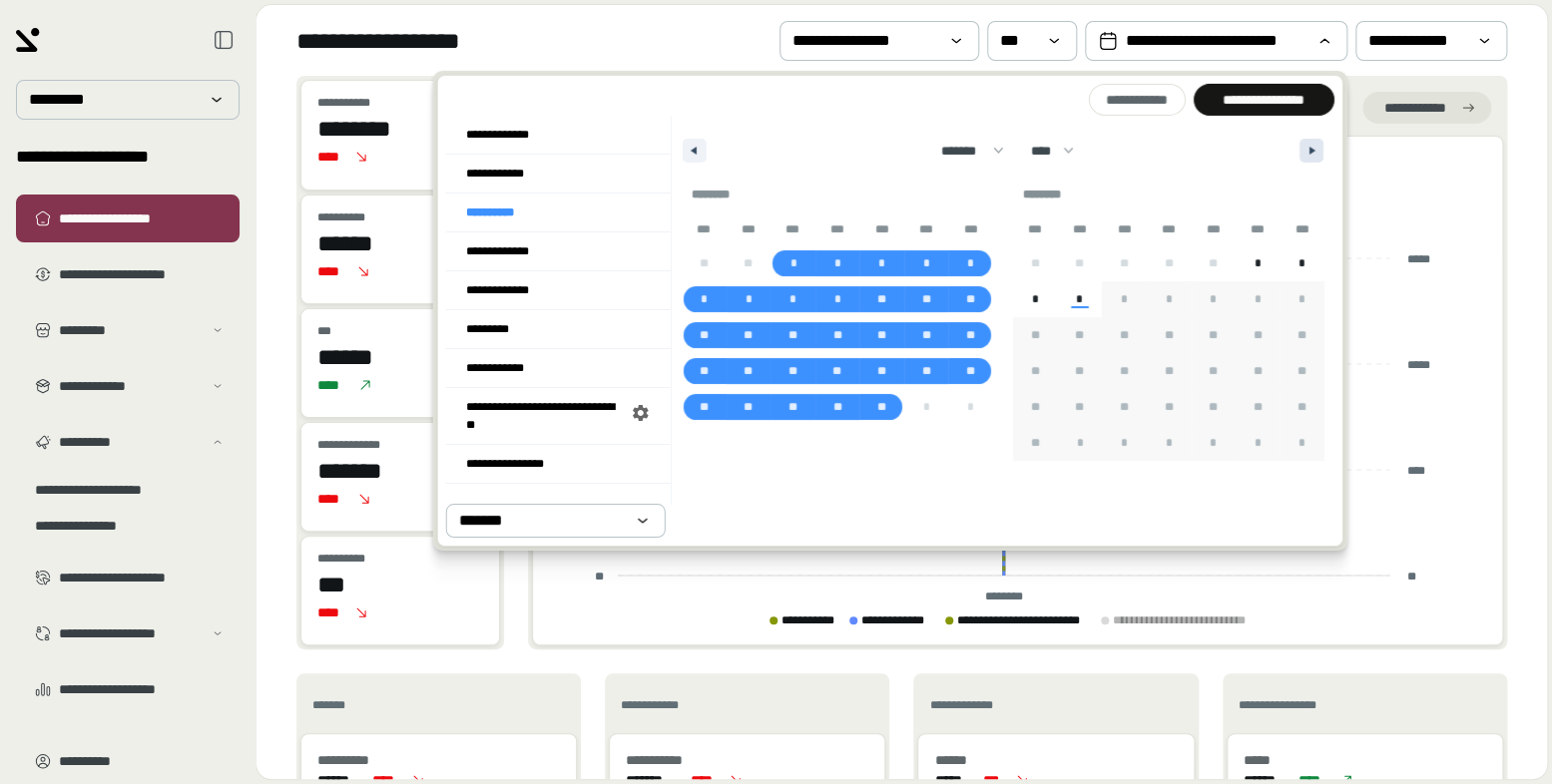 click at bounding box center (1314, 151) 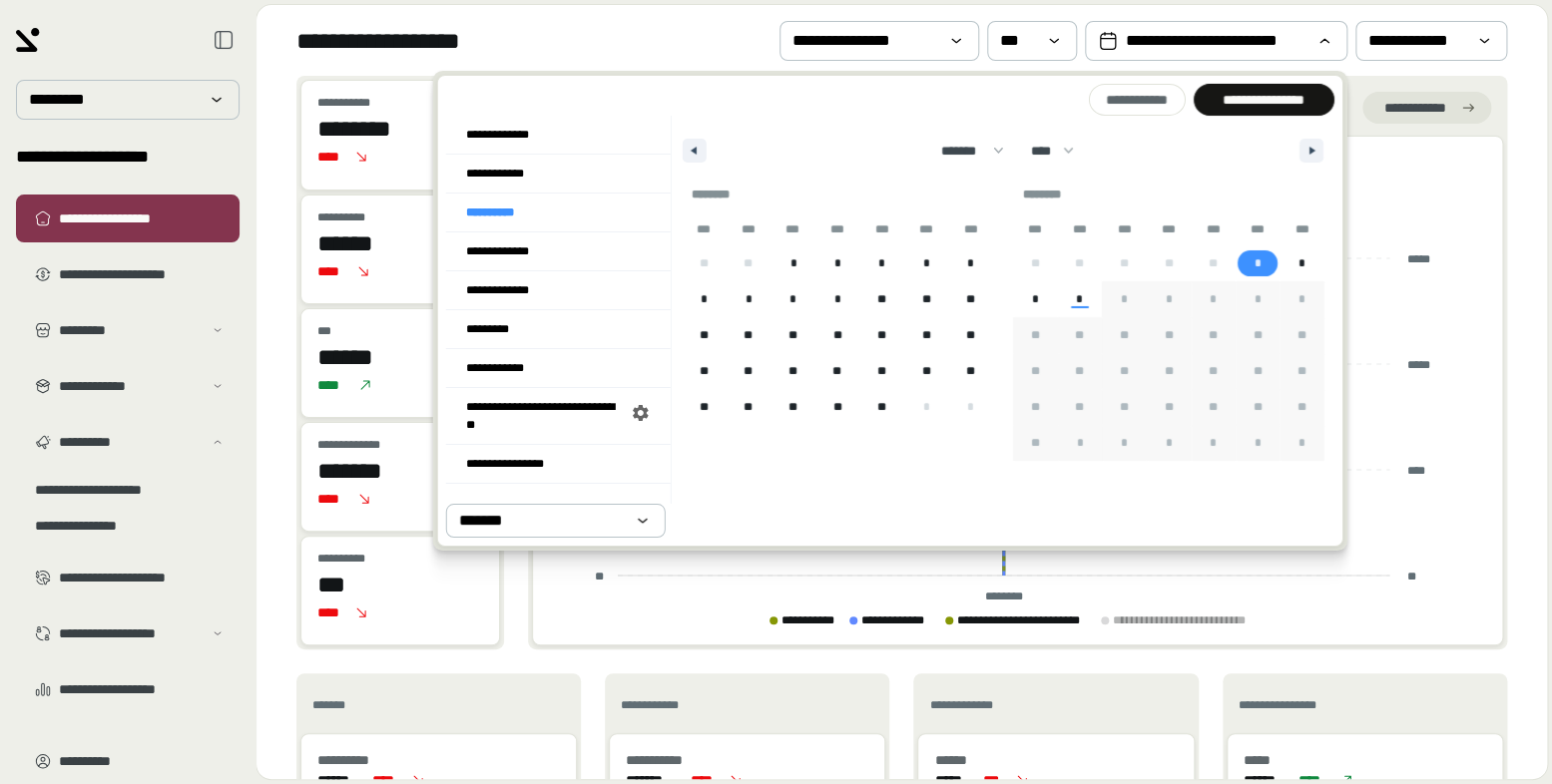 click on "*" at bounding box center (1257, 263) 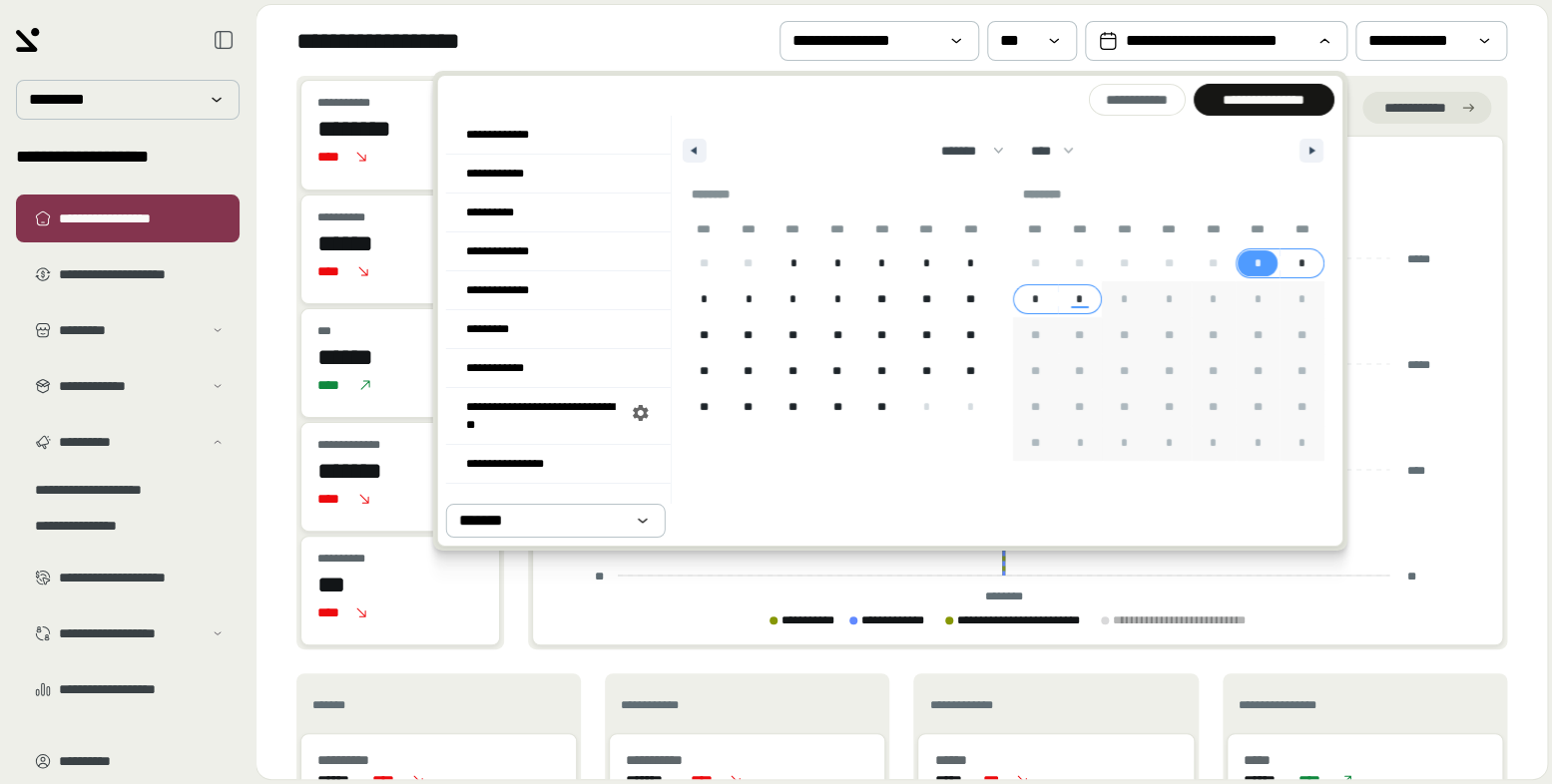 click on "*" at bounding box center (1034, 299) 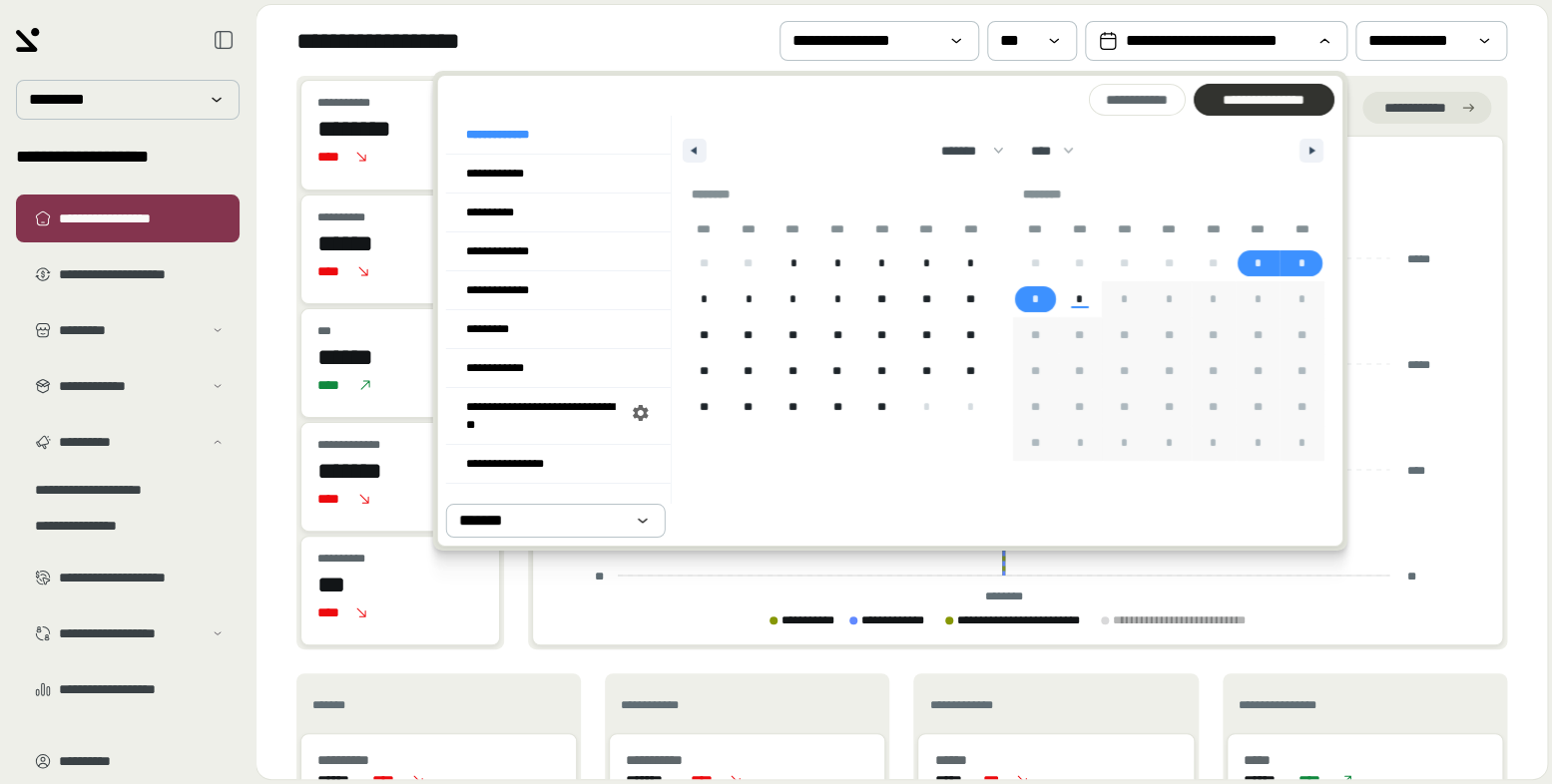 click on "**********" at bounding box center [1263, 100] 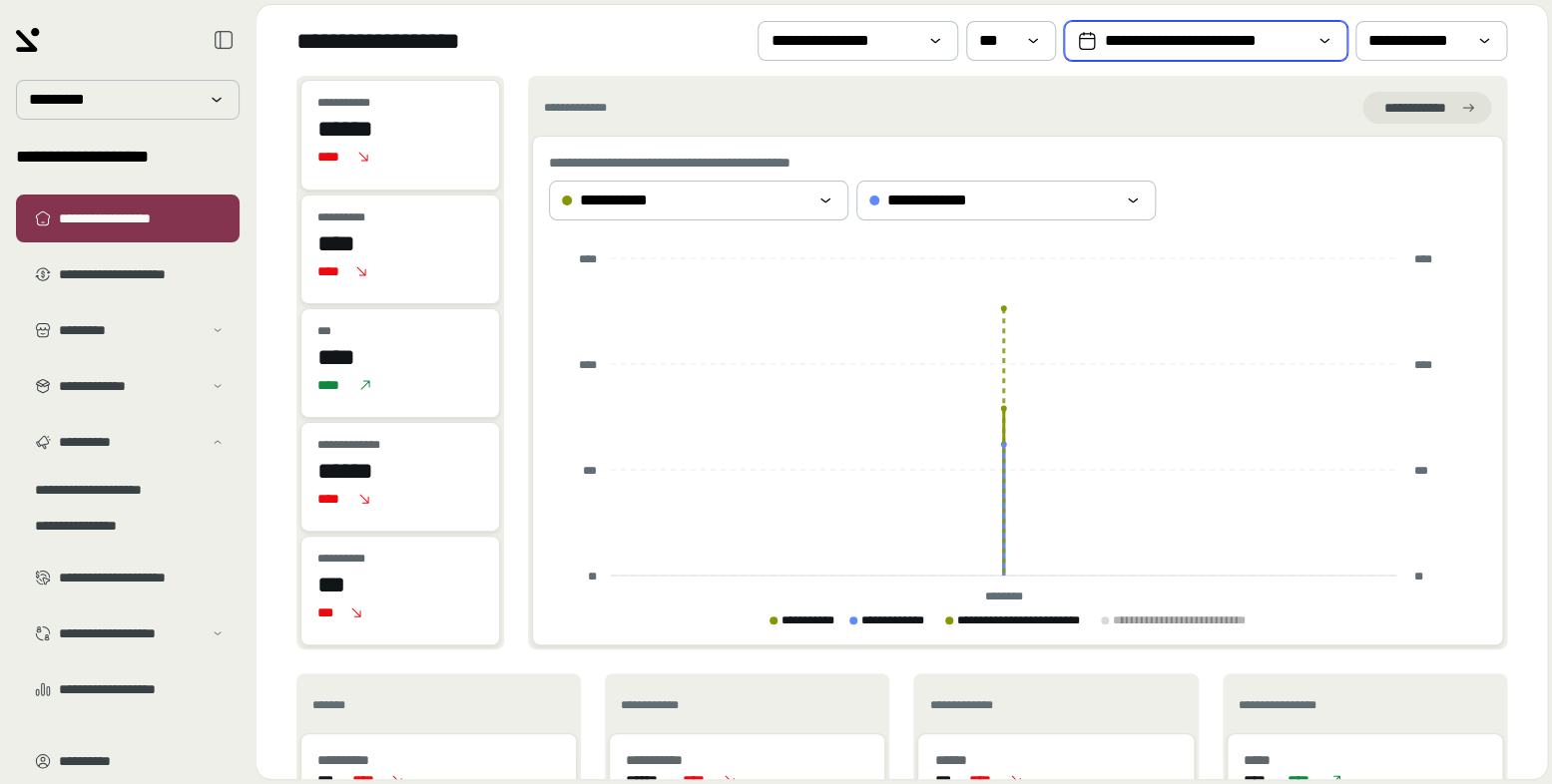 click on "**********" at bounding box center (1206, 41) 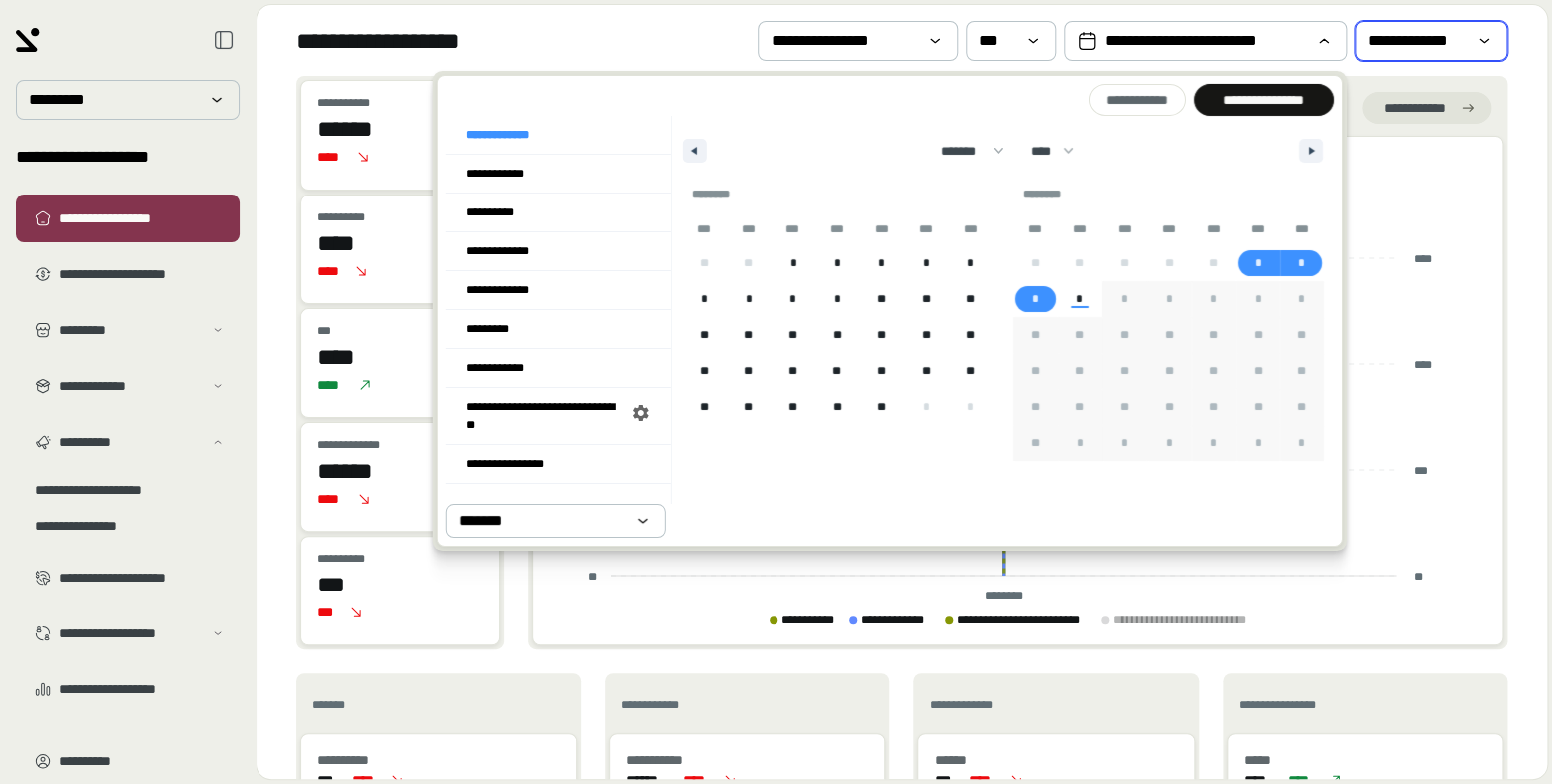 click 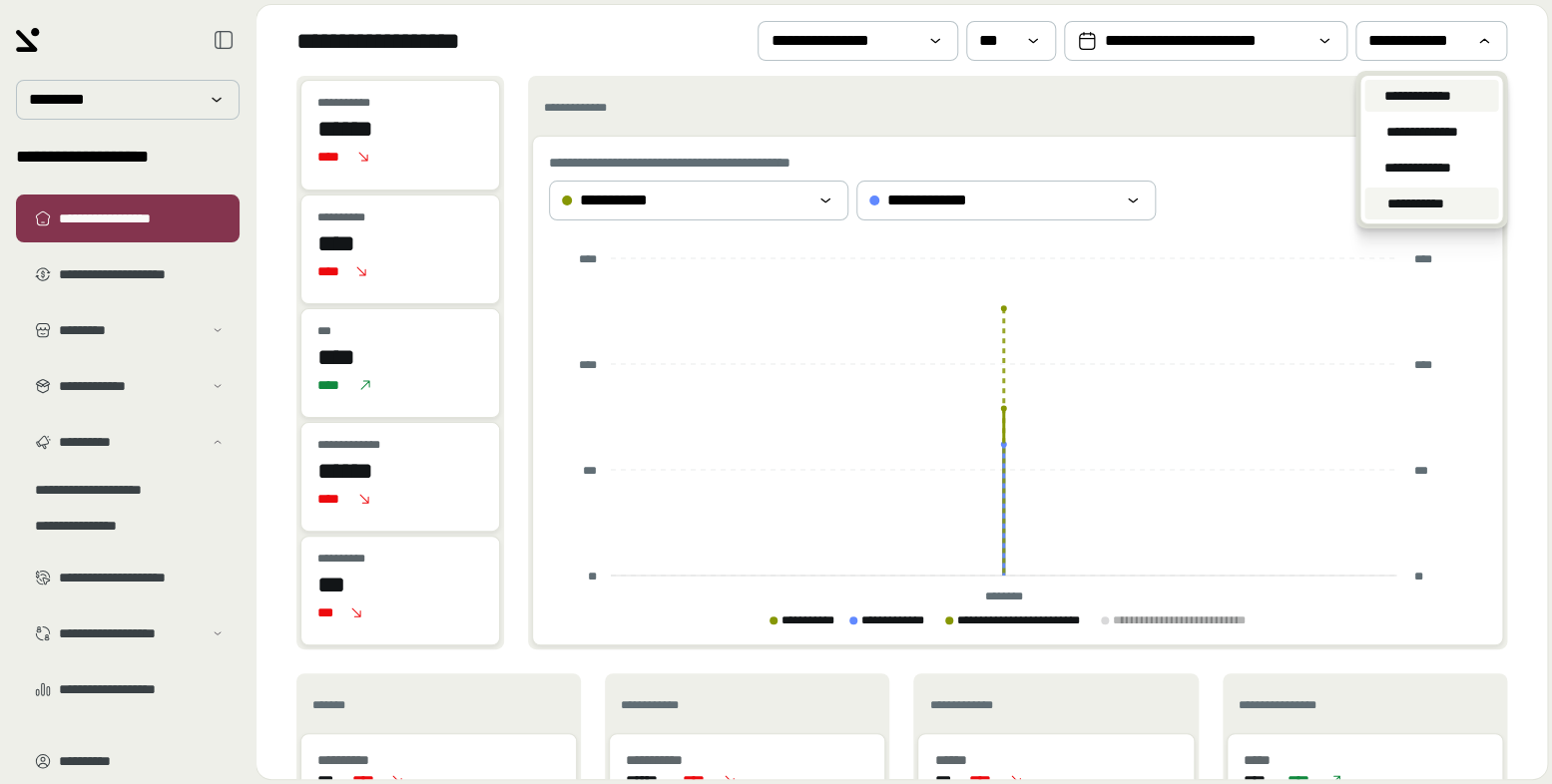 click on "**********" at bounding box center [1414, 203] 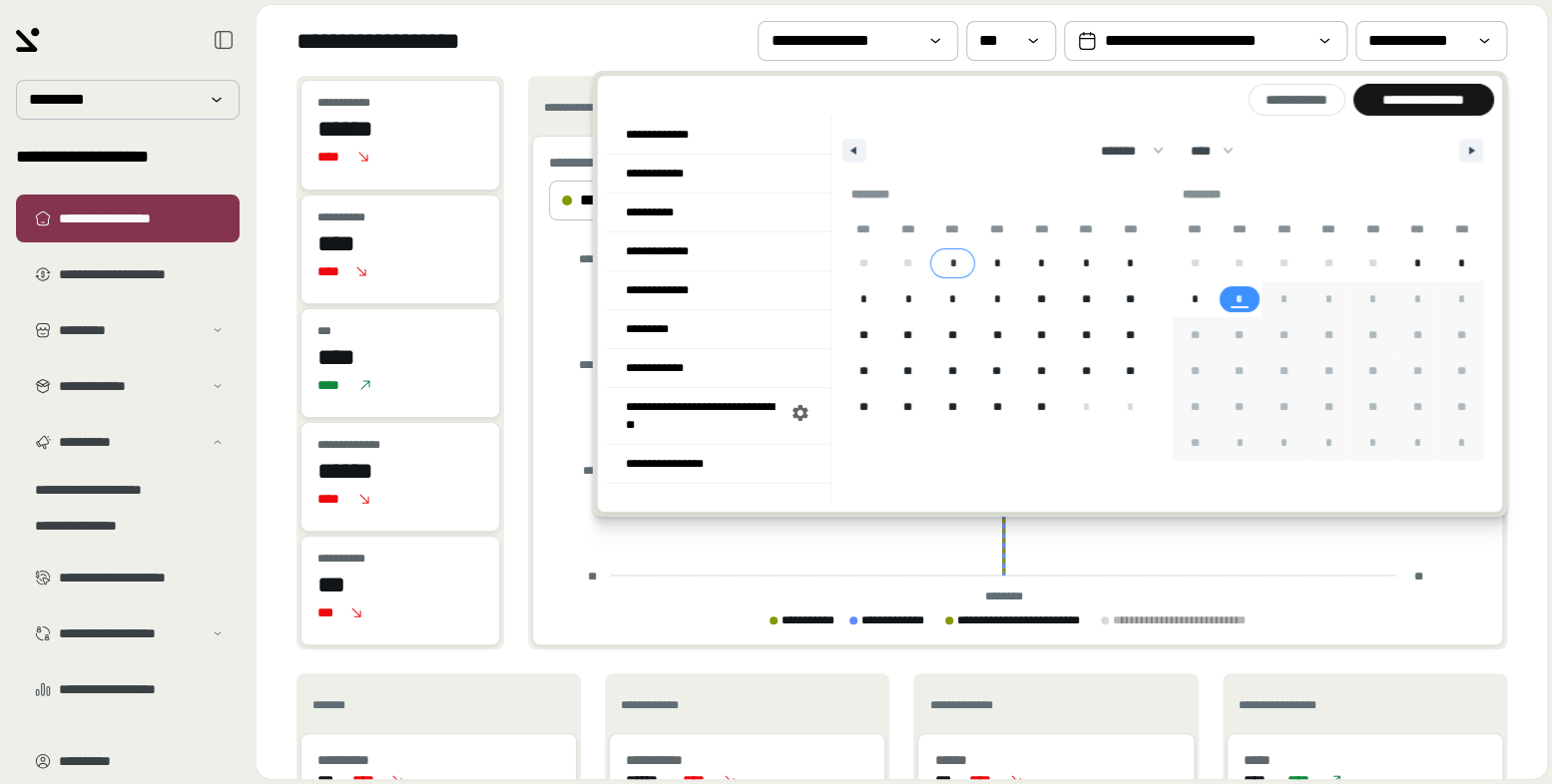 click on "*" at bounding box center [952, 263] 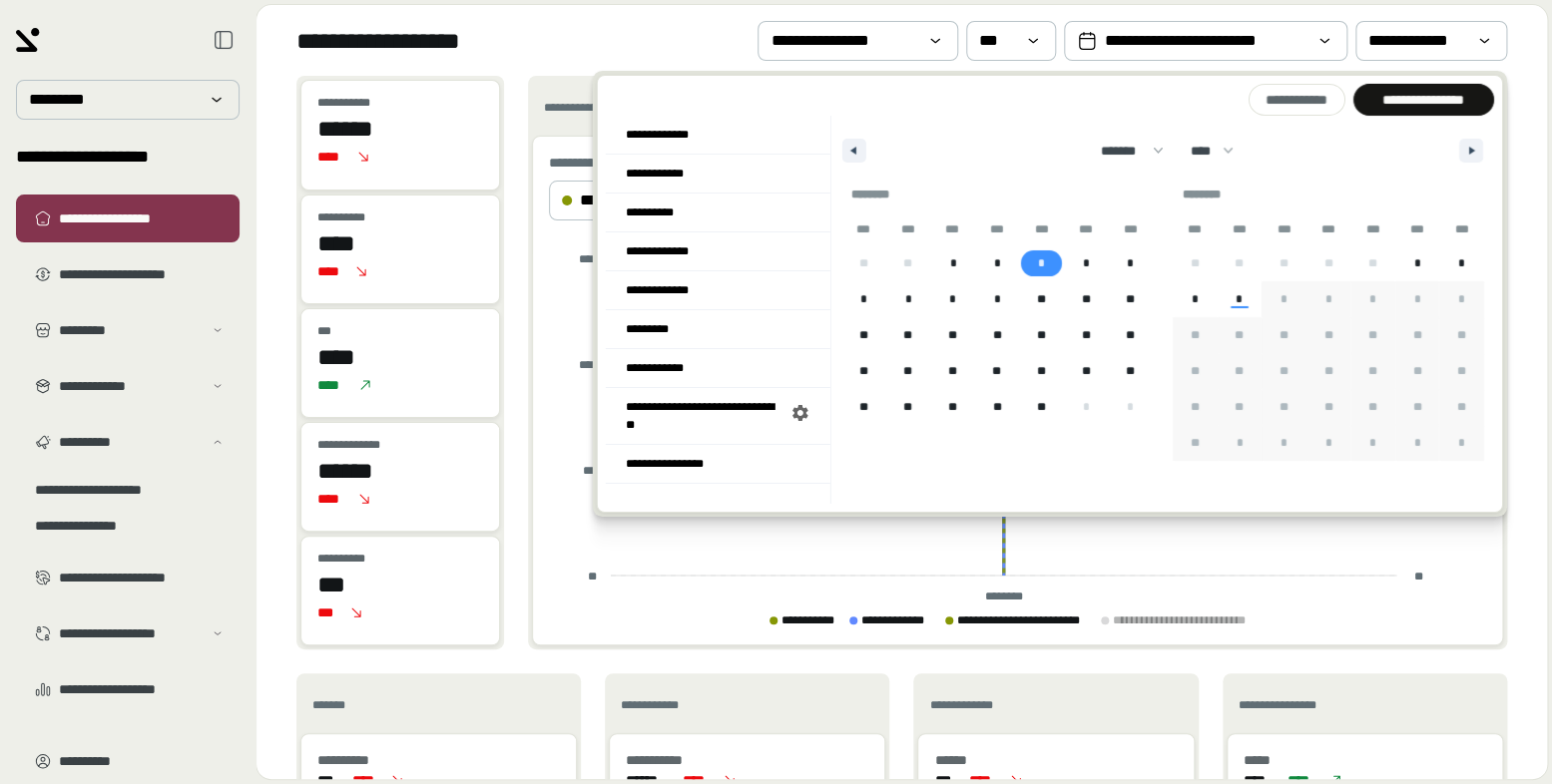 click on "*" at bounding box center (1041, 263) 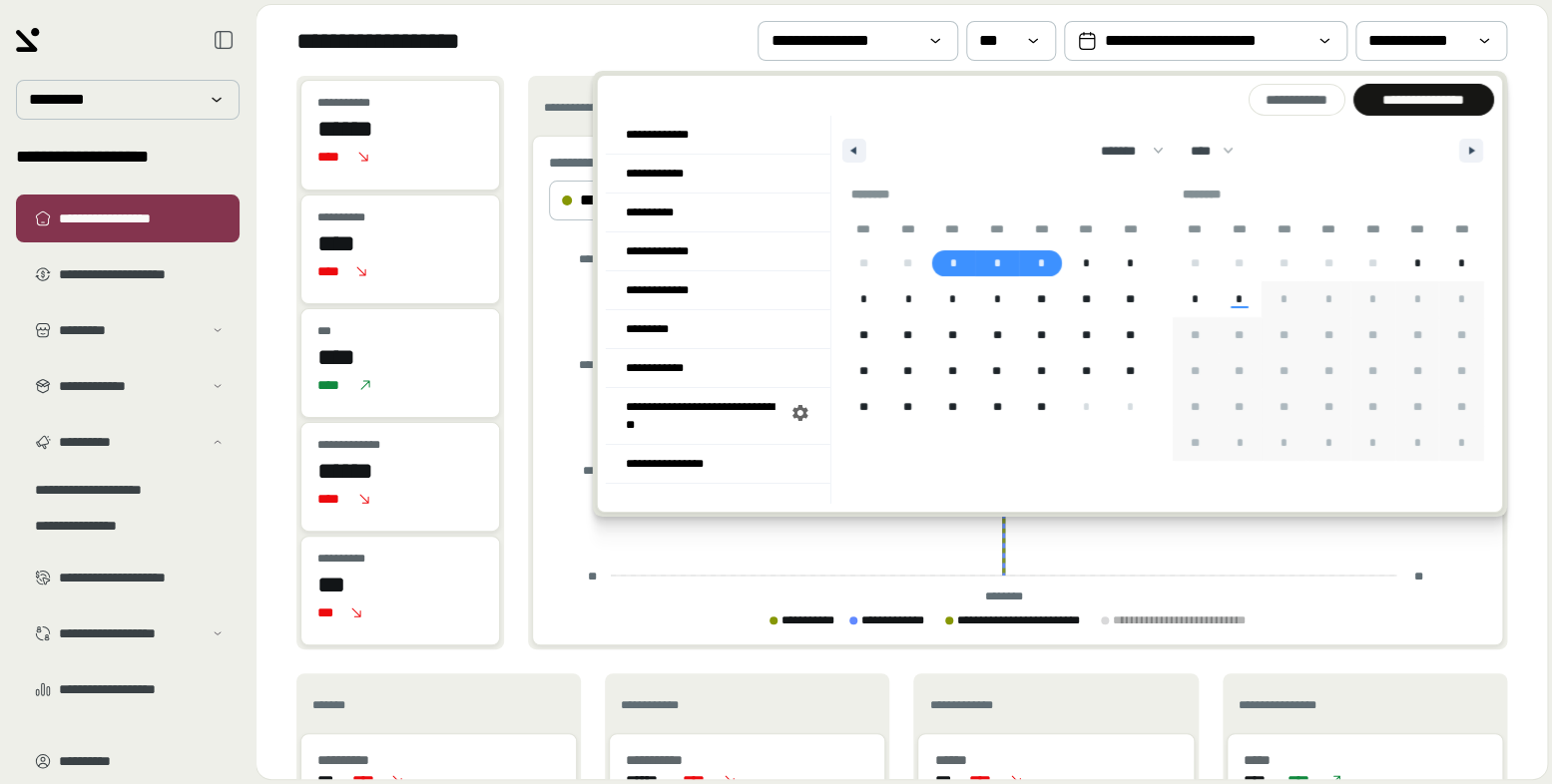 click on "**********" at bounding box center [1422, 100] 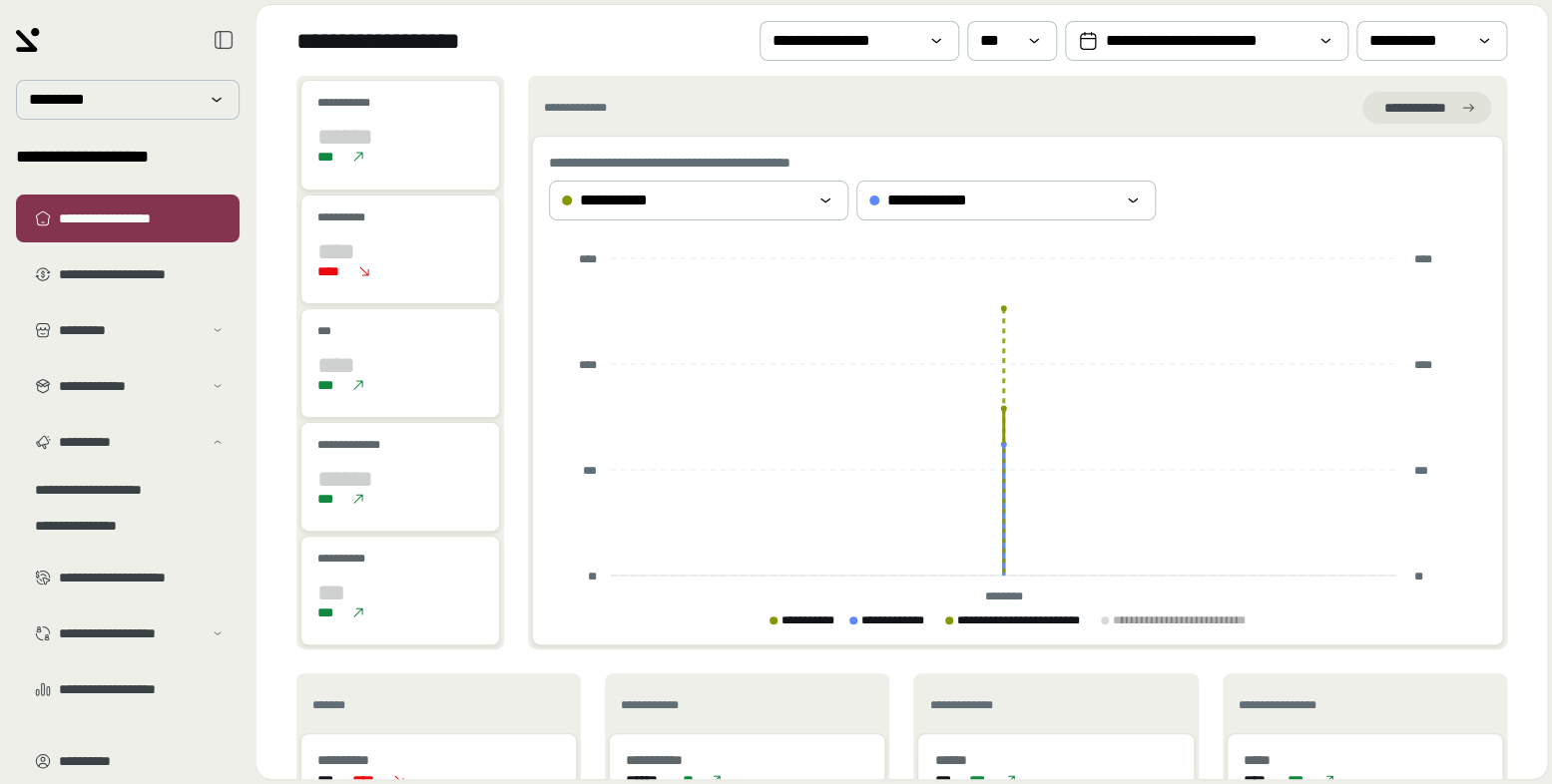 click on "**********" at bounding box center [901, 40] 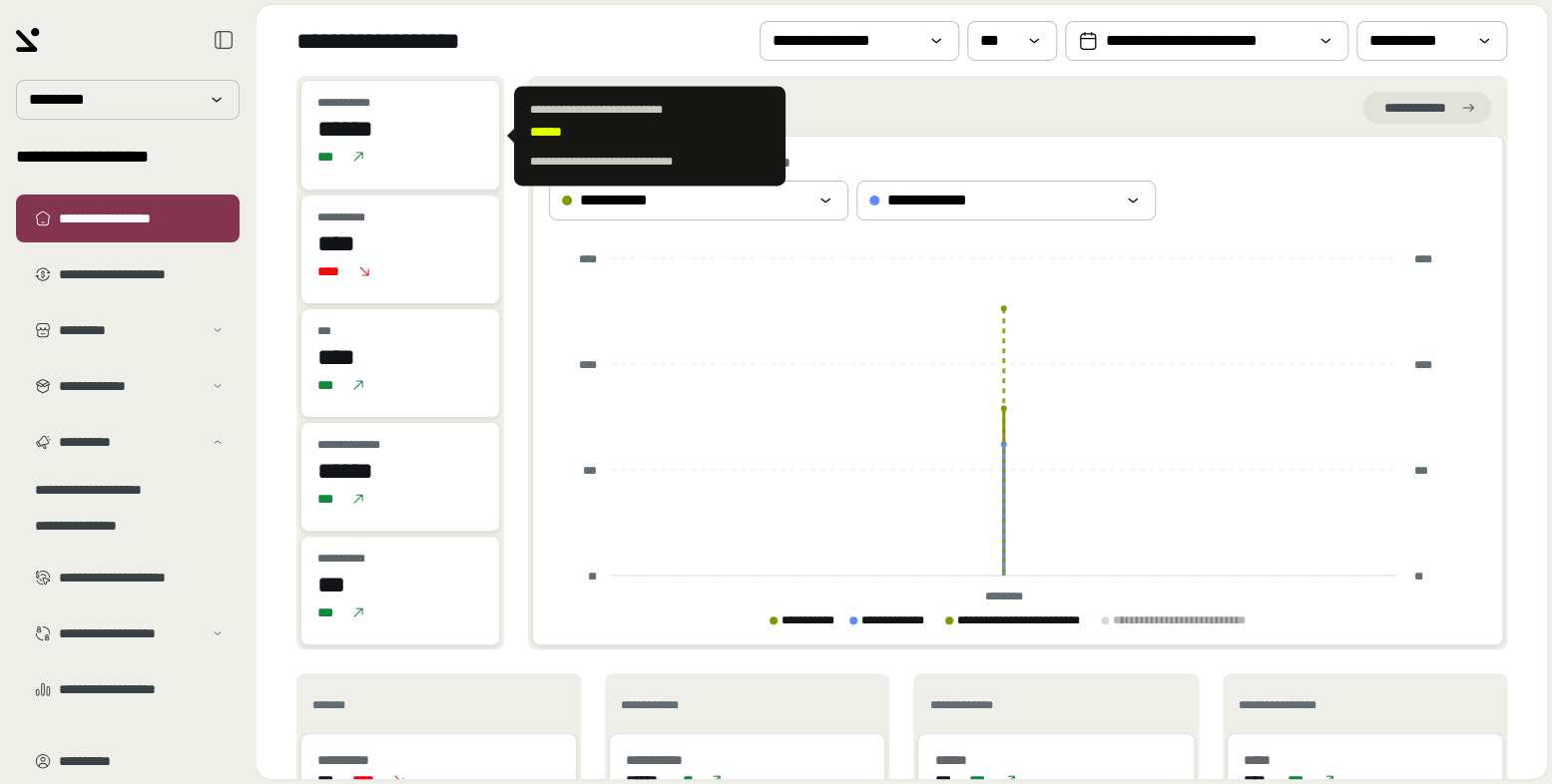 click on "******" at bounding box center [400, 129] 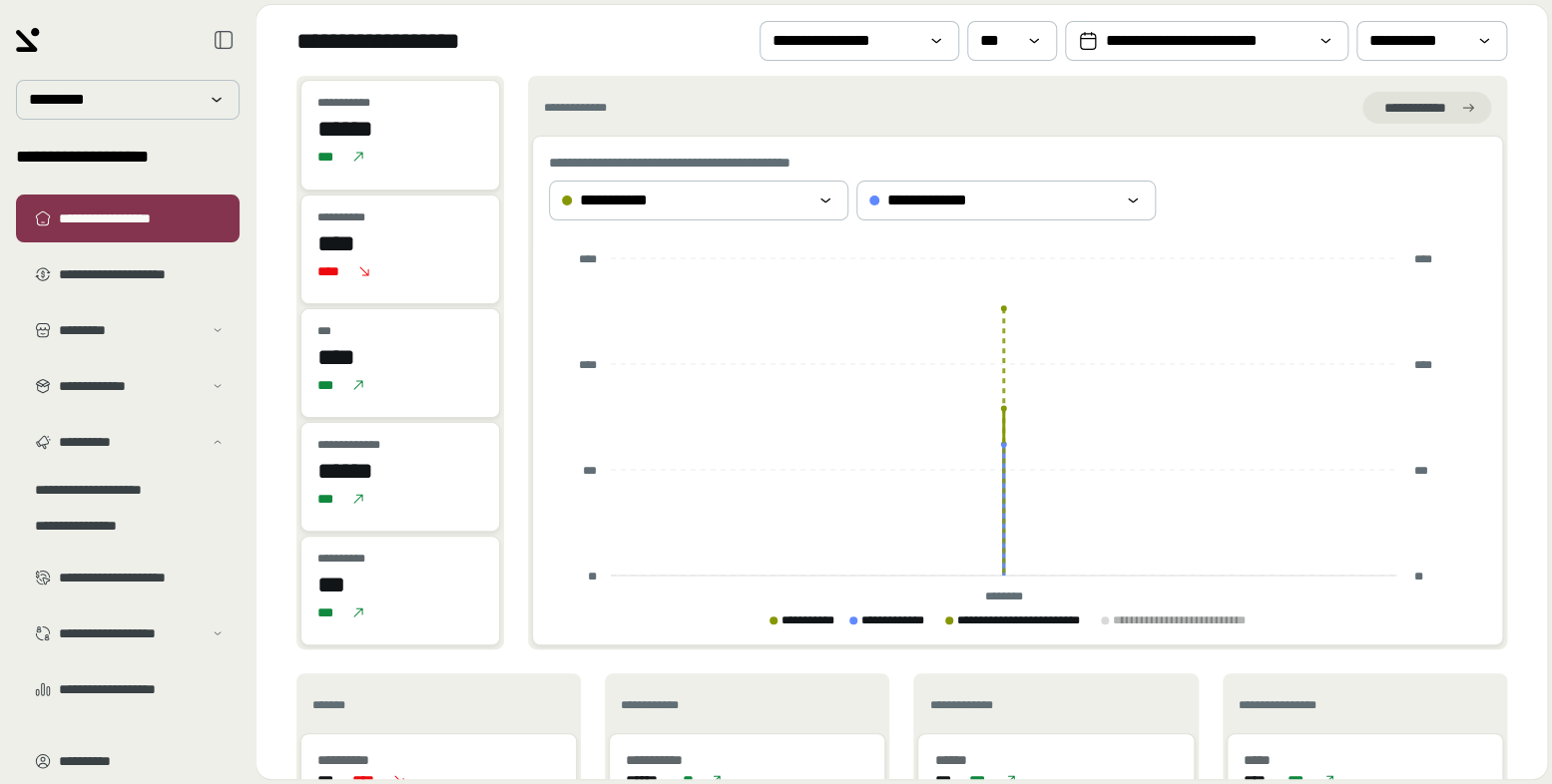 copy on "******" 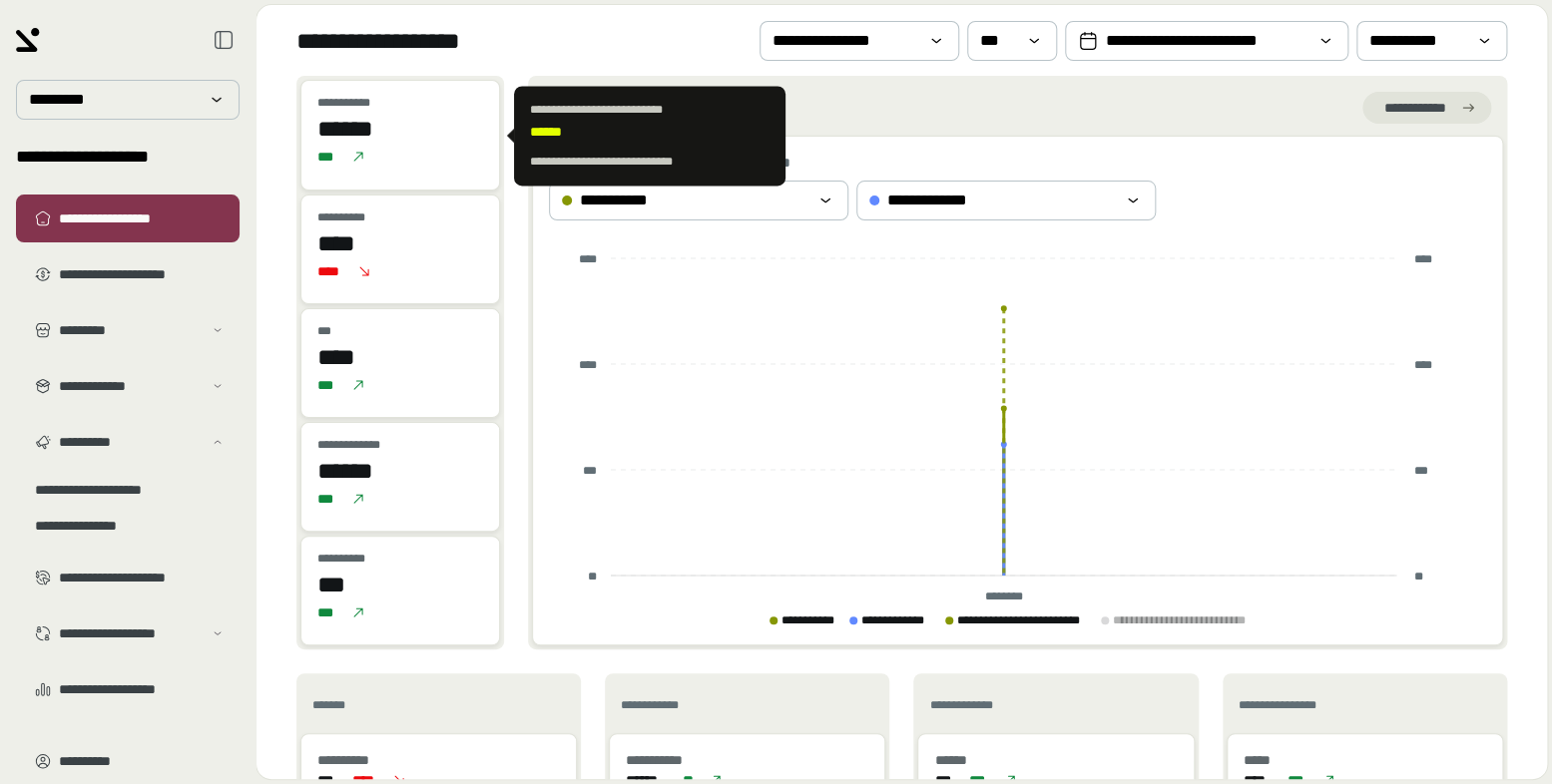 click on "******" at bounding box center [400, 129] 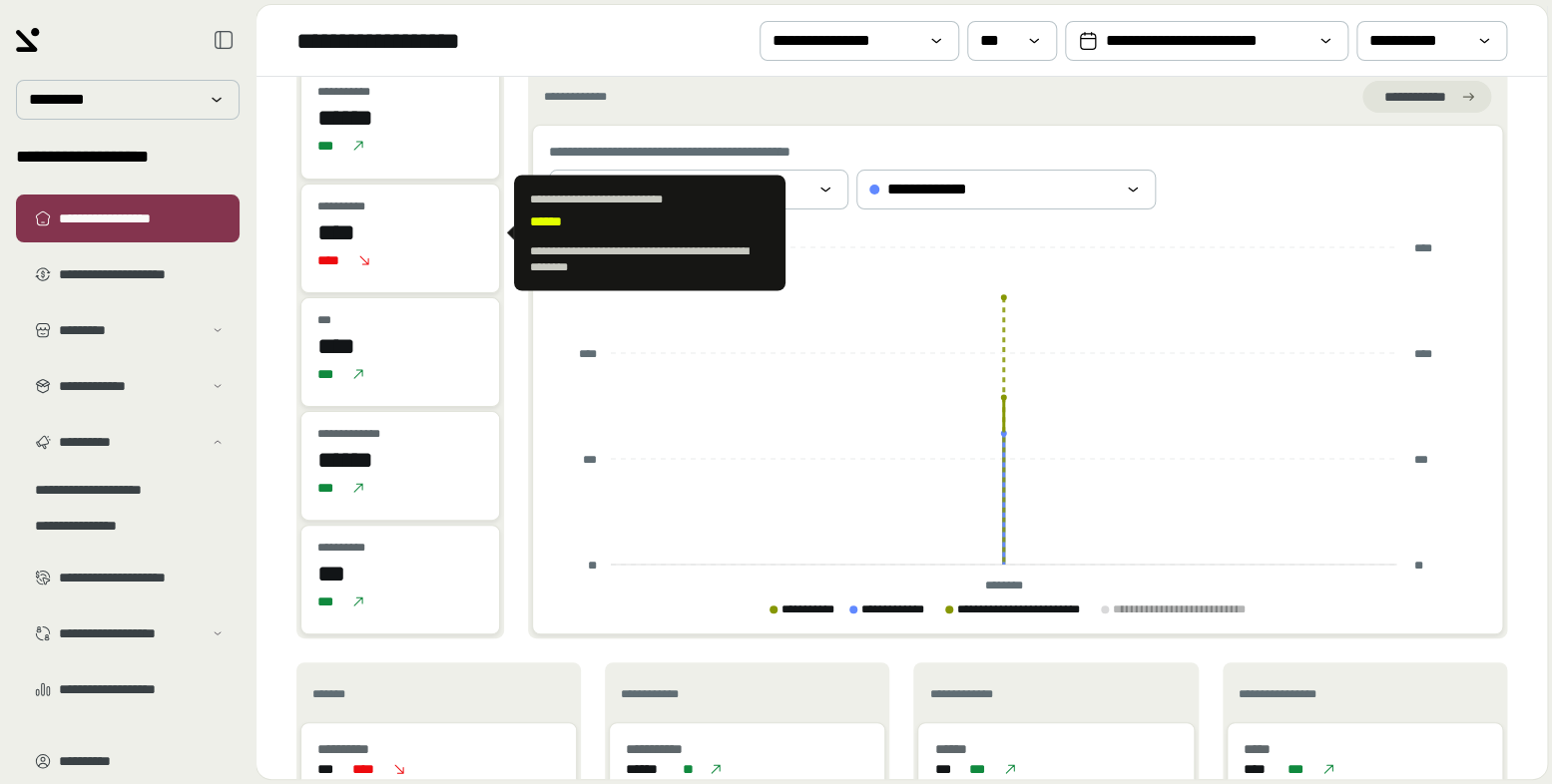scroll, scrollTop: 30, scrollLeft: 0, axis: vertical 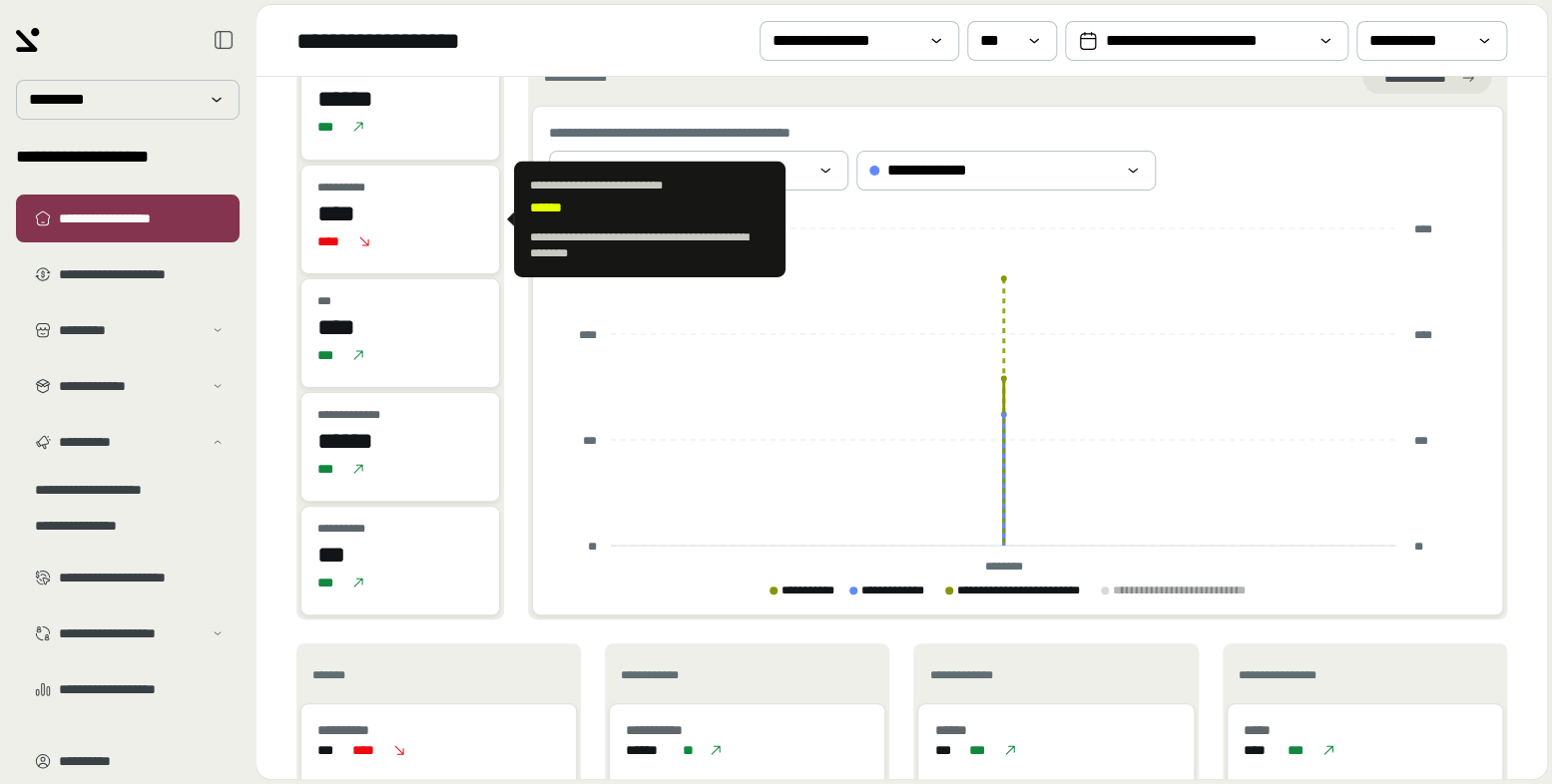 click on "****" at bounding box center (400, 241) 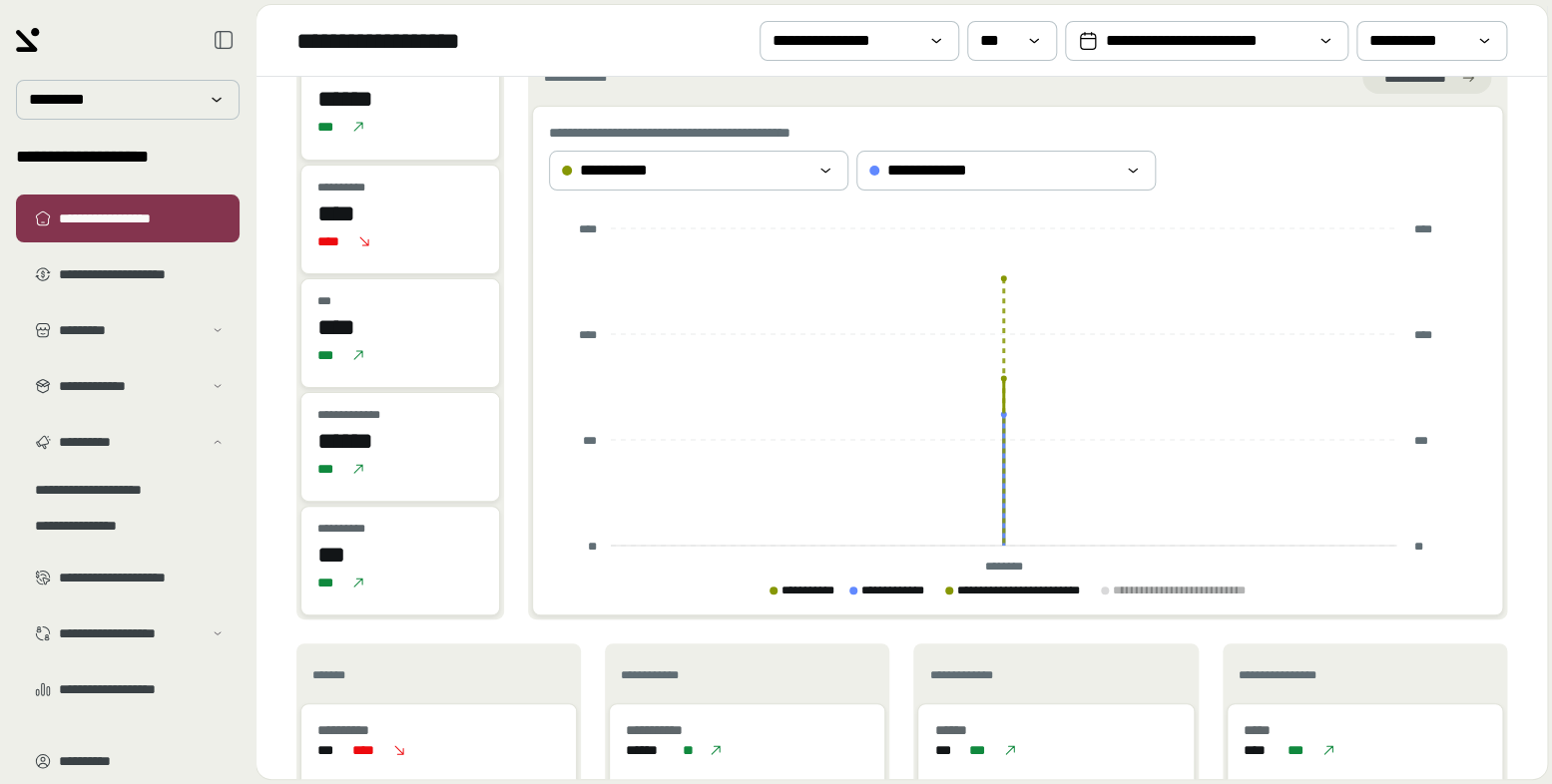 click on "****" at bounding box center [400, 213] 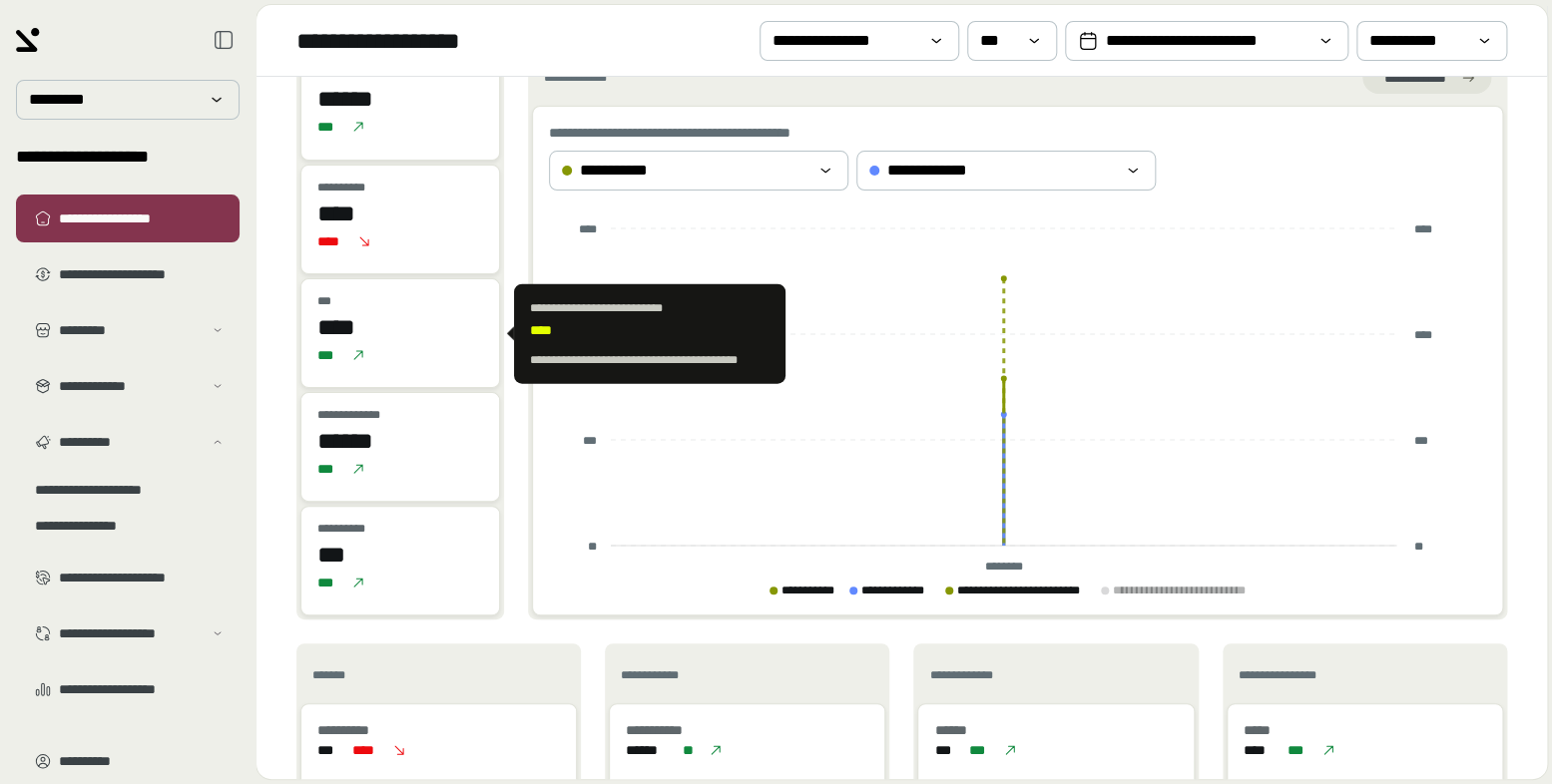 click on "****" at bounding box center (400, 327) 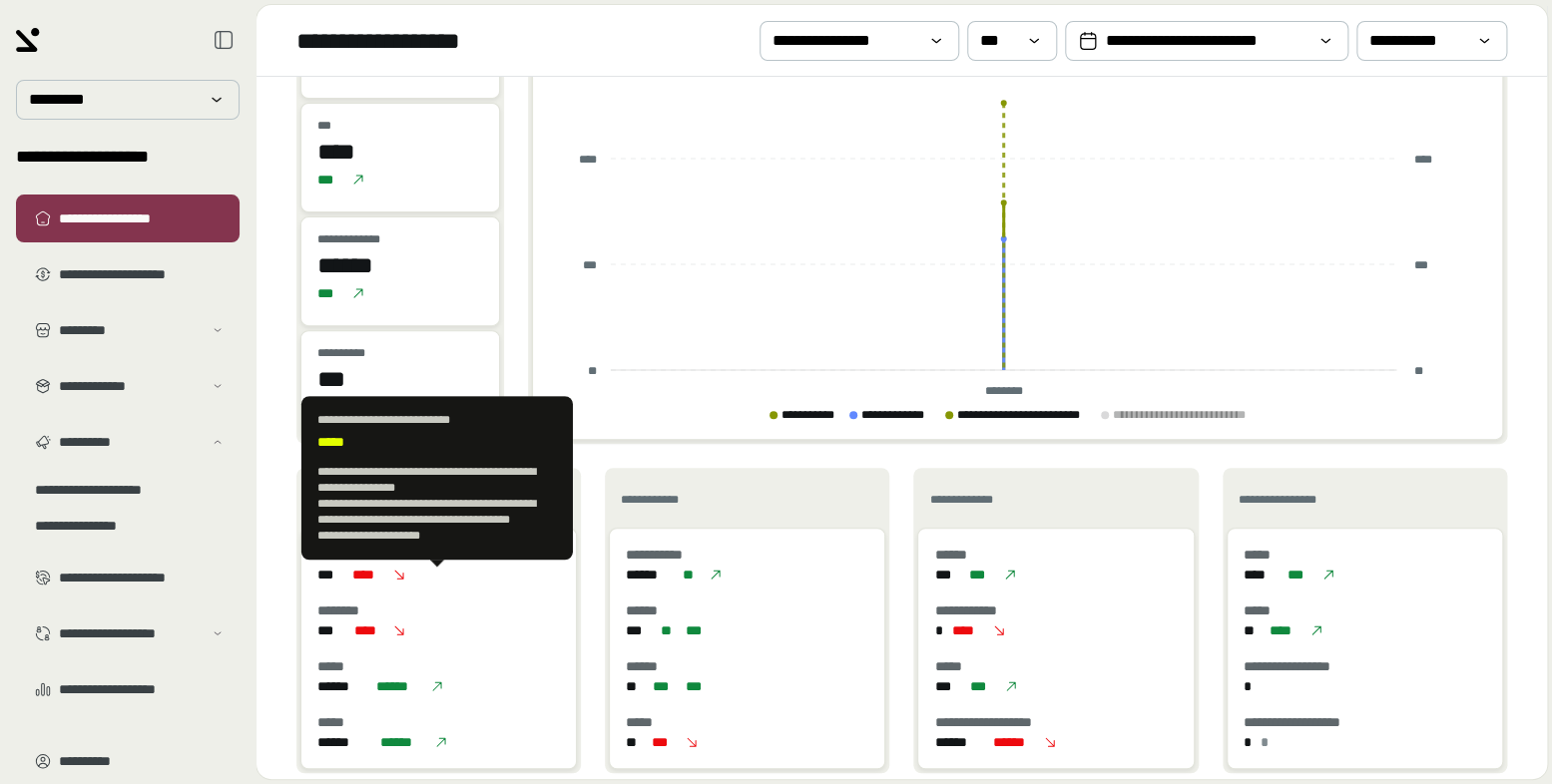scroll, scrollTop: 177, scrollLeft: 0, axis: vertical 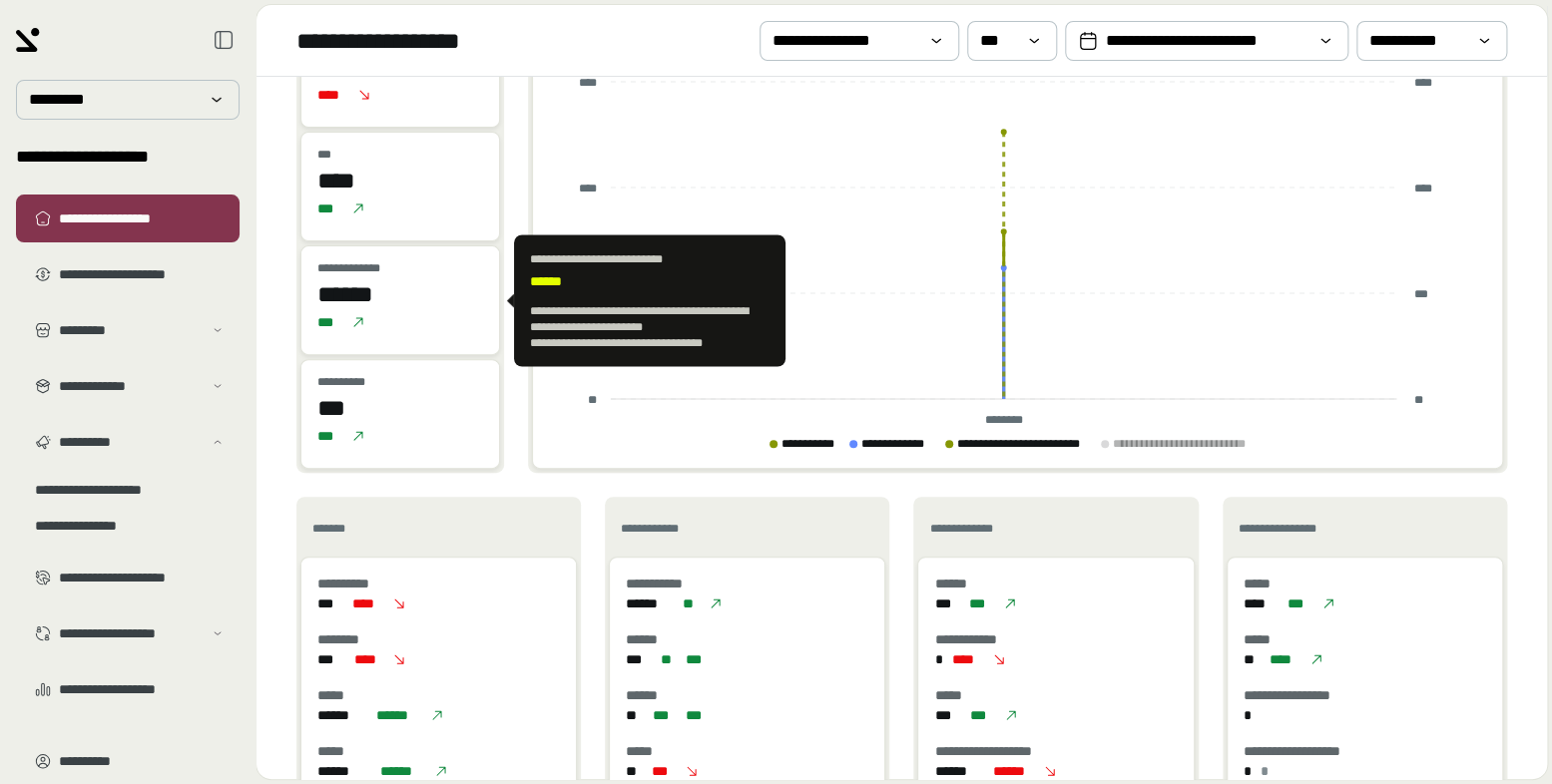 click on "******" at bounding box center [400, 294] 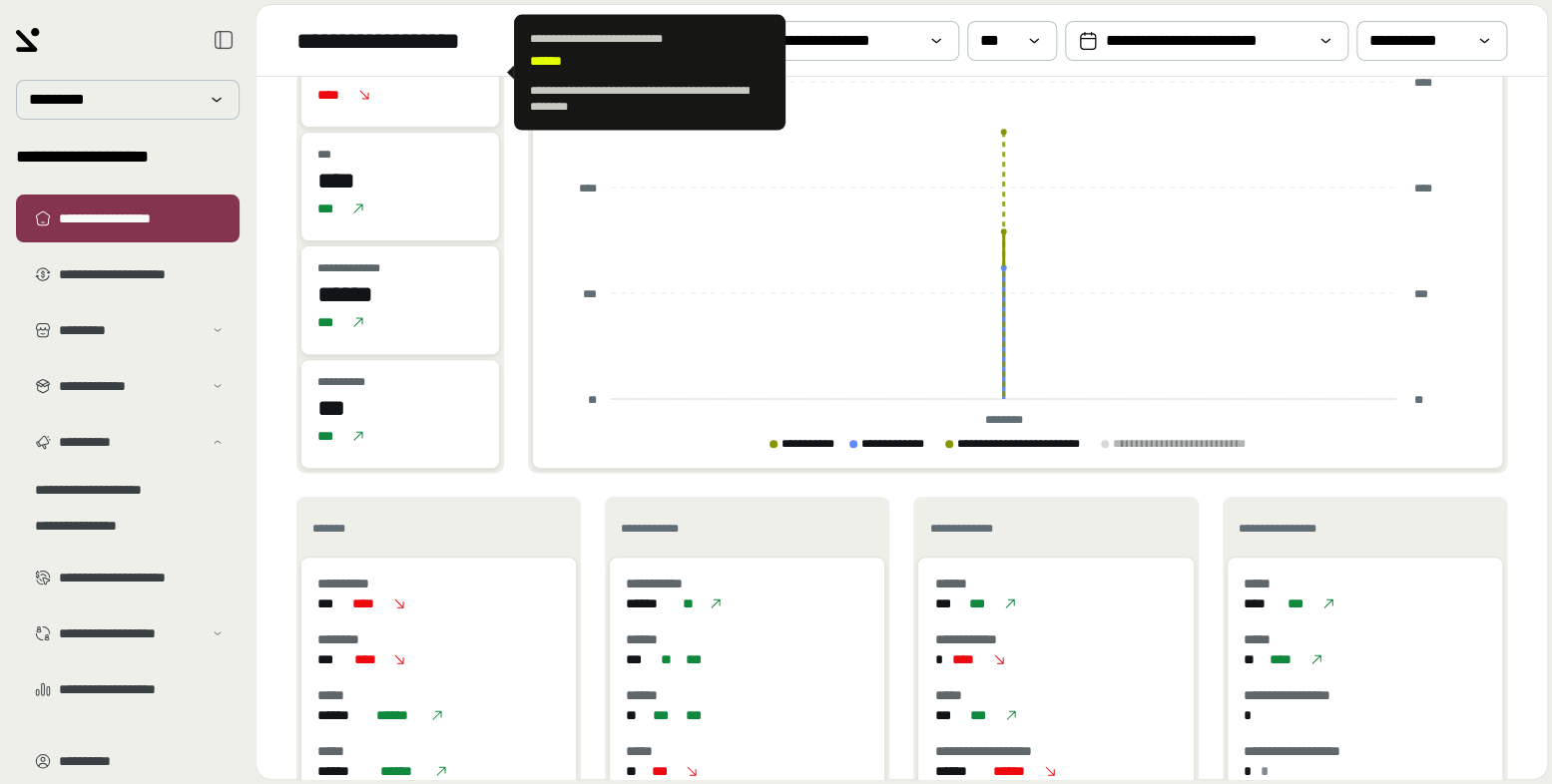copy on "******" 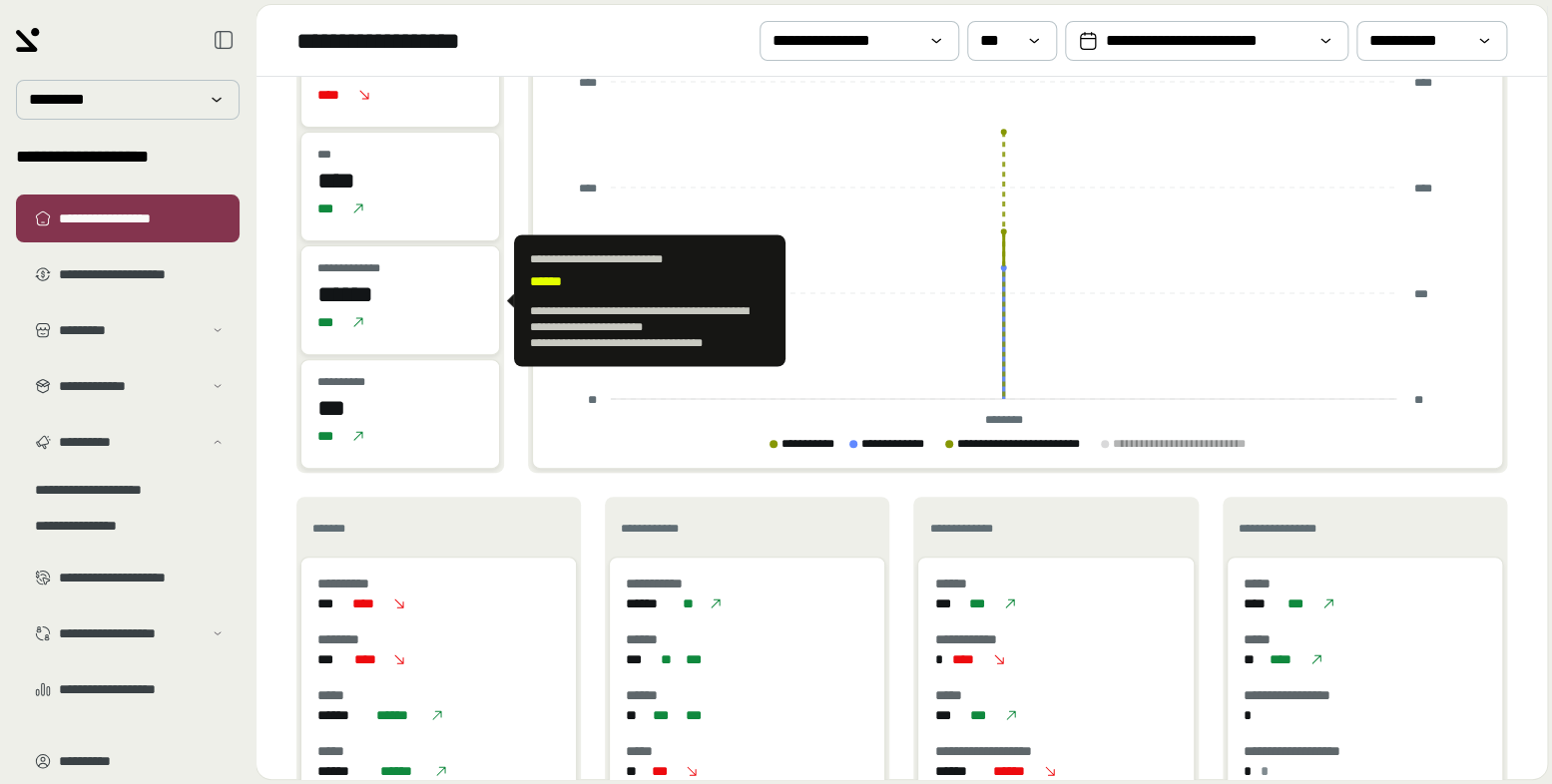 click on "***" at bounding box center [400, 322] 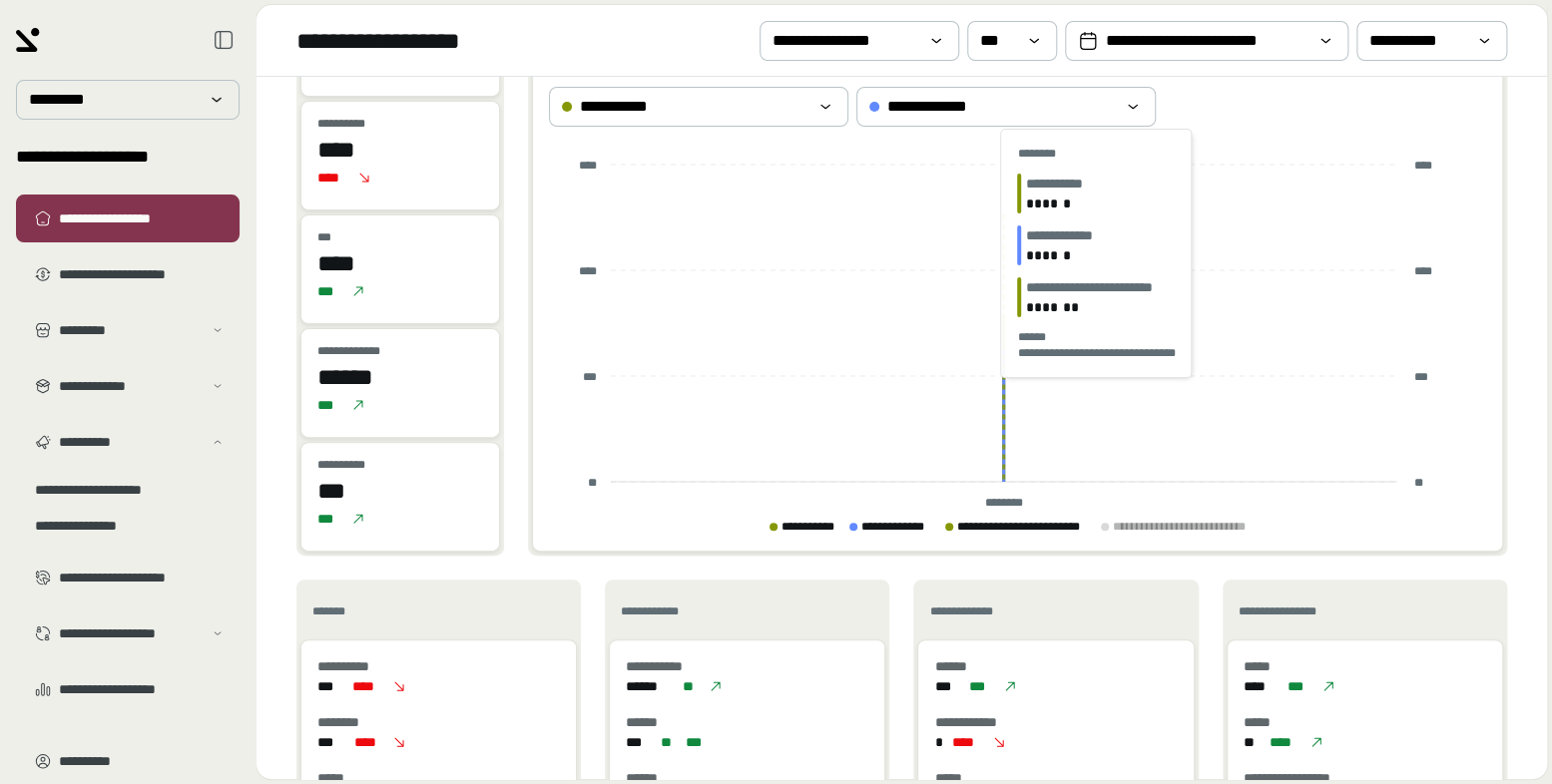 scroll, scrollTop: 0, scrollLeft: 0, axis: both 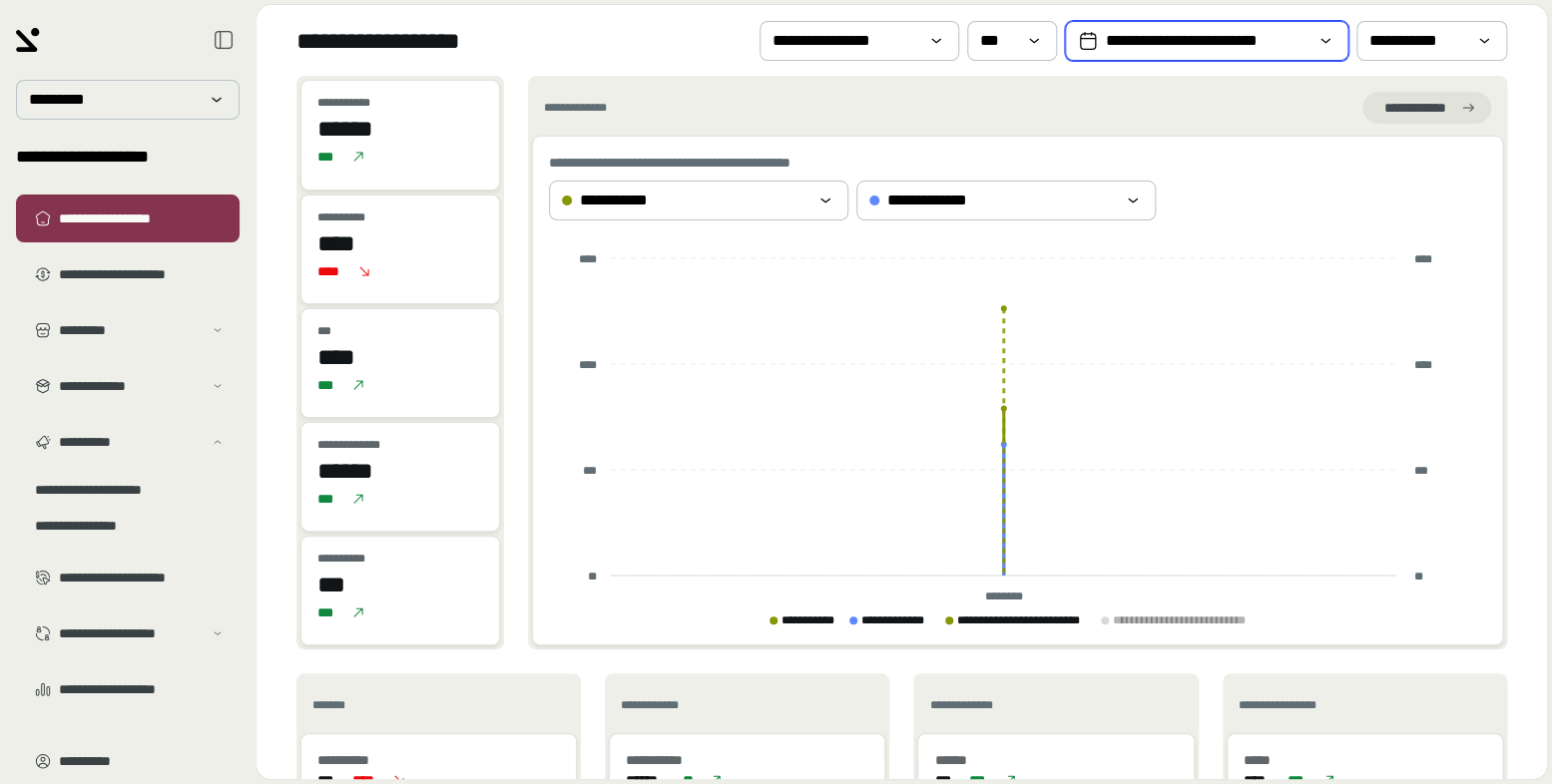 click on "**********" at bounding box center (1207, 41) 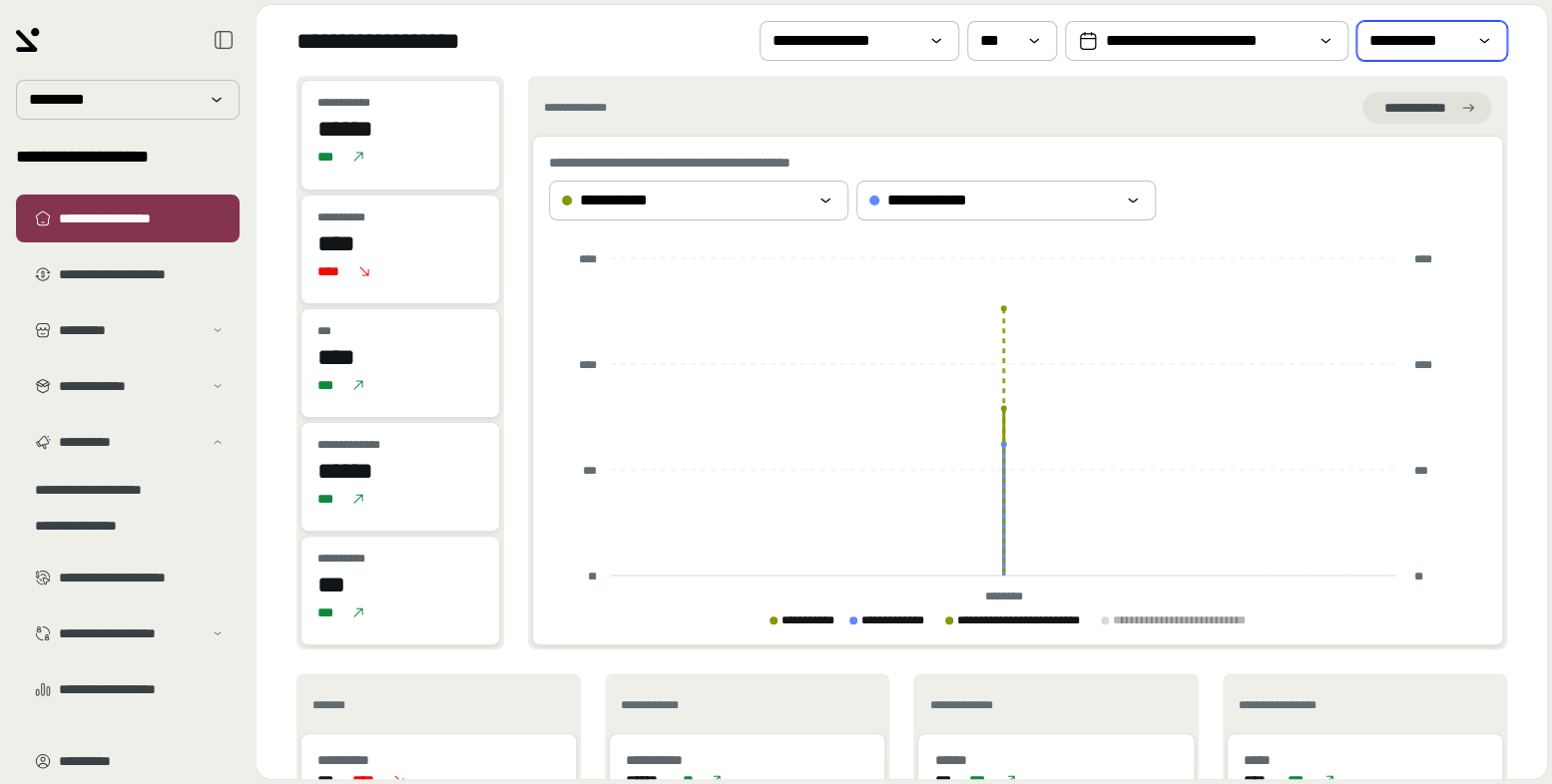 click on "**********" at bounding box center [1417, 41] 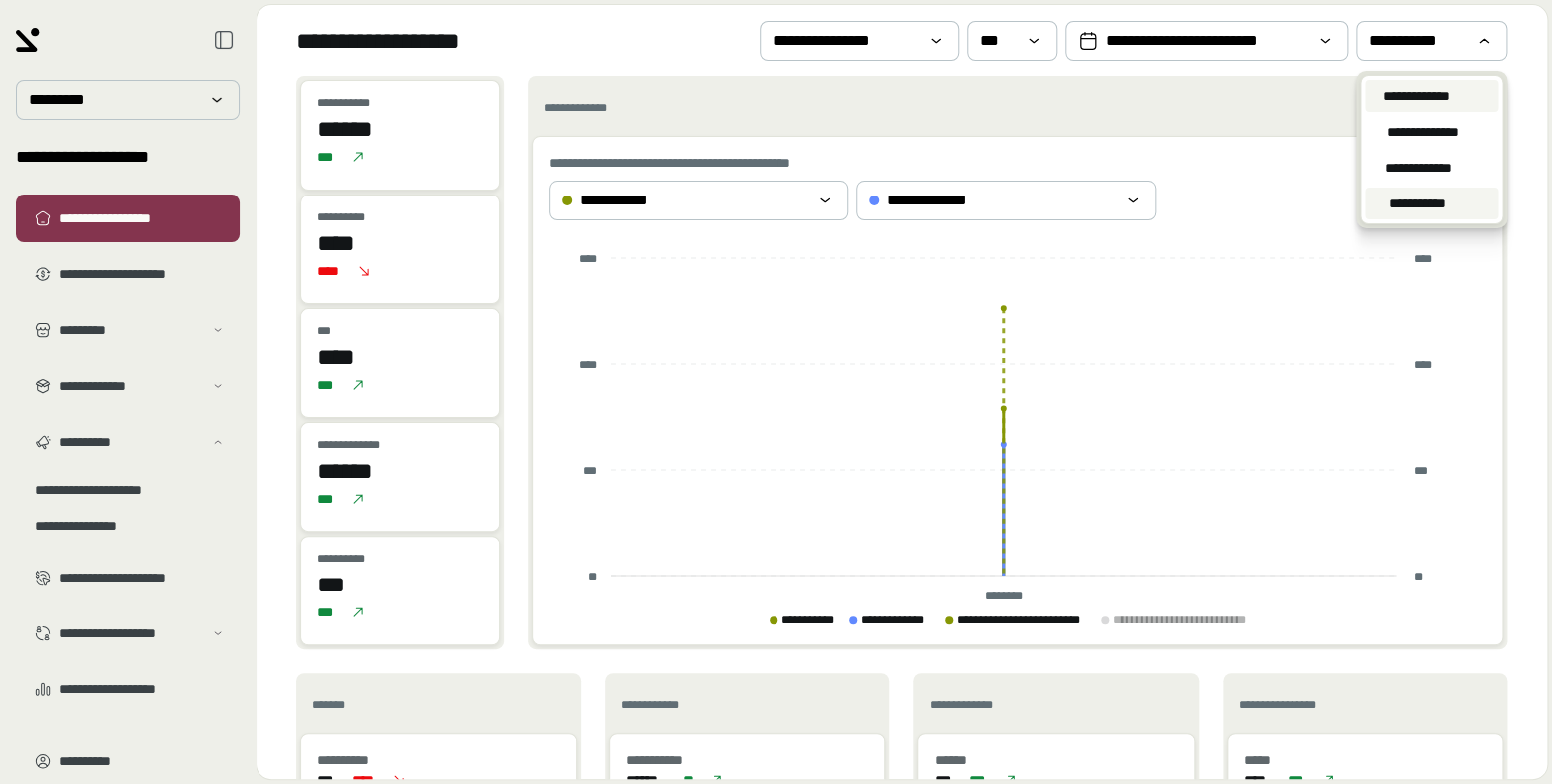 click on "**********" at bounding box center [1431, 96] 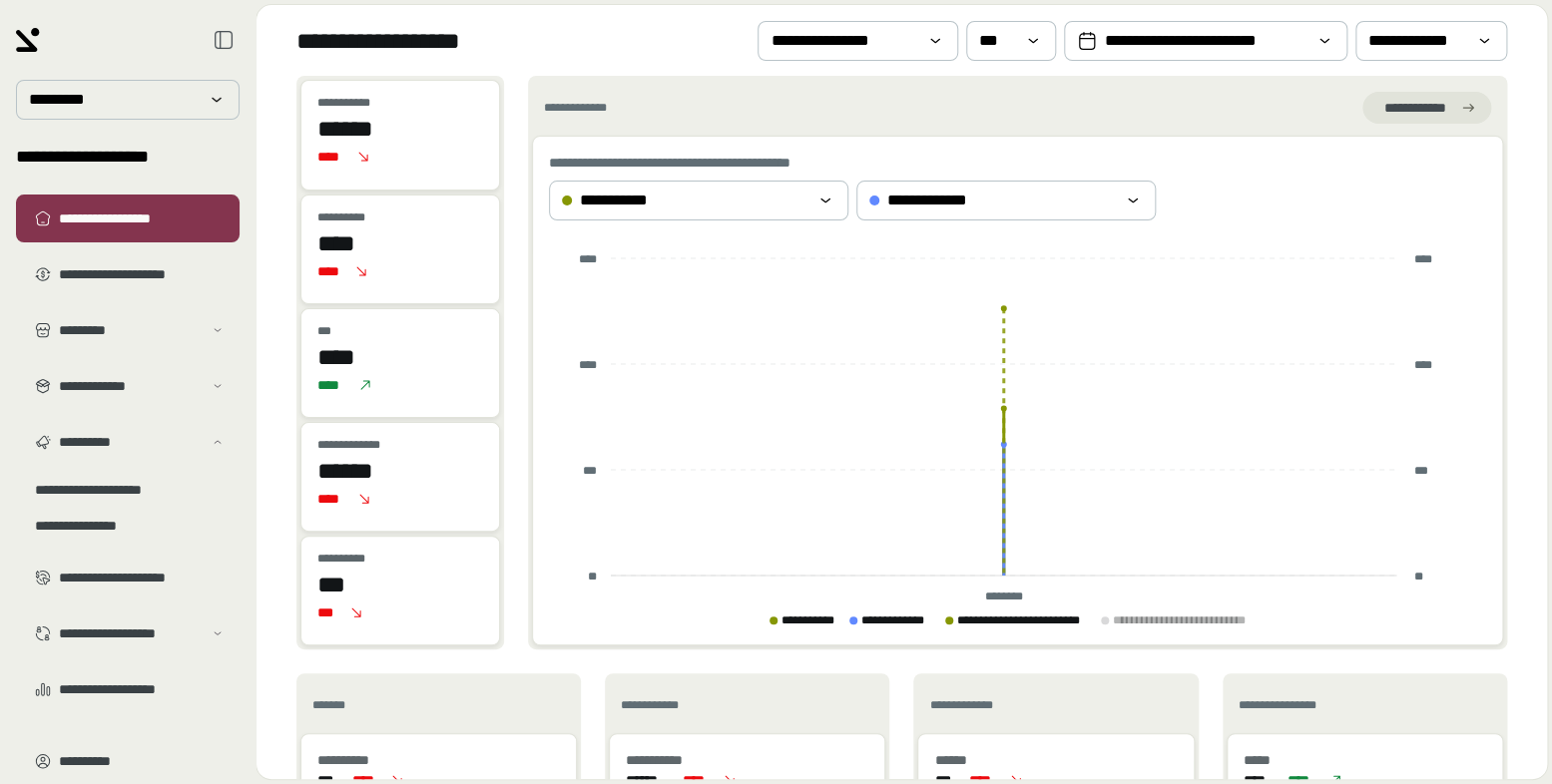 click on "******" at bounding box center [400, 129] 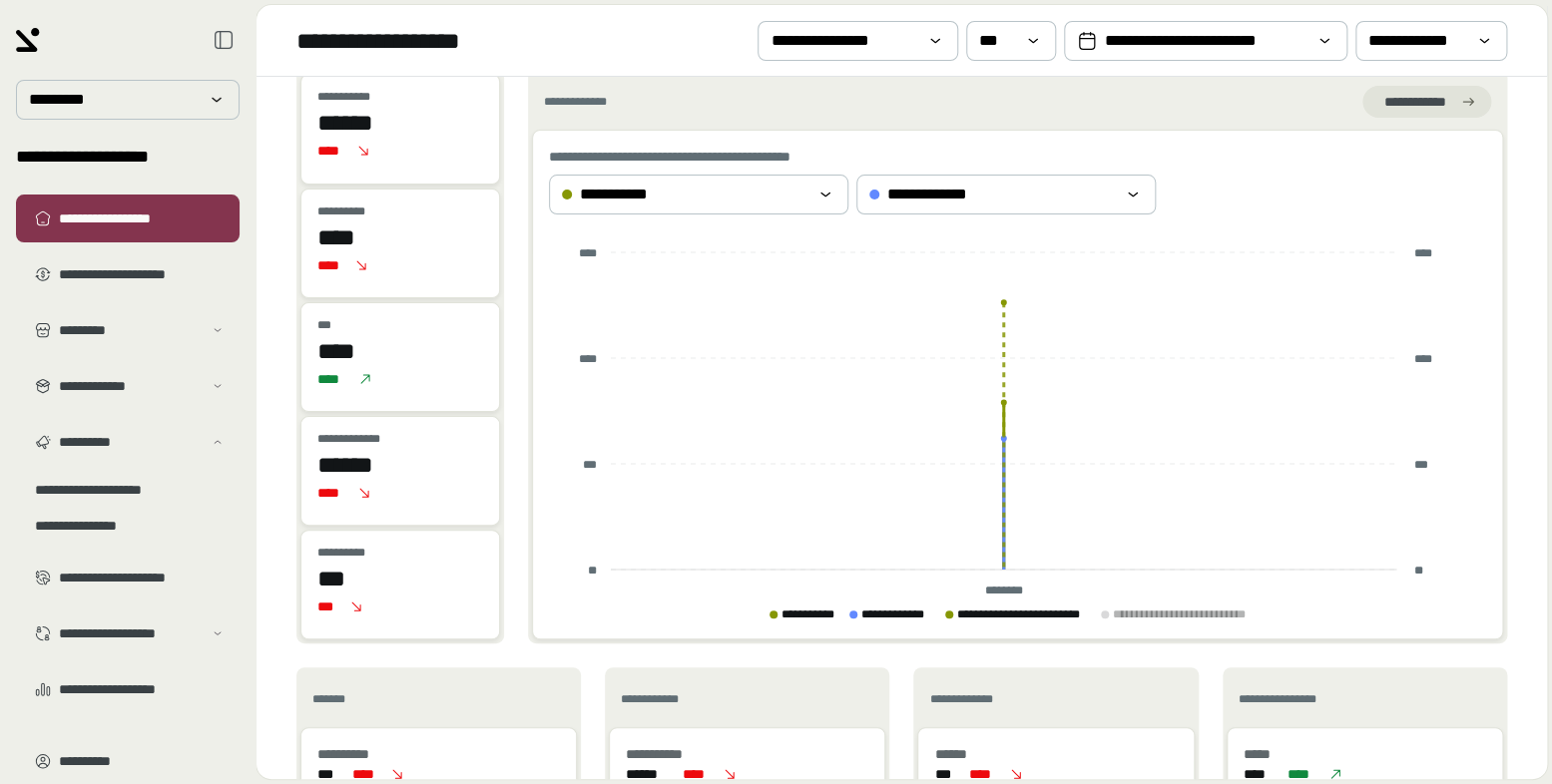 scroll, scrollTop: 0, scrollLeft: 0, axis: both 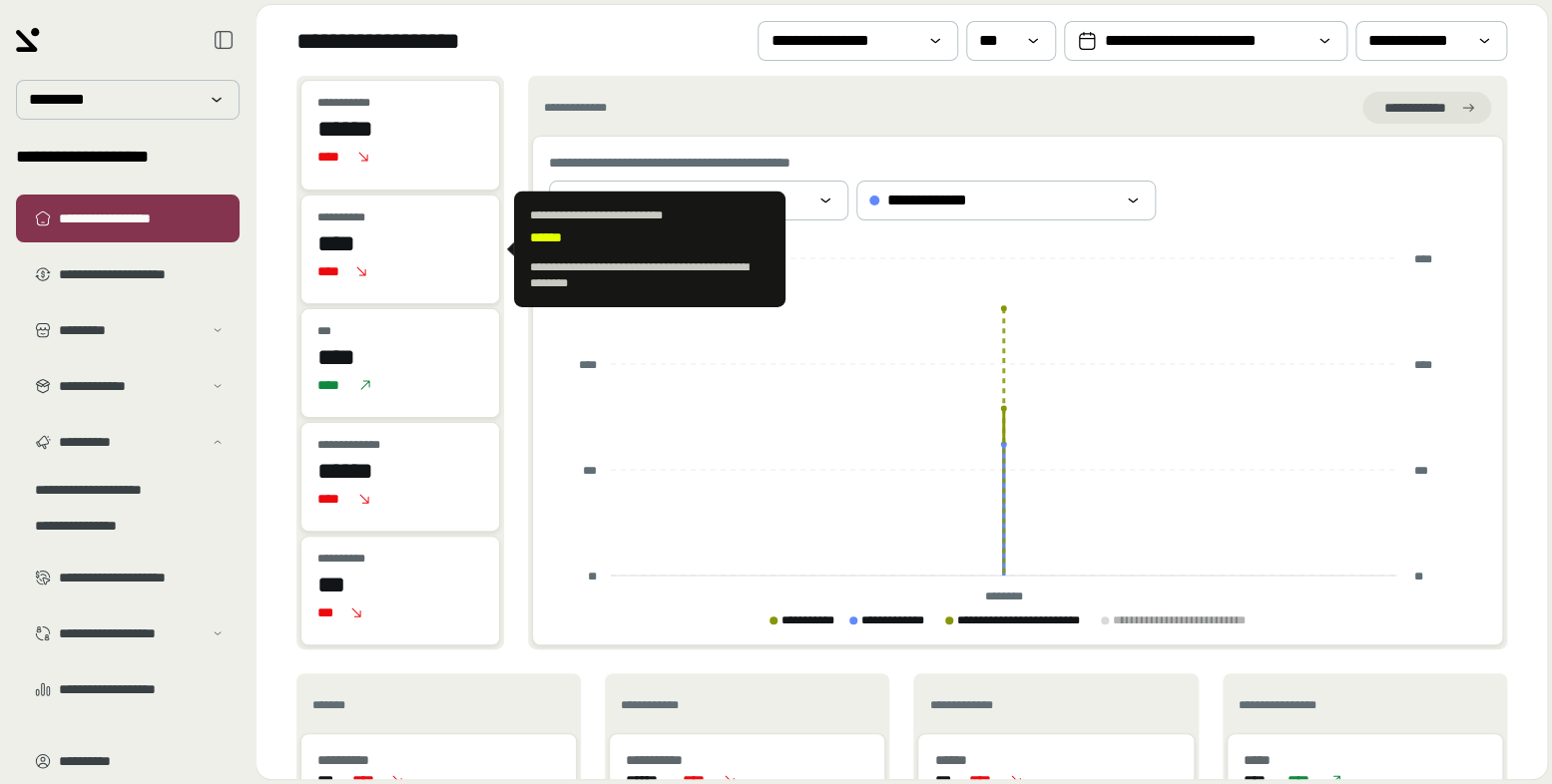 click on "******" at bounding box center [400, 129] 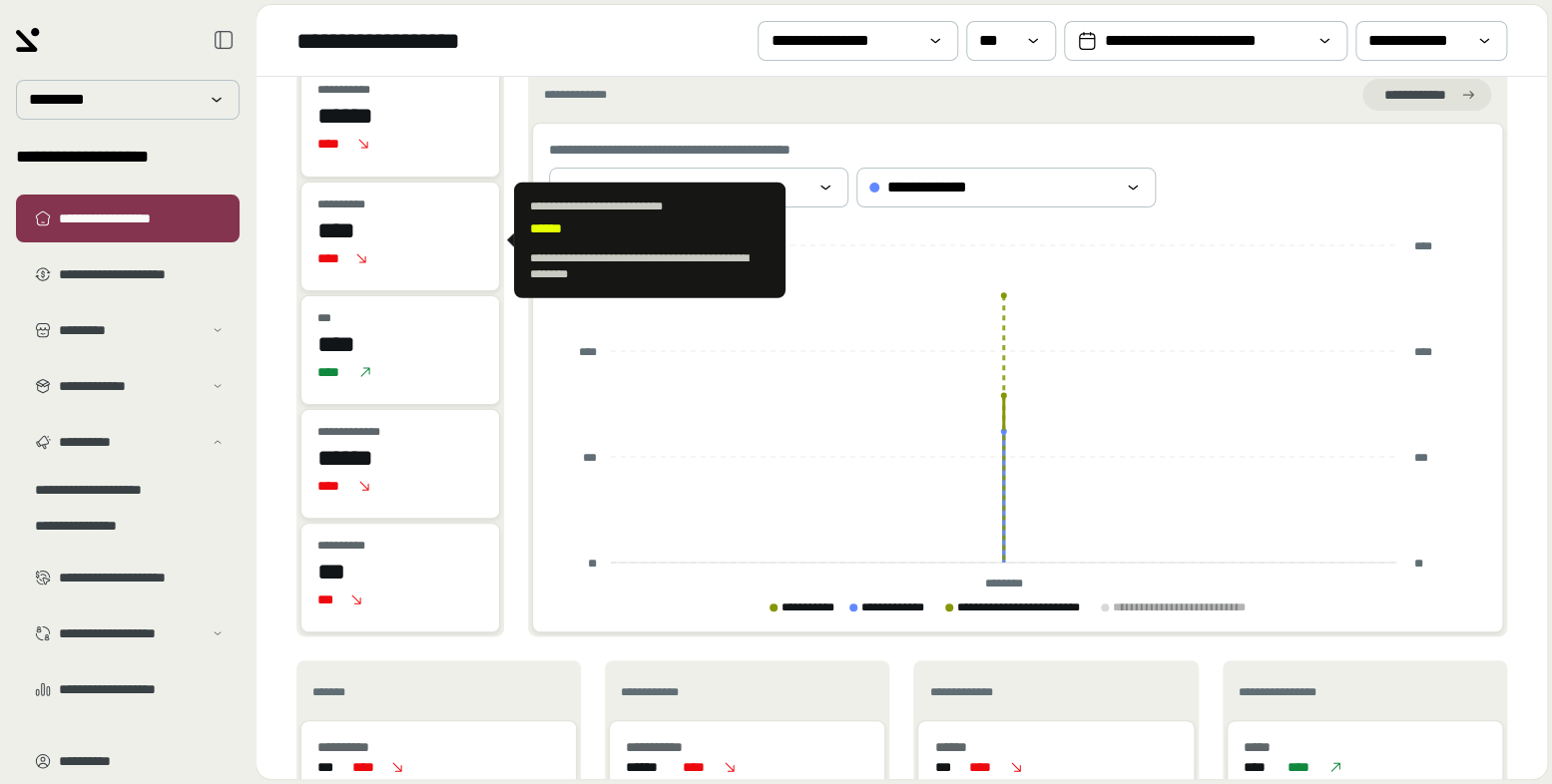 scroll, scrollTop: 30, scrollLeft: 0, axis: vertical 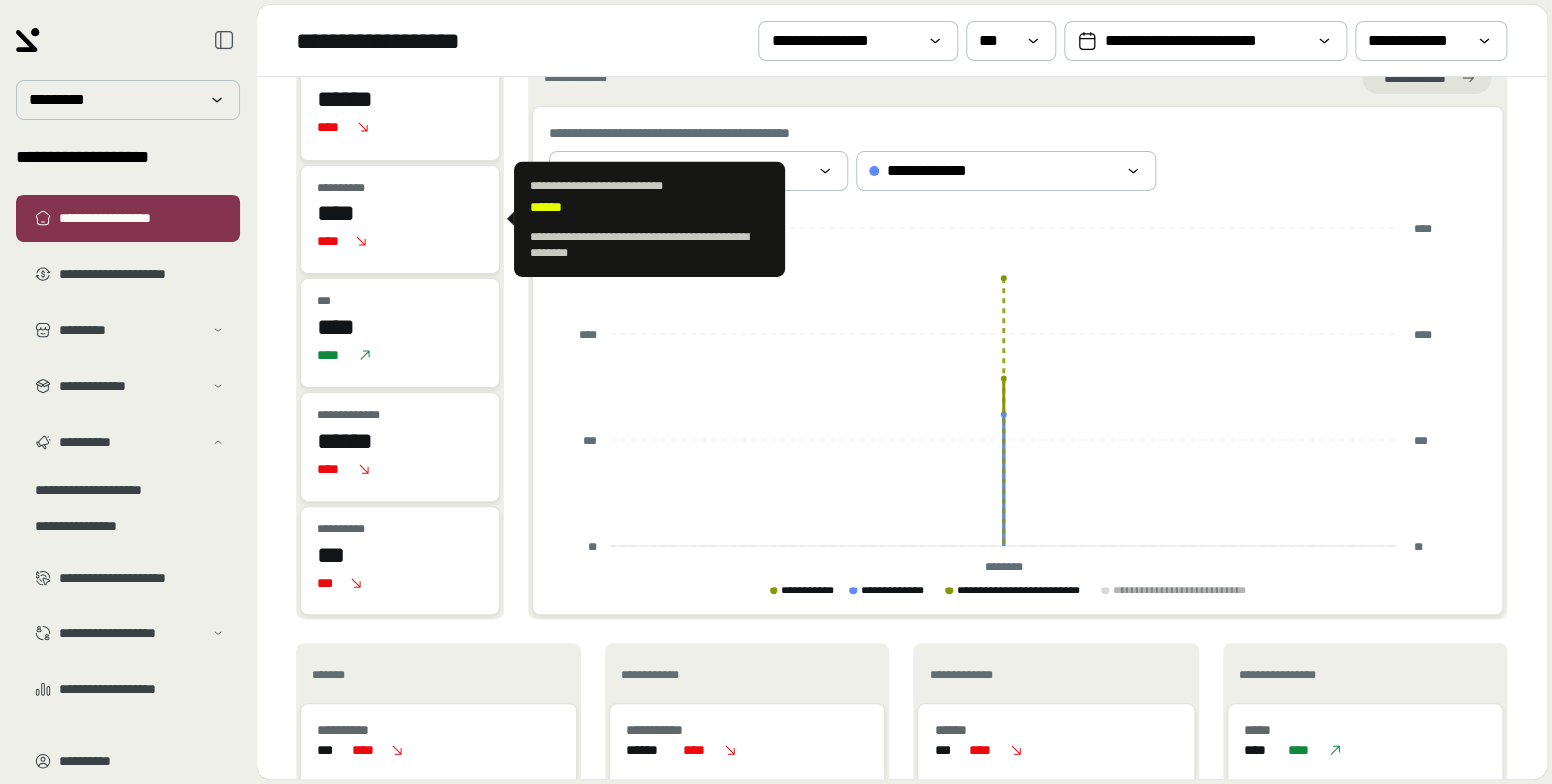 click on "****" at bounding box center (400, 213) 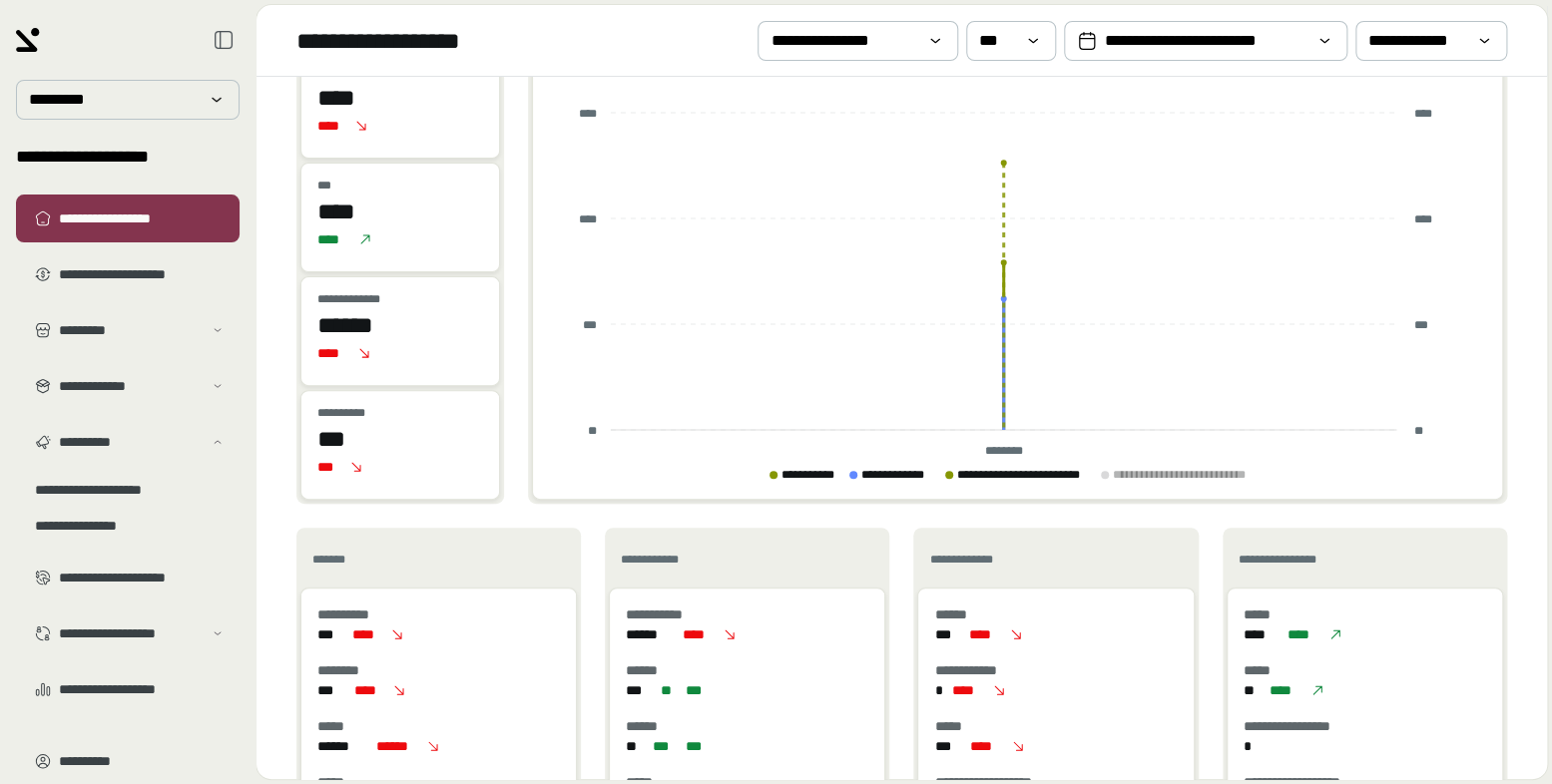scroll, scrollTop: 150, scrollLeft: 0, axis: vertical 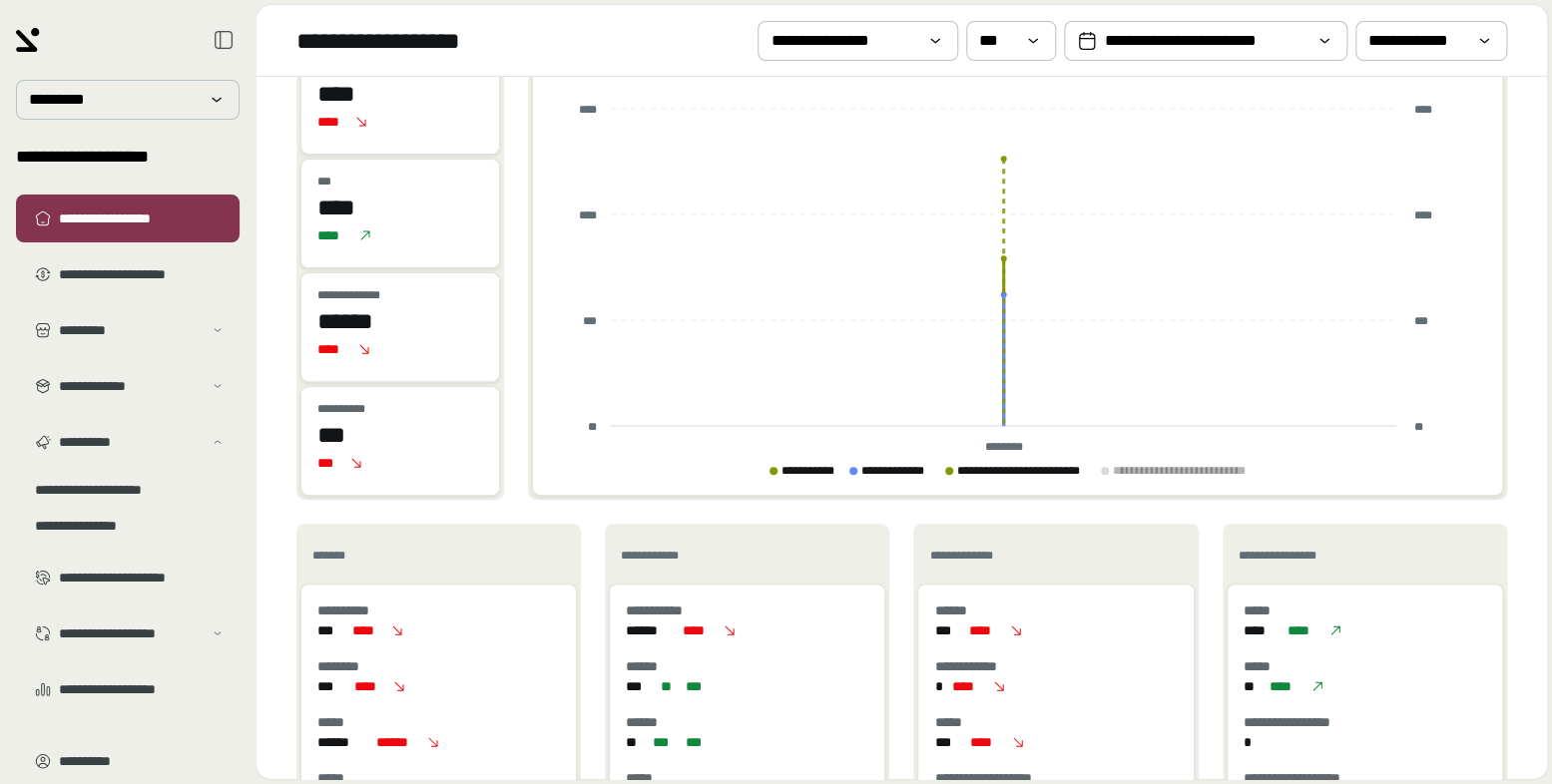 click on "*** **** **** ****" at bounding box center (400, 213) 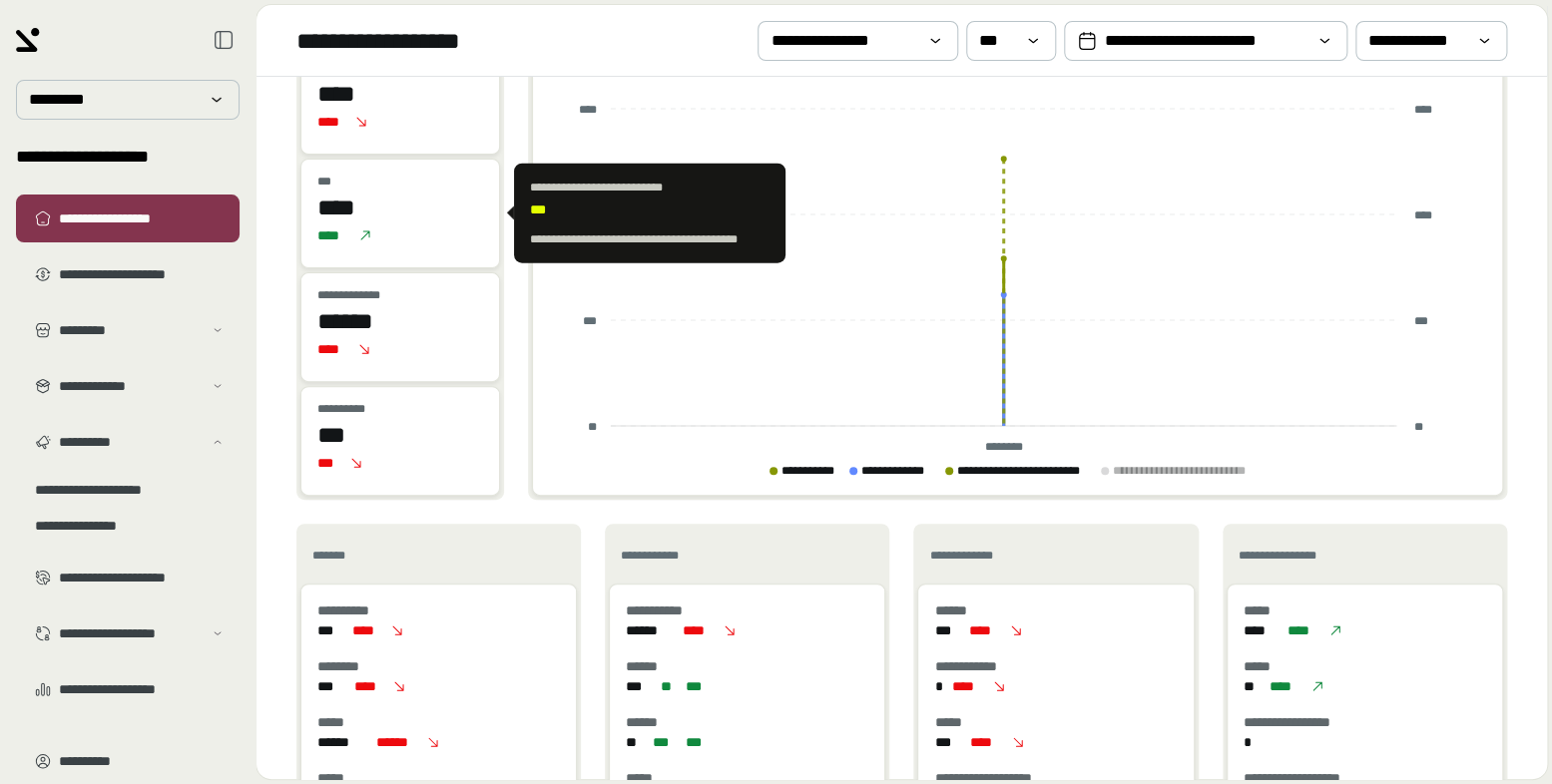 click on "****" at bounding box center [400, 207] 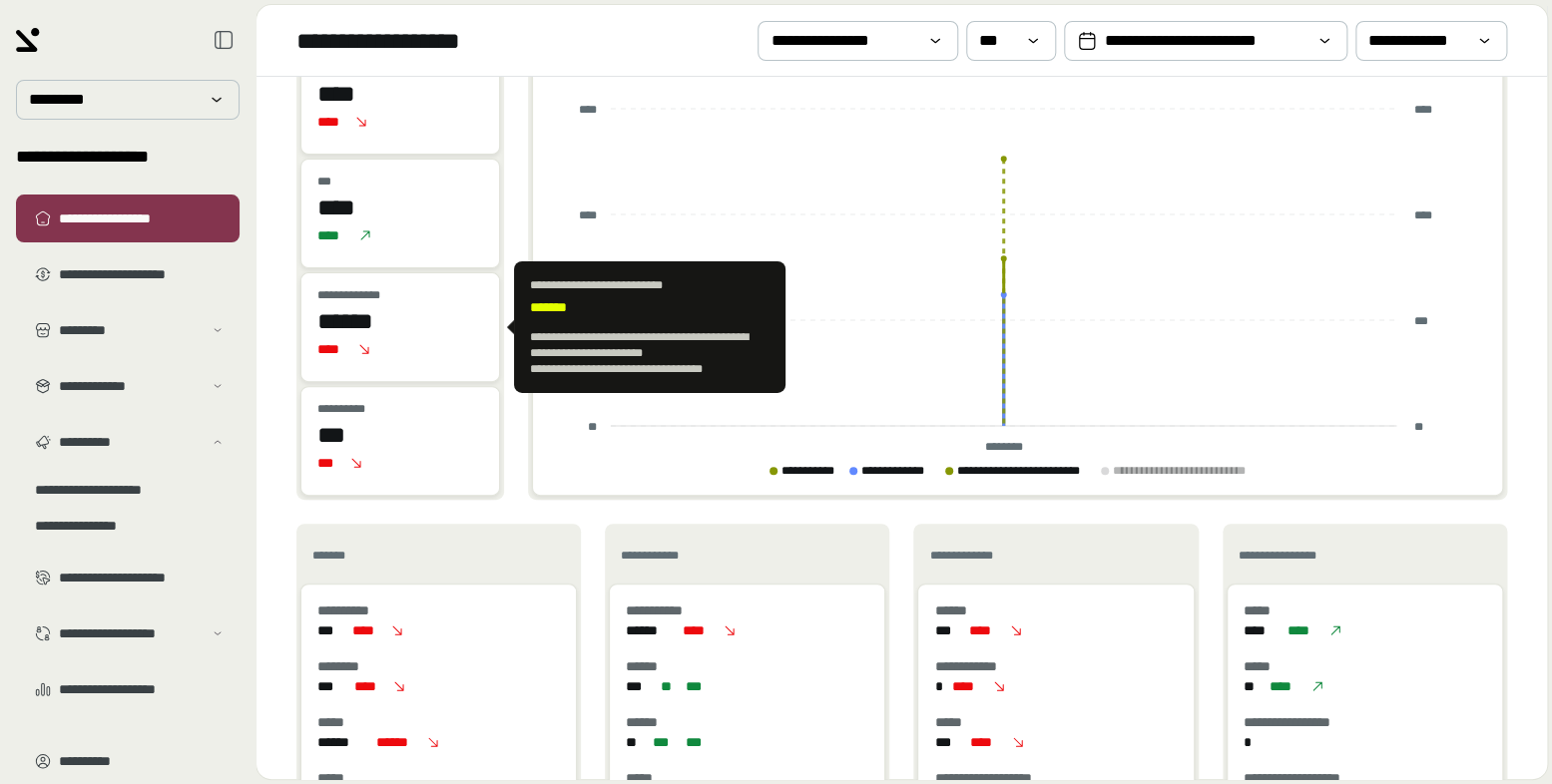 click on "[FIRST] [LAST] [STREET] [CITY] [STATE]" at bounding box center [400, 327] 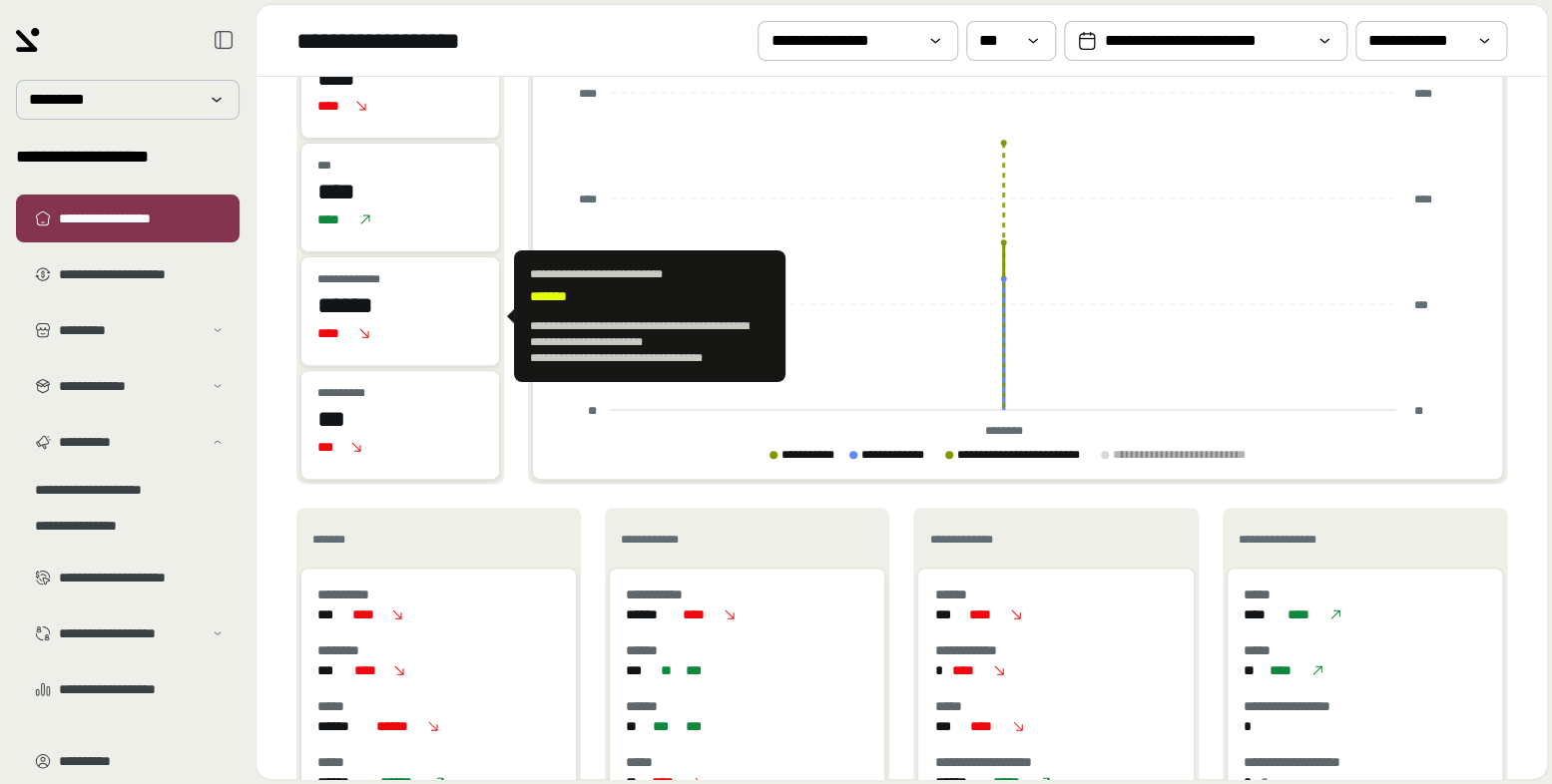 scroll, scrollTop: 167, scrollLeft: 0, axis: vertical 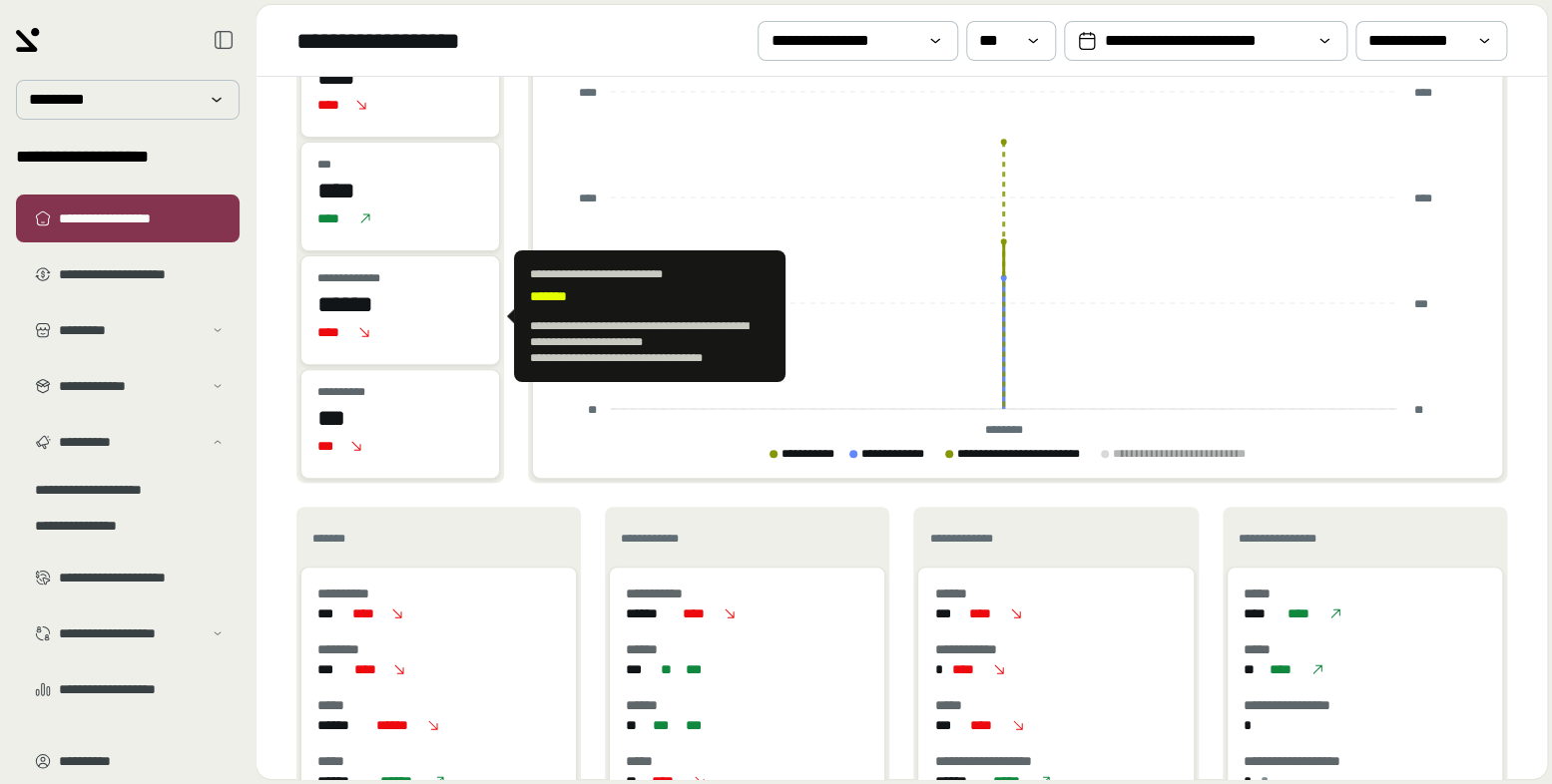 click on "****" at bounding box center [400, 332] 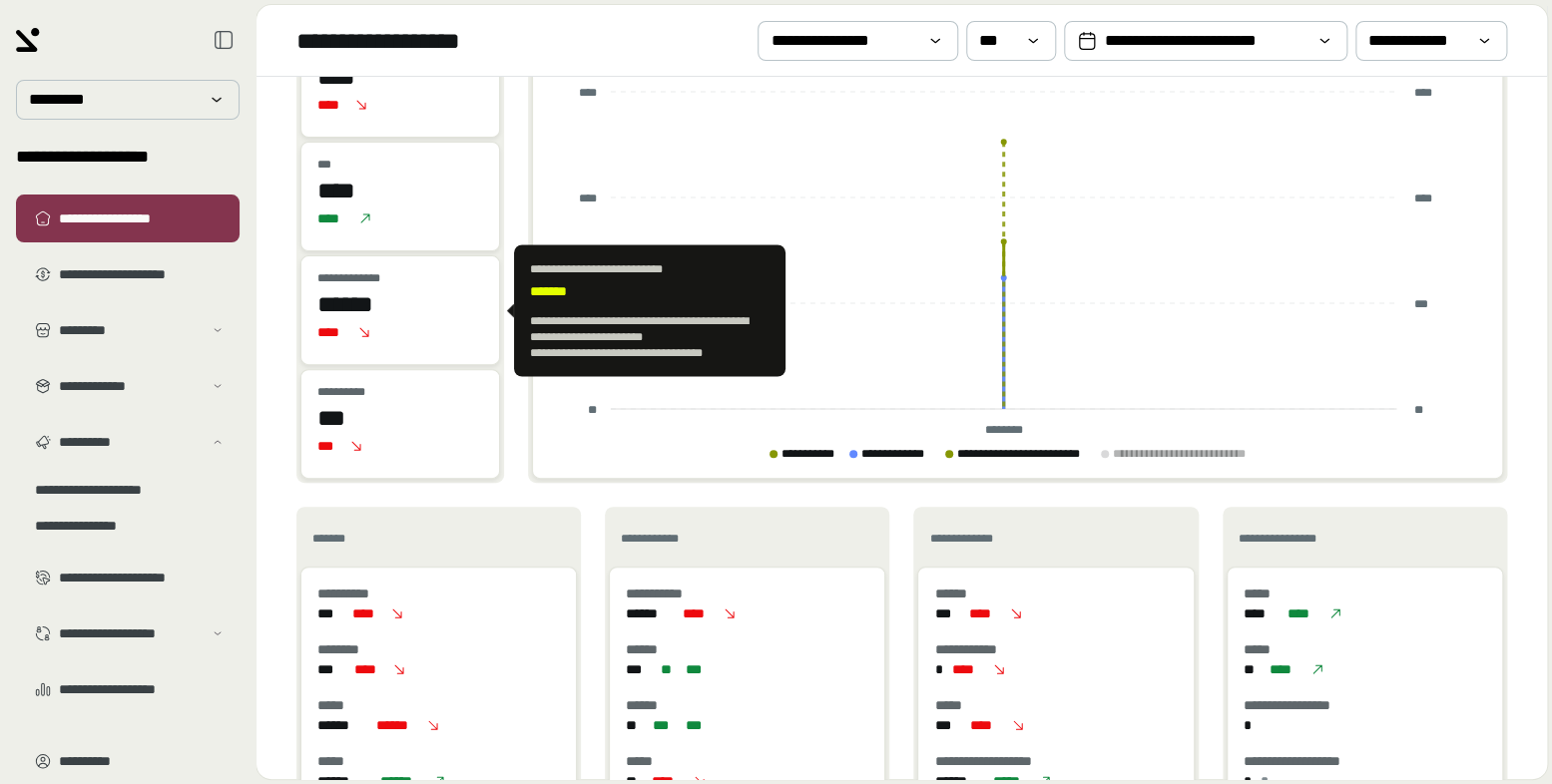 click on "******" at bounding box center (400, 304) 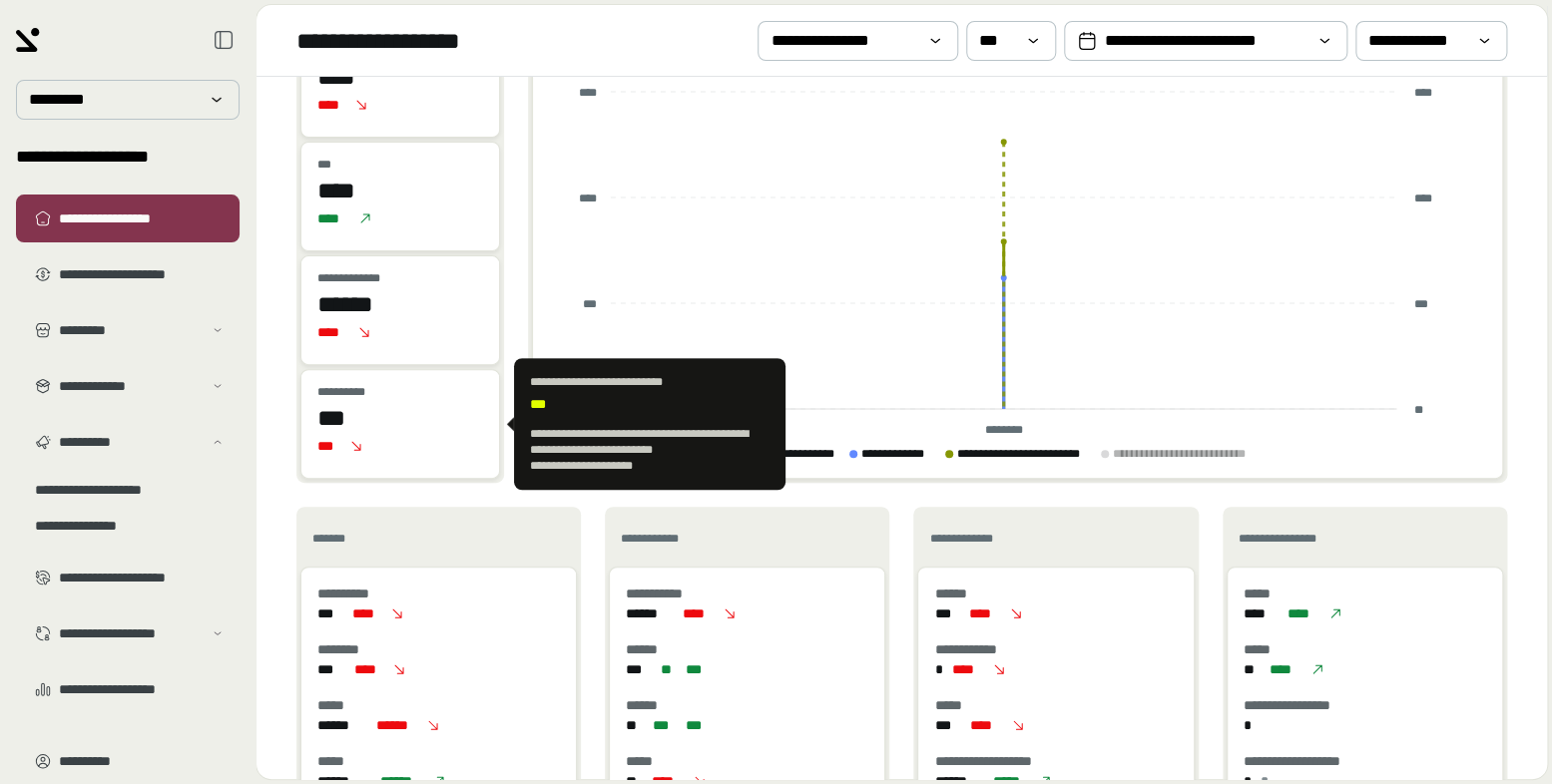 click on "**********" at bounding box center [357, 392] 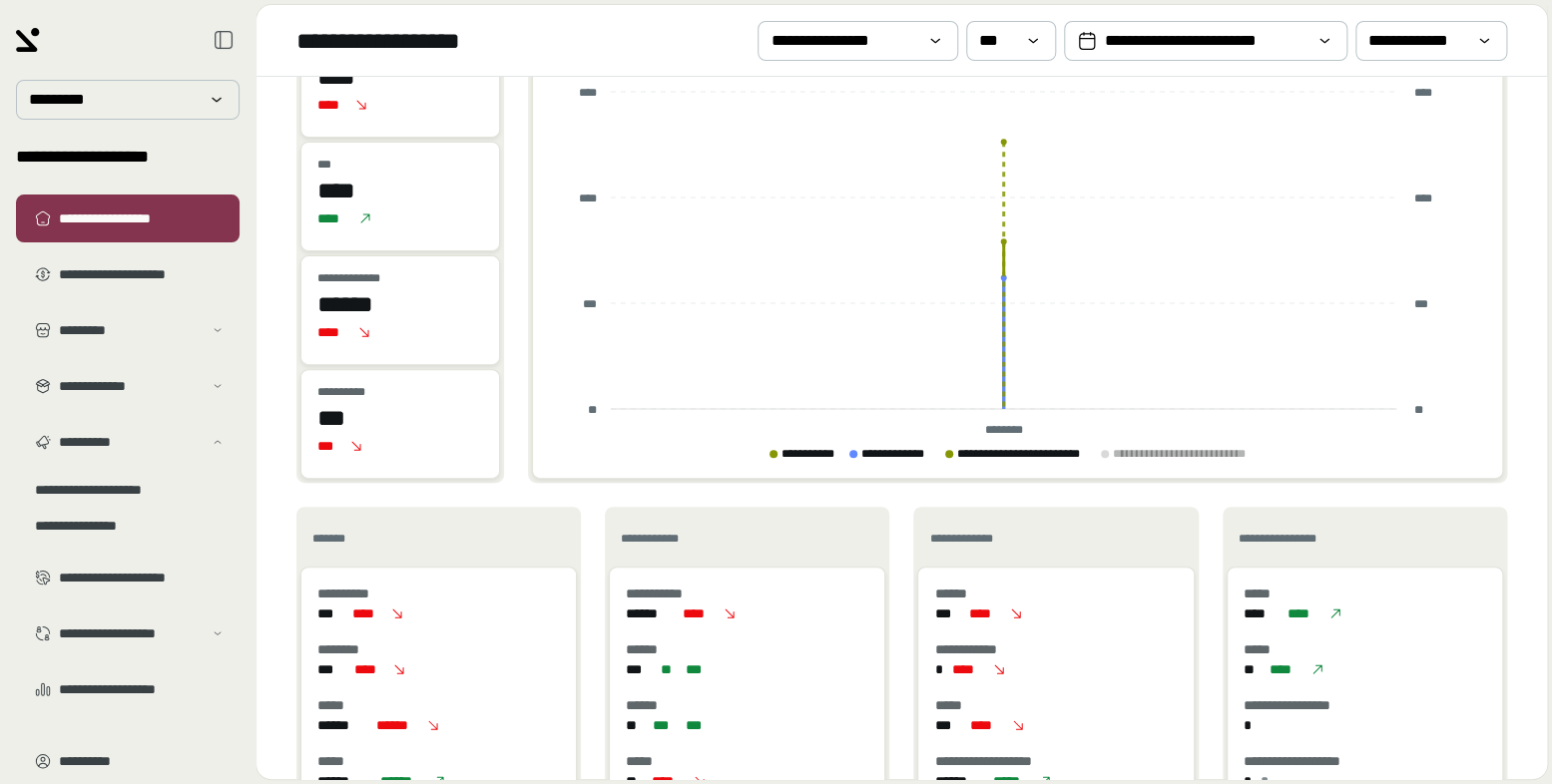 click on "***" at bounding box center [400, 418] 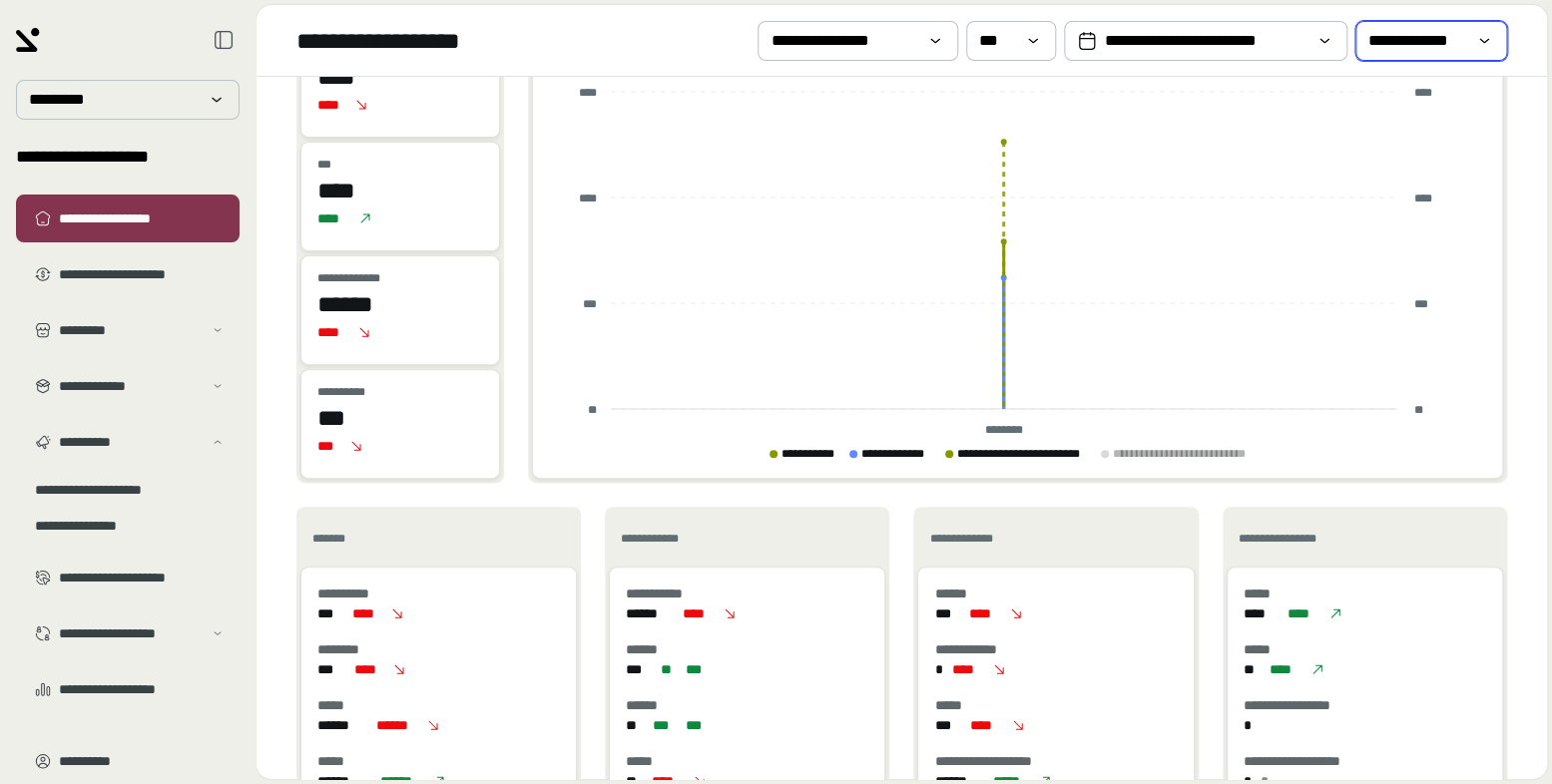 click on "**********" at bounding box center [1417, 41] 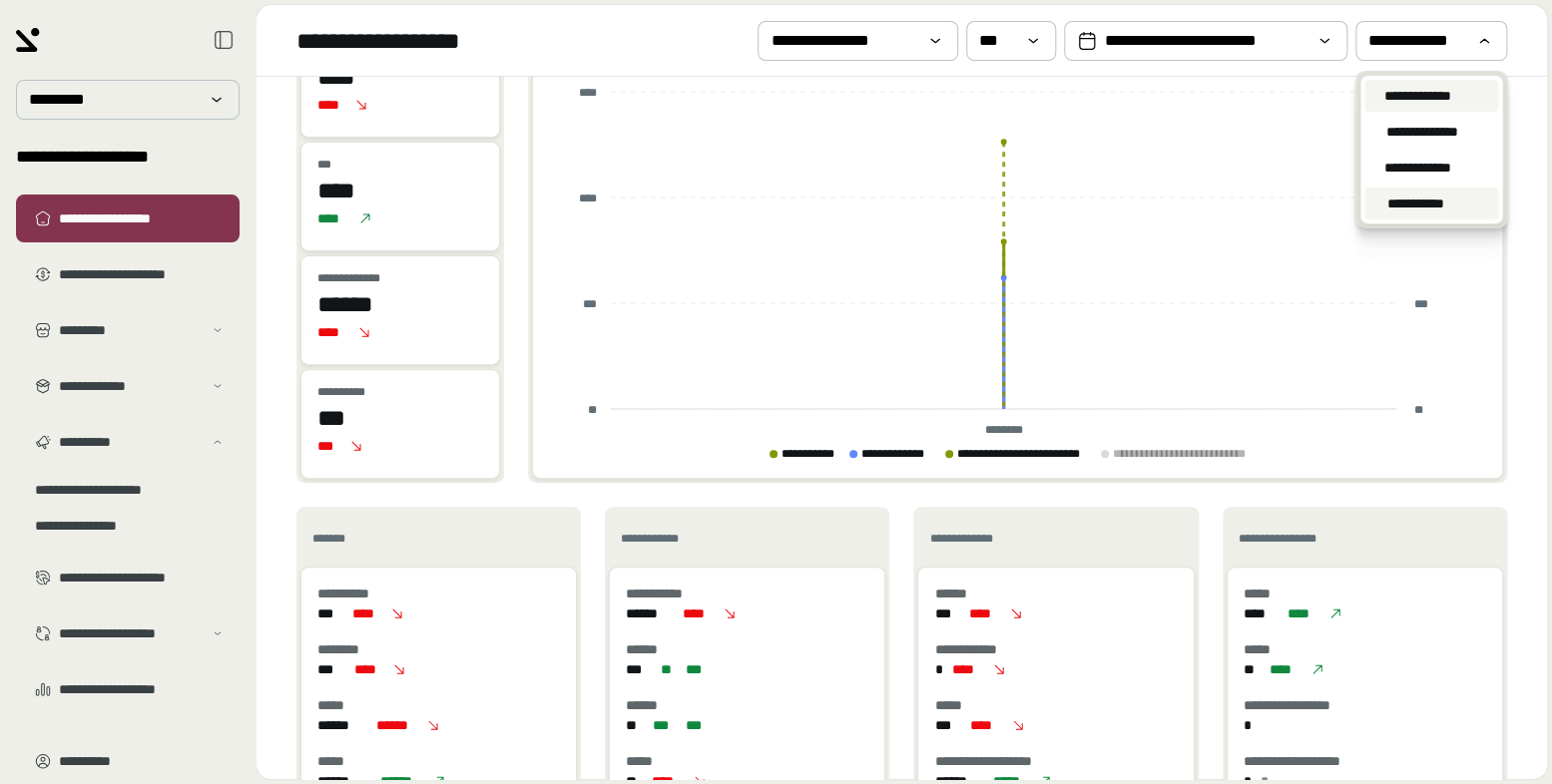 click on "**********" at bounding box center (1414, 203) 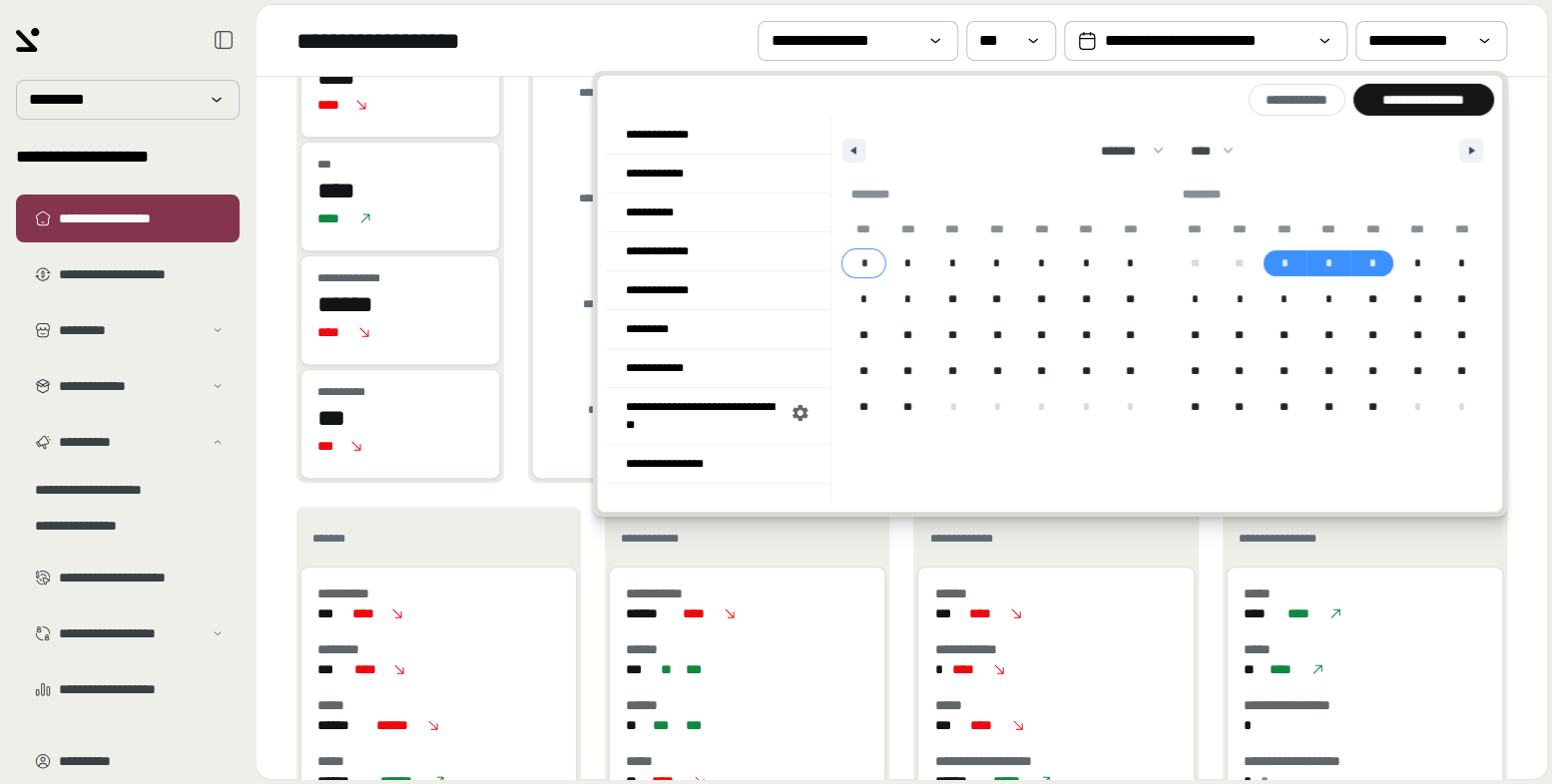 click on "*" at bounding box center (863, 263) 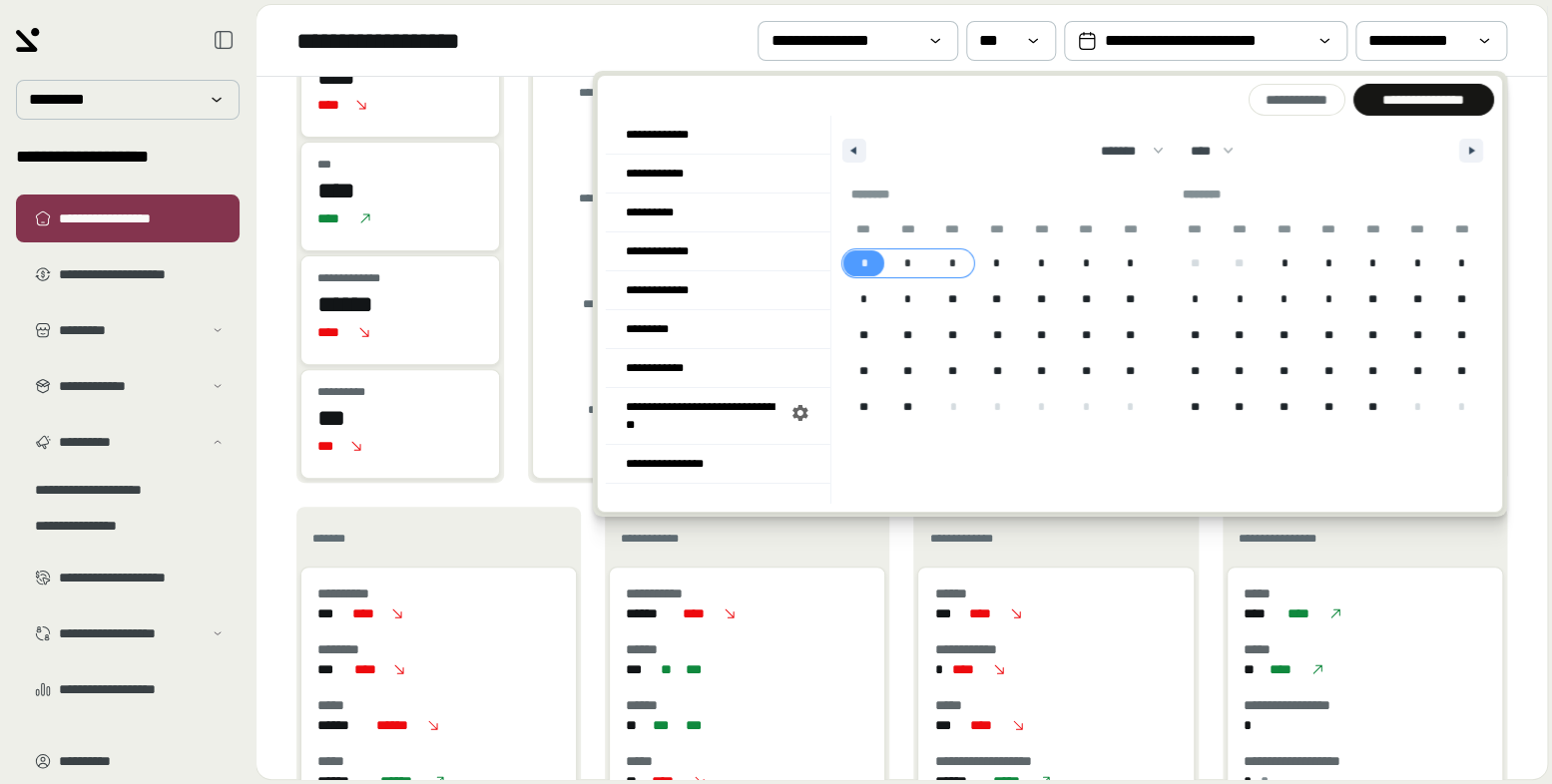 drag, startPoint x: 941, startPoint y: 258, endPoint x: 999, endPoint y: 245, distance: 59.439044 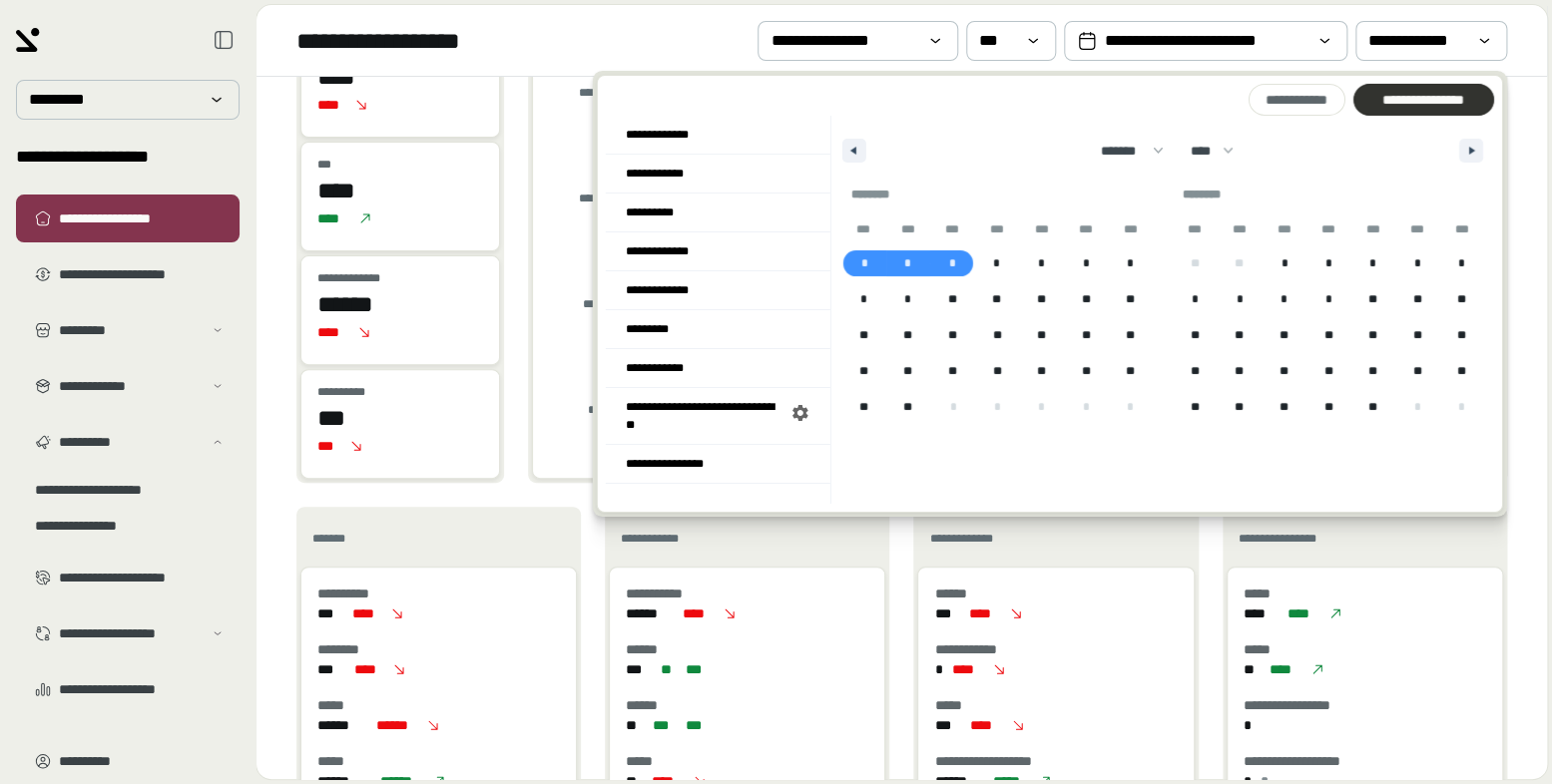 click on "**********" at bounding box center (1422, 100) 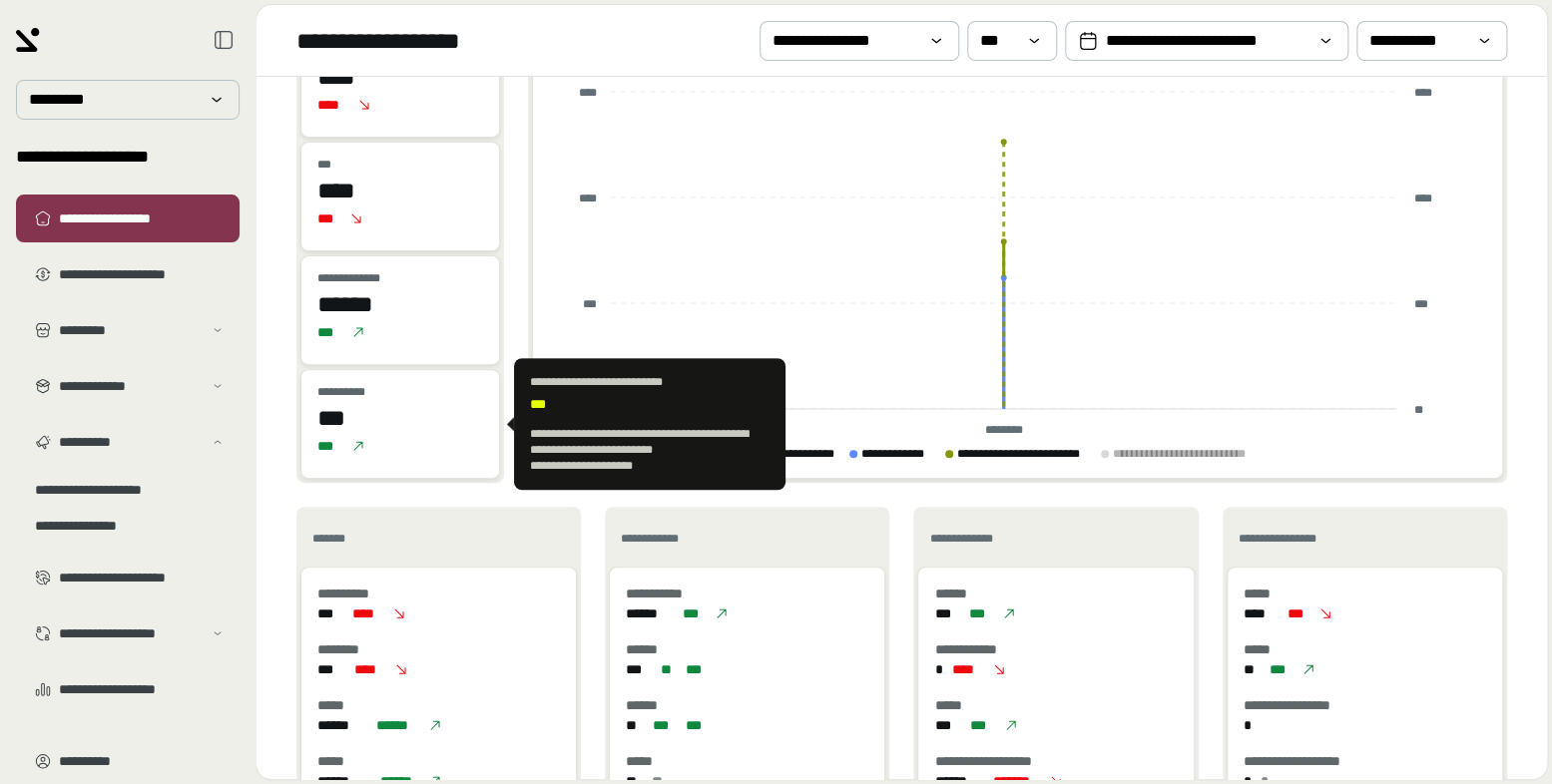 click on "***" at bounding box center (400, 446) 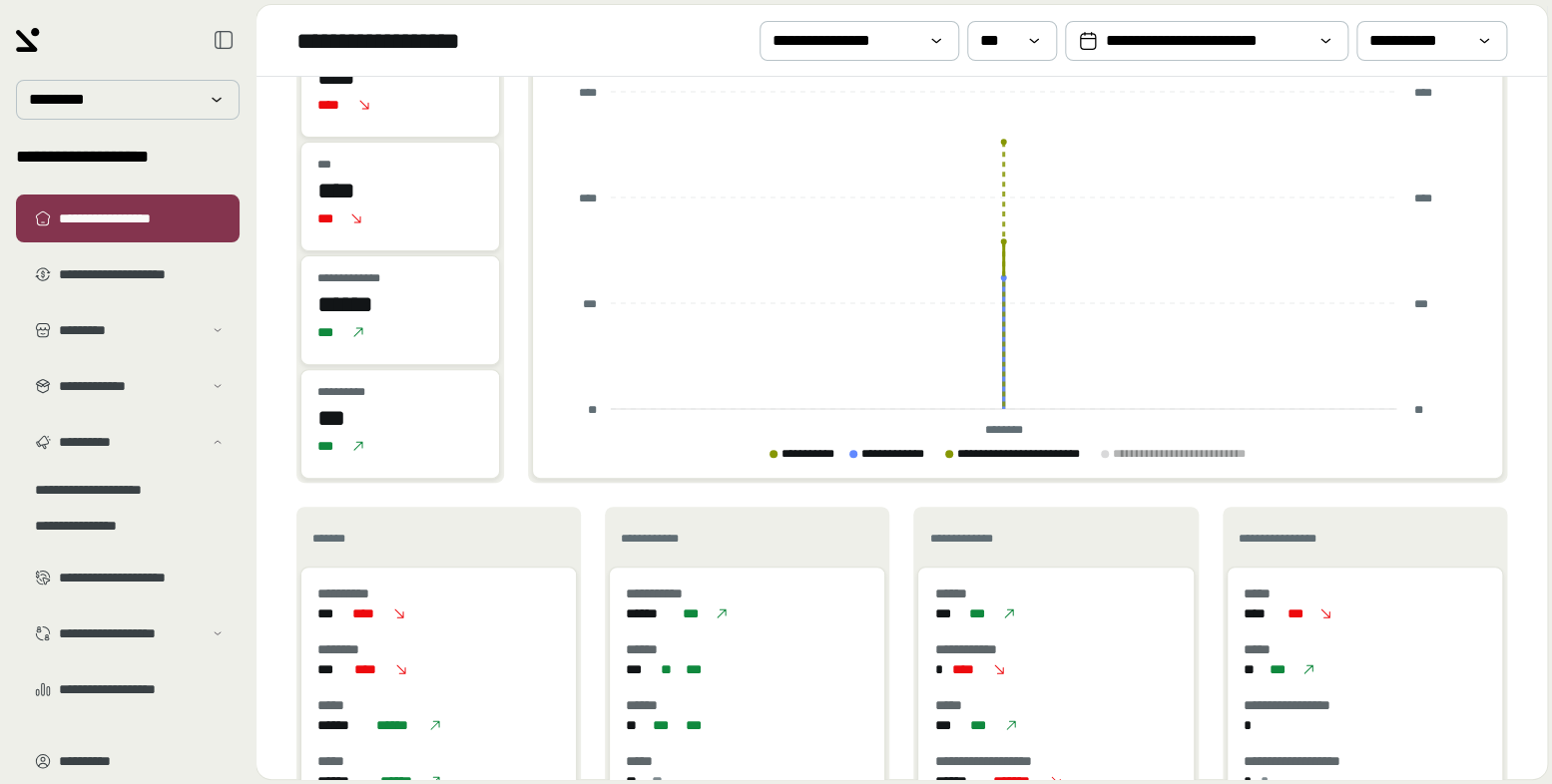 click on "***" at bounding box center [400, 418] 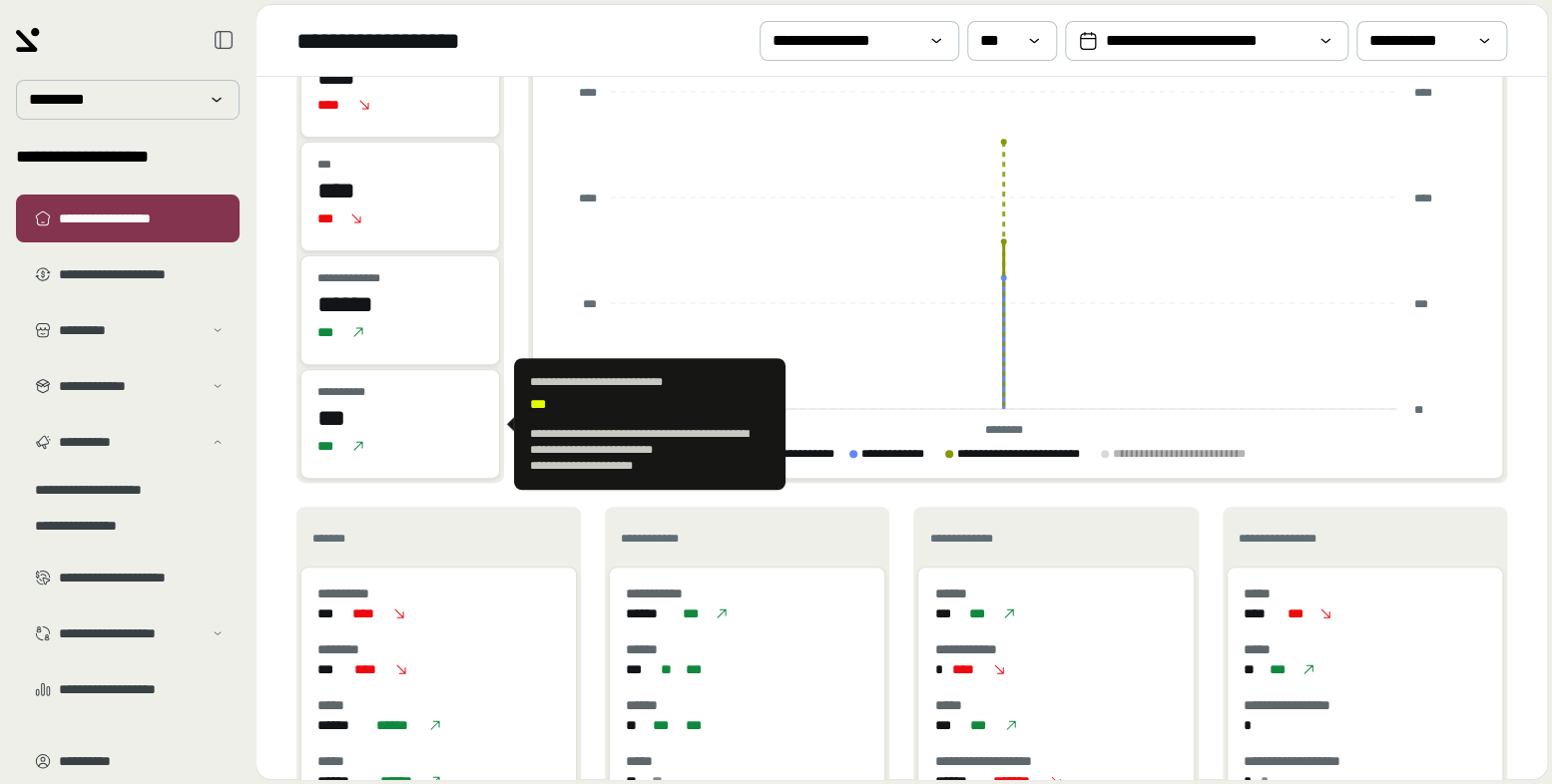 click on "***" at bounding box center (400, 418) 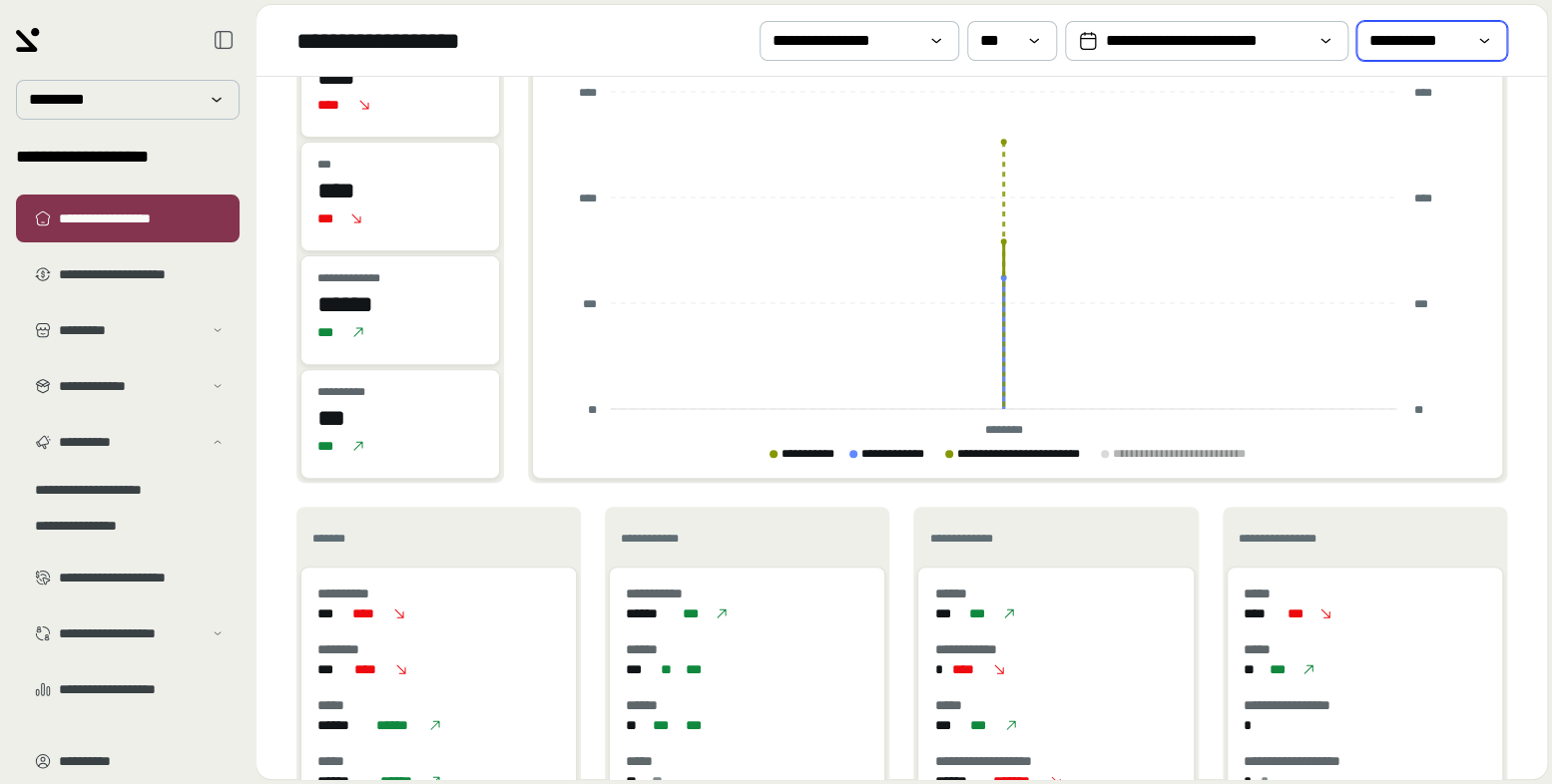 click on "**********" at bounding box center (1417, 41) 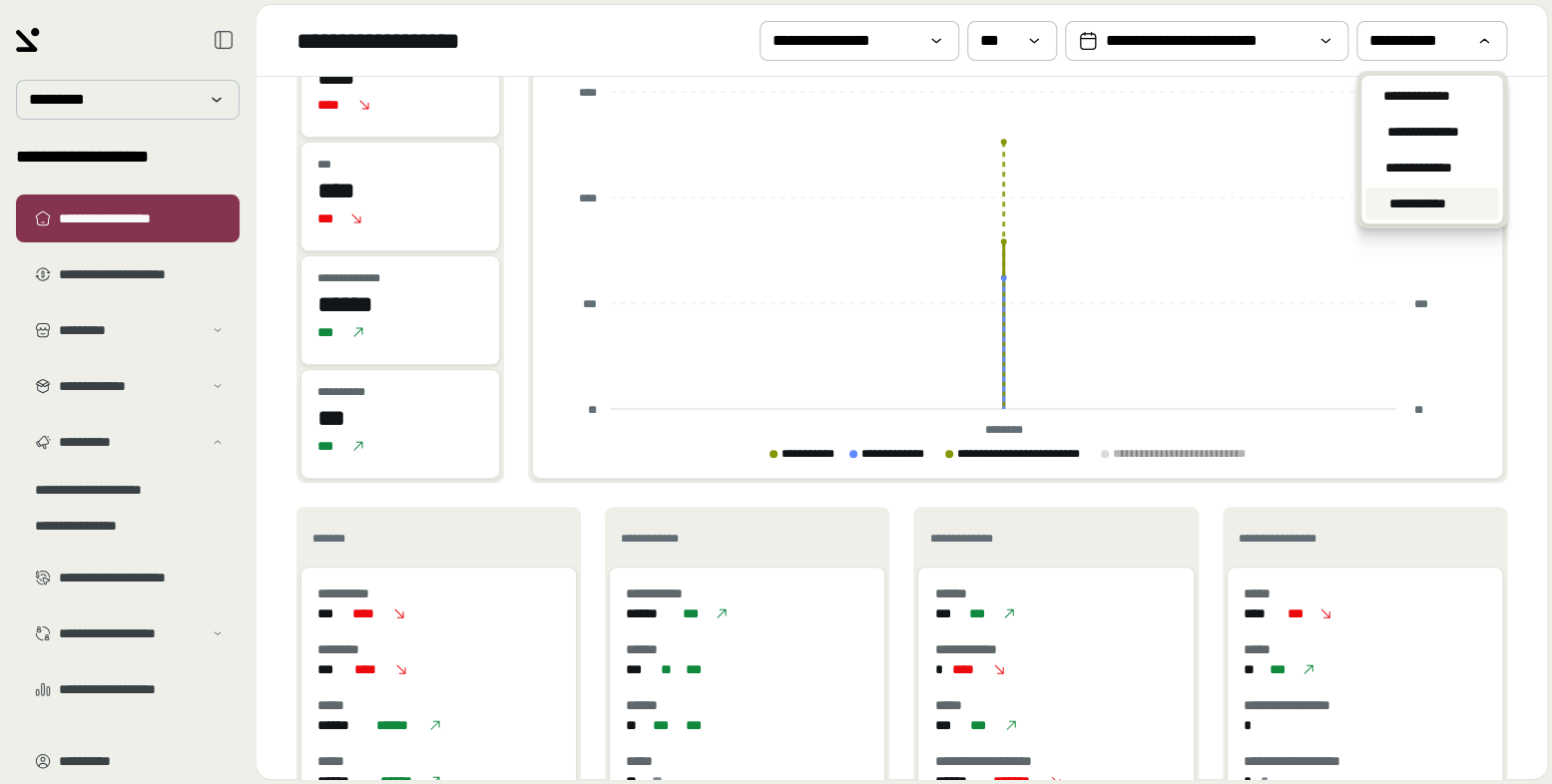click on "**********" at bounding box center [1416, 96] 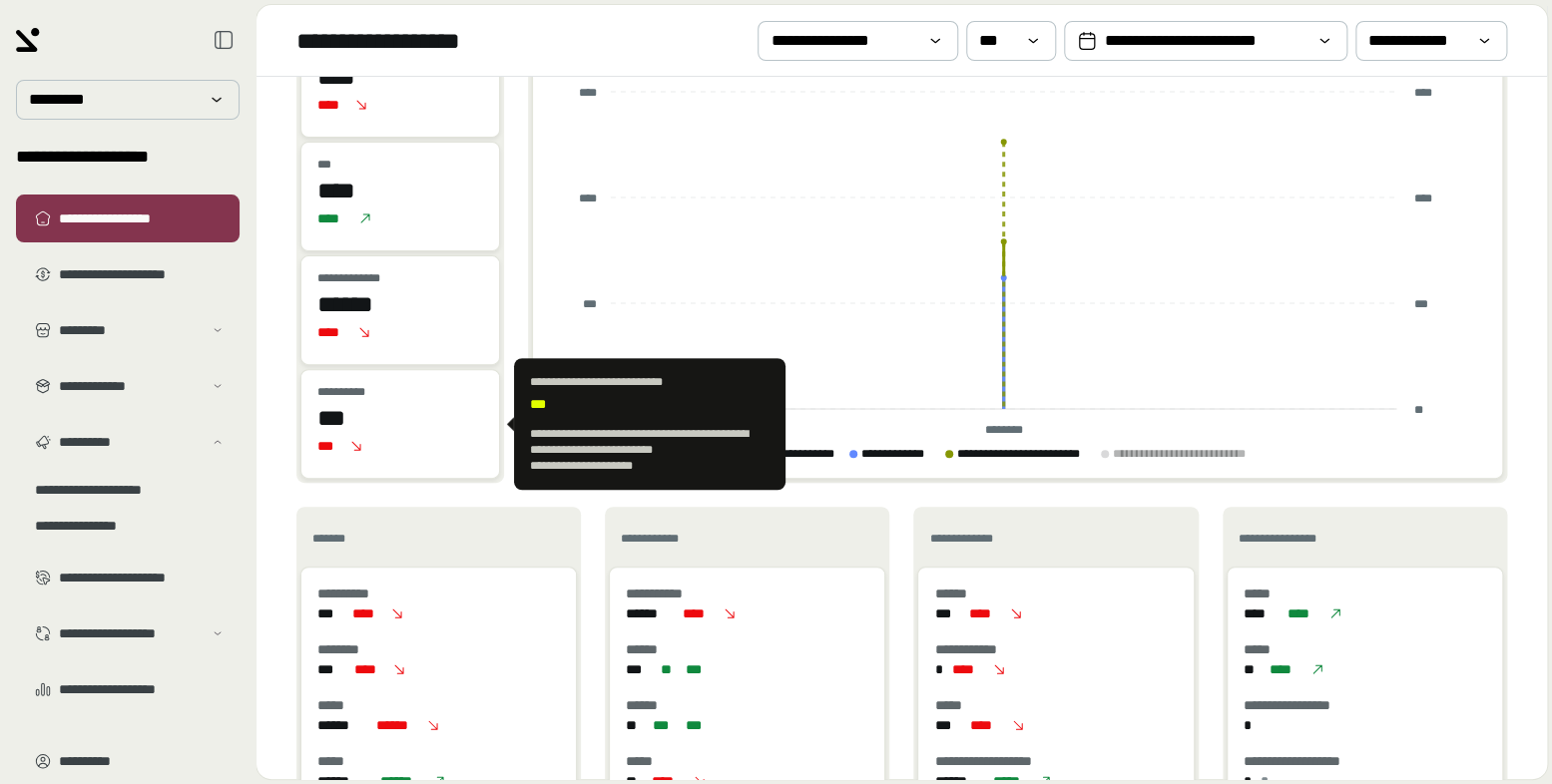 click on "***" at bounding box center (400, 446) 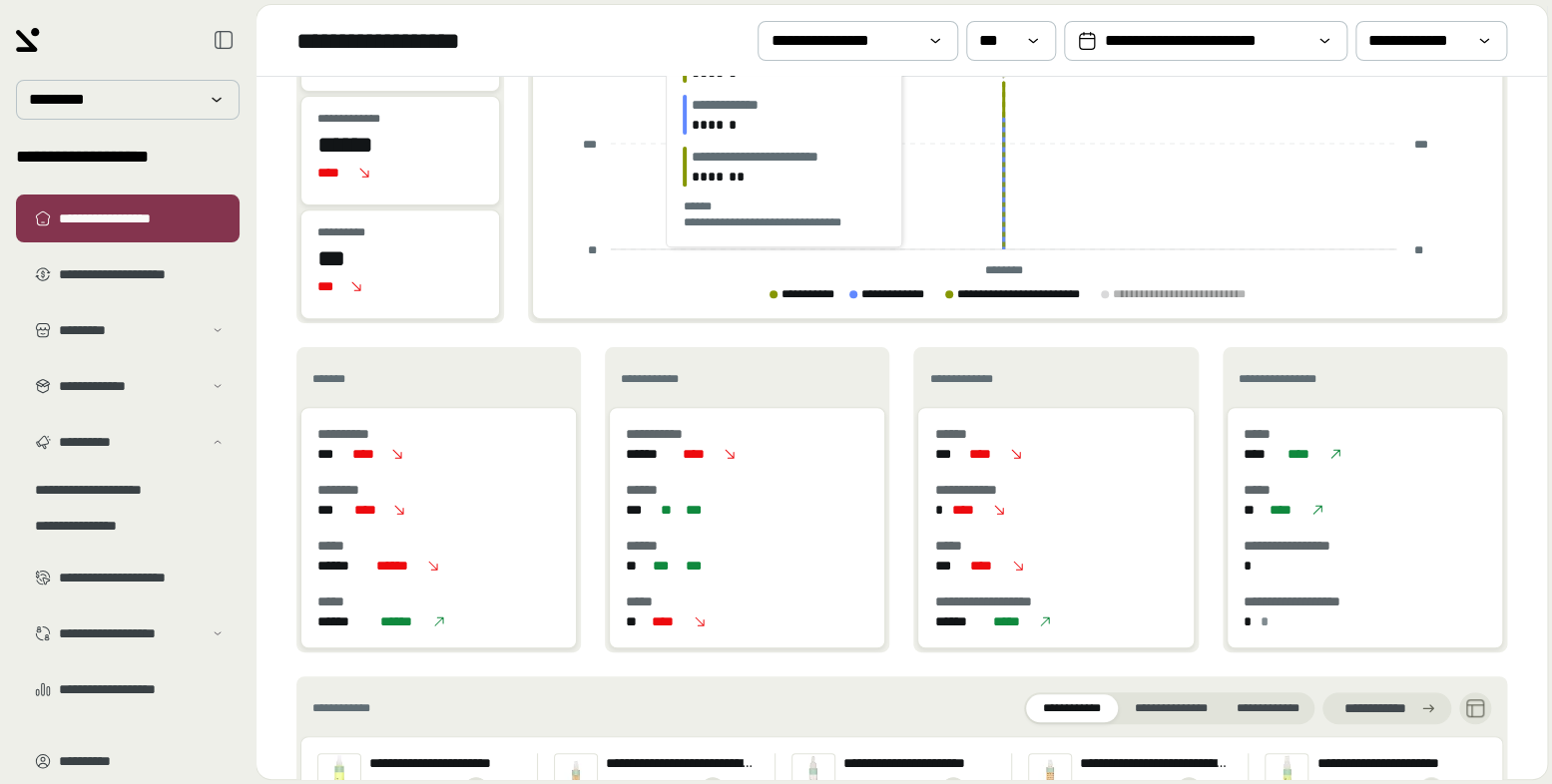 scroll, scrollTop: 527, scrollLeft: 0, axis: vertical 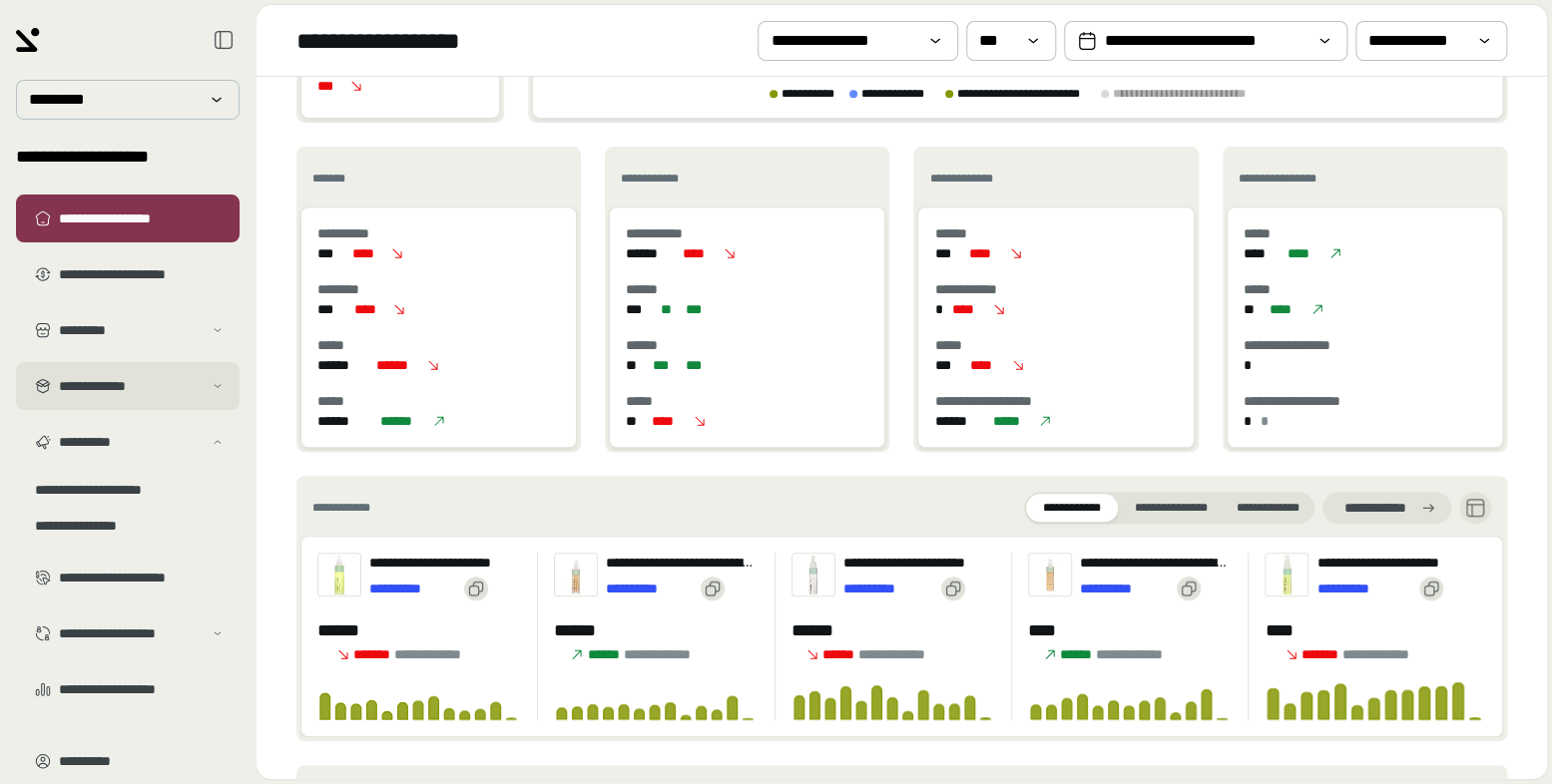 click on "**********" at bounding box center [131, 386] 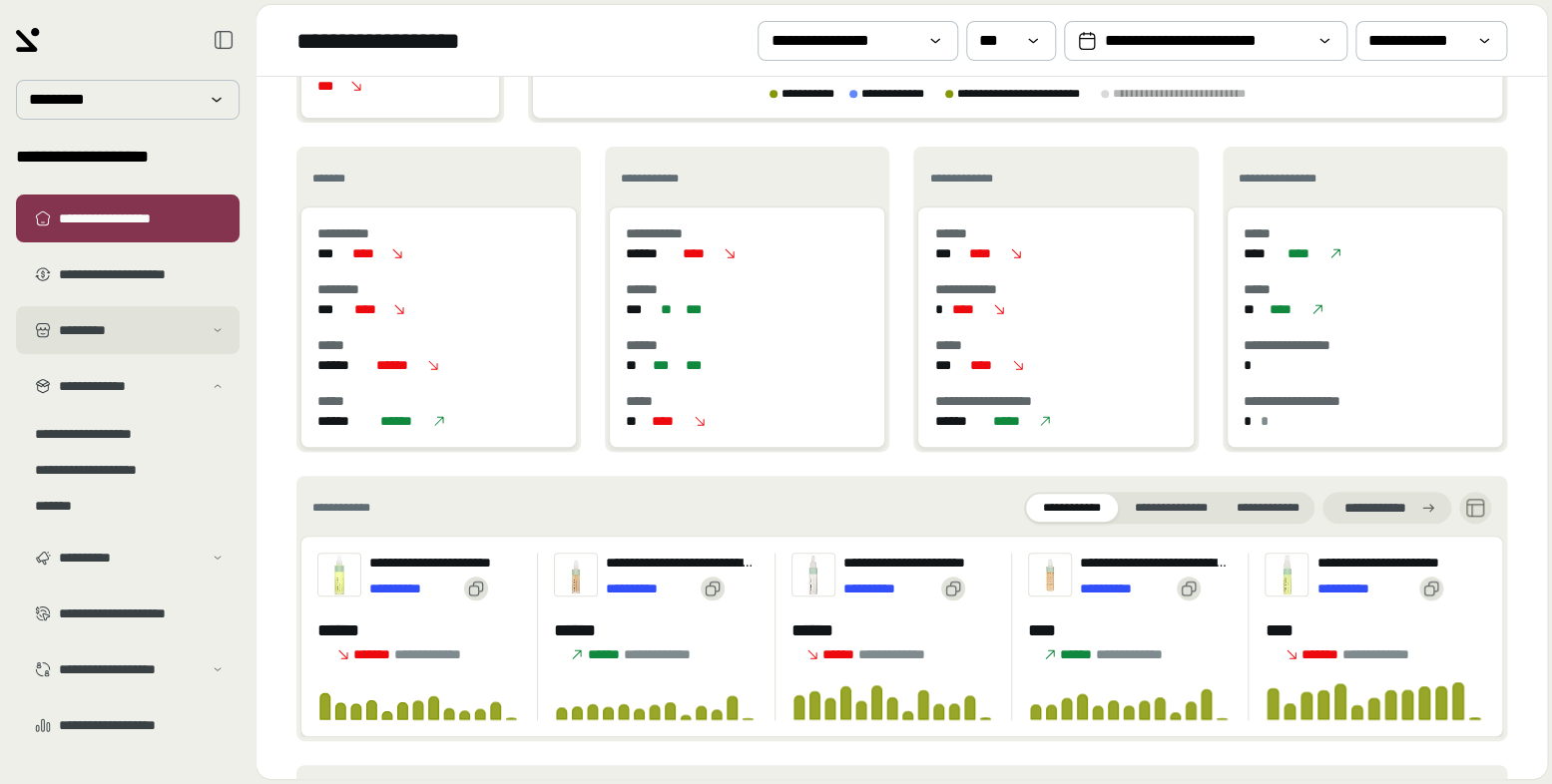 click on "[FIRST]" at bounding box center [131, 330] 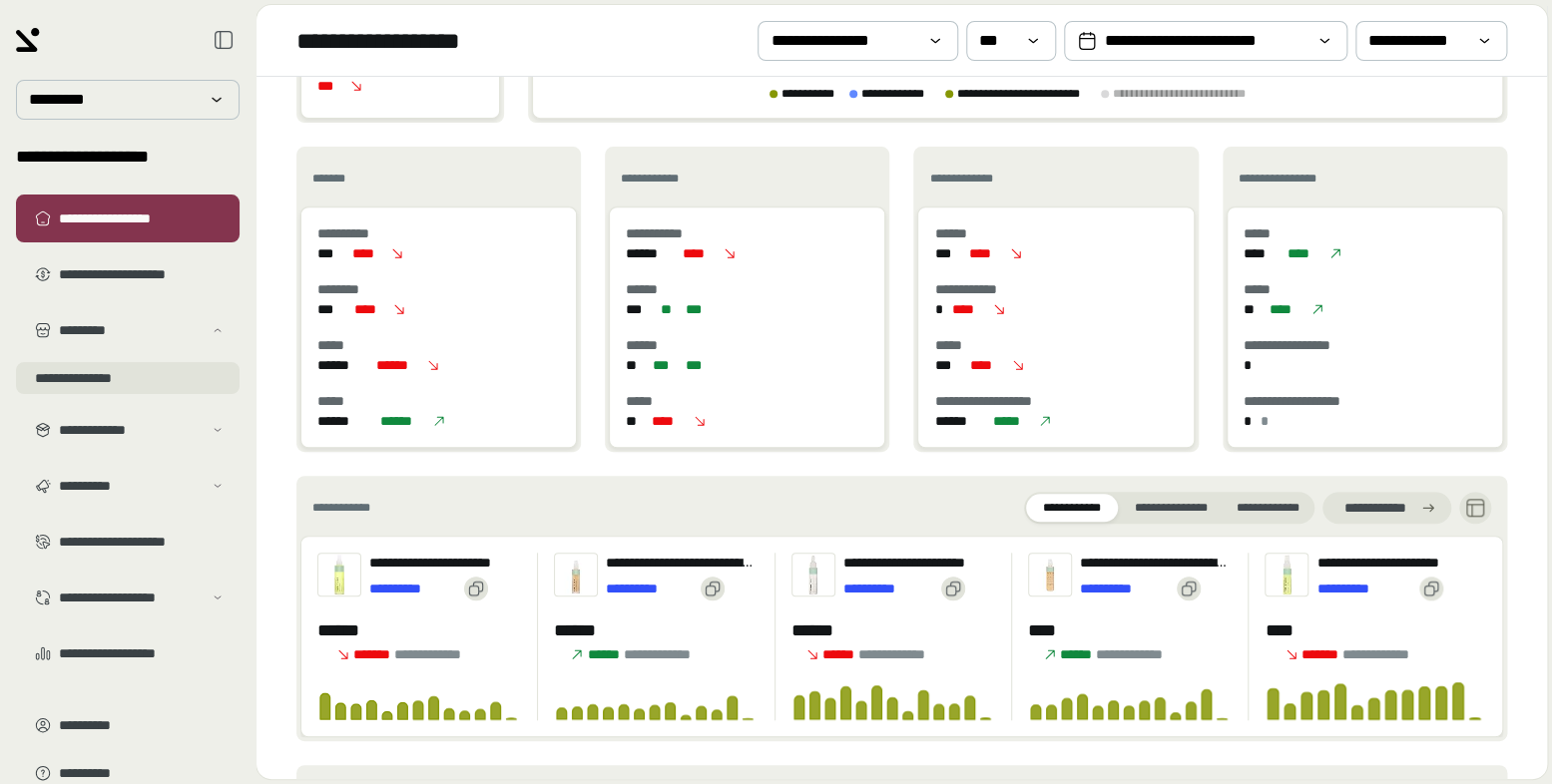 click on "[FIRST]" at bounding box center [128, 378] 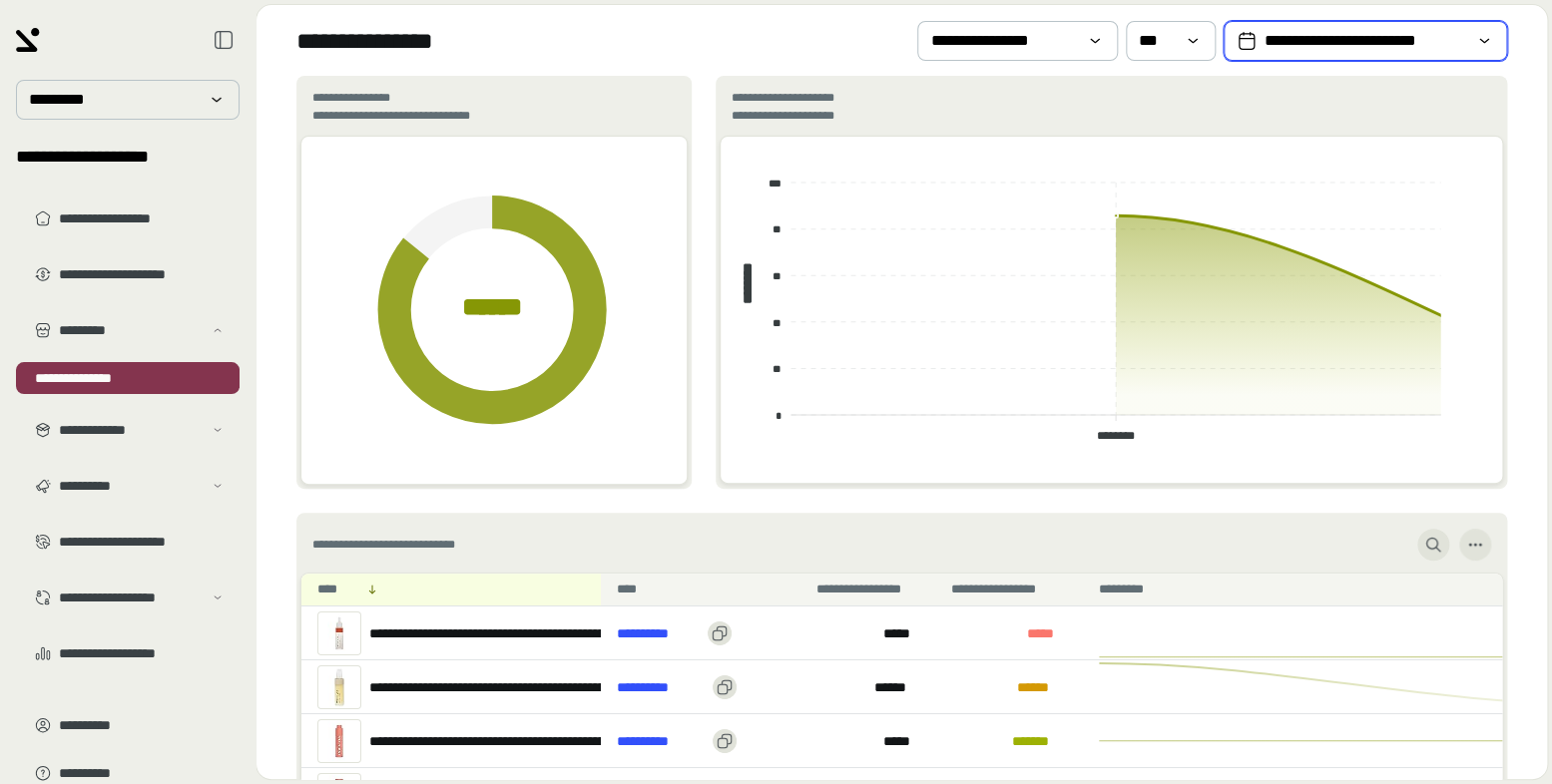 click on "**********" at bounding box center (1365, 41) 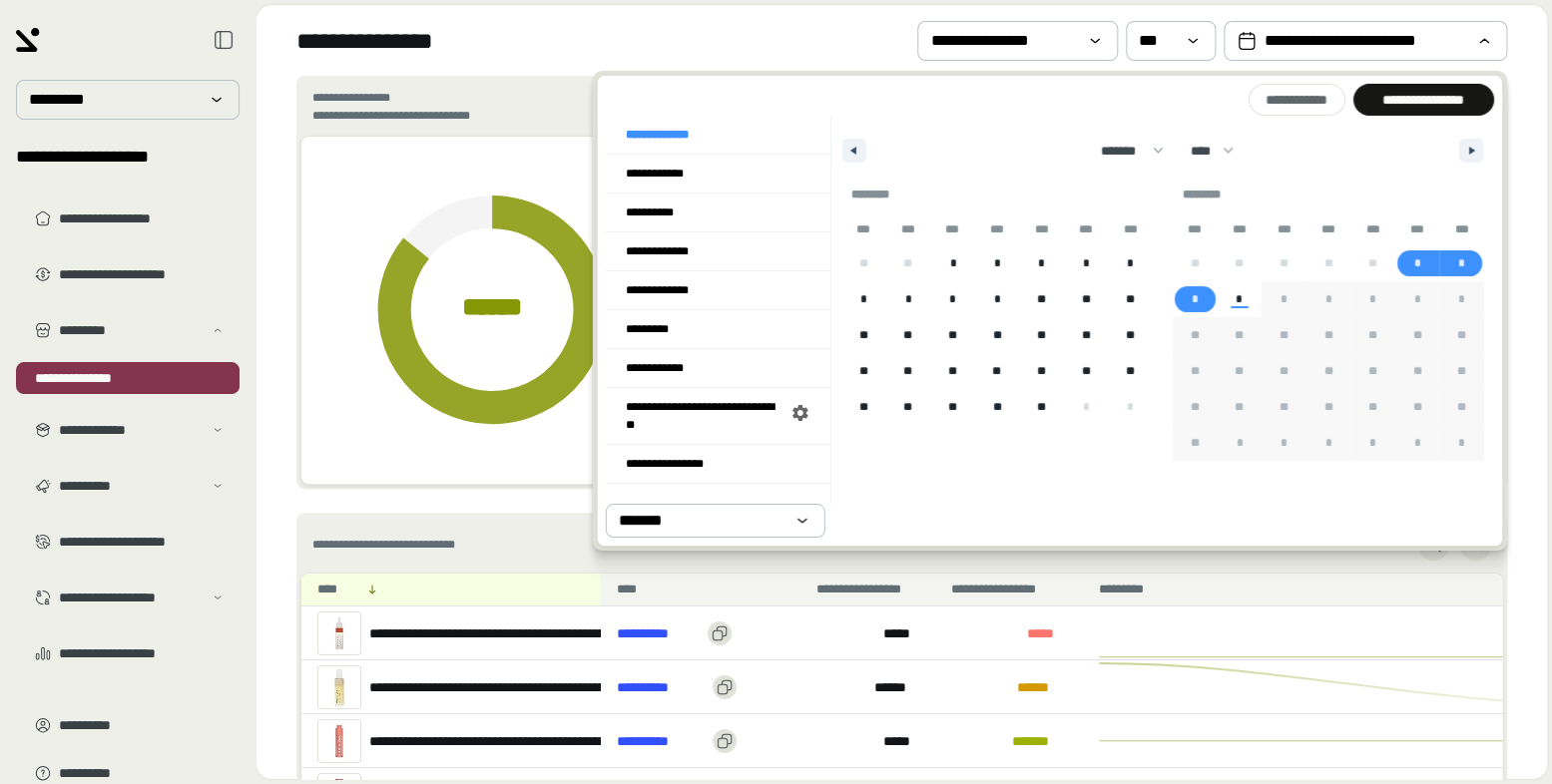 click on "[FIRST] [LAST] [STREET] [CITY] [STATE] [ZIP] [COUNTRY] [PHONE] [EMAIL] [SSN] [CC] [DOB] [AGE] [TIME] [ADDRESS] [COORDINATES] [POSTAL_CODE] [BIRTH_DATE] [PERSONAL_INFO] [USER_DATA] [PRIVATE_INFO] [SENSITIVE_DATA] [CONFIDENTIAL_DATA] [PERSONAL_DETAILS] [USER_DETAILS] [PRIVATE_DETAILS] [SENSITIVE_DETAILS] [CONFIDENTIAL_DETAILS] [PERSONAL_IDENTIFIERS] [USER_IDENTIFIERS] [PRIVATE_IDENTIFIERS] [SENSITIVE_IDENTIFIERS] [CONFIDENTIAL_IDENTIFIERS] [PERSONAL_ATTRIBUTES] [USER_ATTRIBUTES] [PRIVATE_ATTRIBUTES] [SENSITIVE_ATTRIBUTES] [CONFIDENTIAL_ATTRIBUTES] [PERSONAL_PROFILE] [USER_PROFILE] [PRIVATE_PROFILE] [SENSITIVE_PROFILE] [CONFIDENTIAL_PROFILE] [PERSONAL_RECORD] [USER_RECORD] [PRIVATE_RECORD] [SENSITIVE_RECORD] [CONFIDENTIAL_RECORD] [PERSONAL_INFORMATION] [USER_INFORMATION] [PRIVATE_INFORMATION] [SENSITIVE_INFORMATION] [CONFIDENTIAL_INFORMATION]" at bounding box center (901, 40) 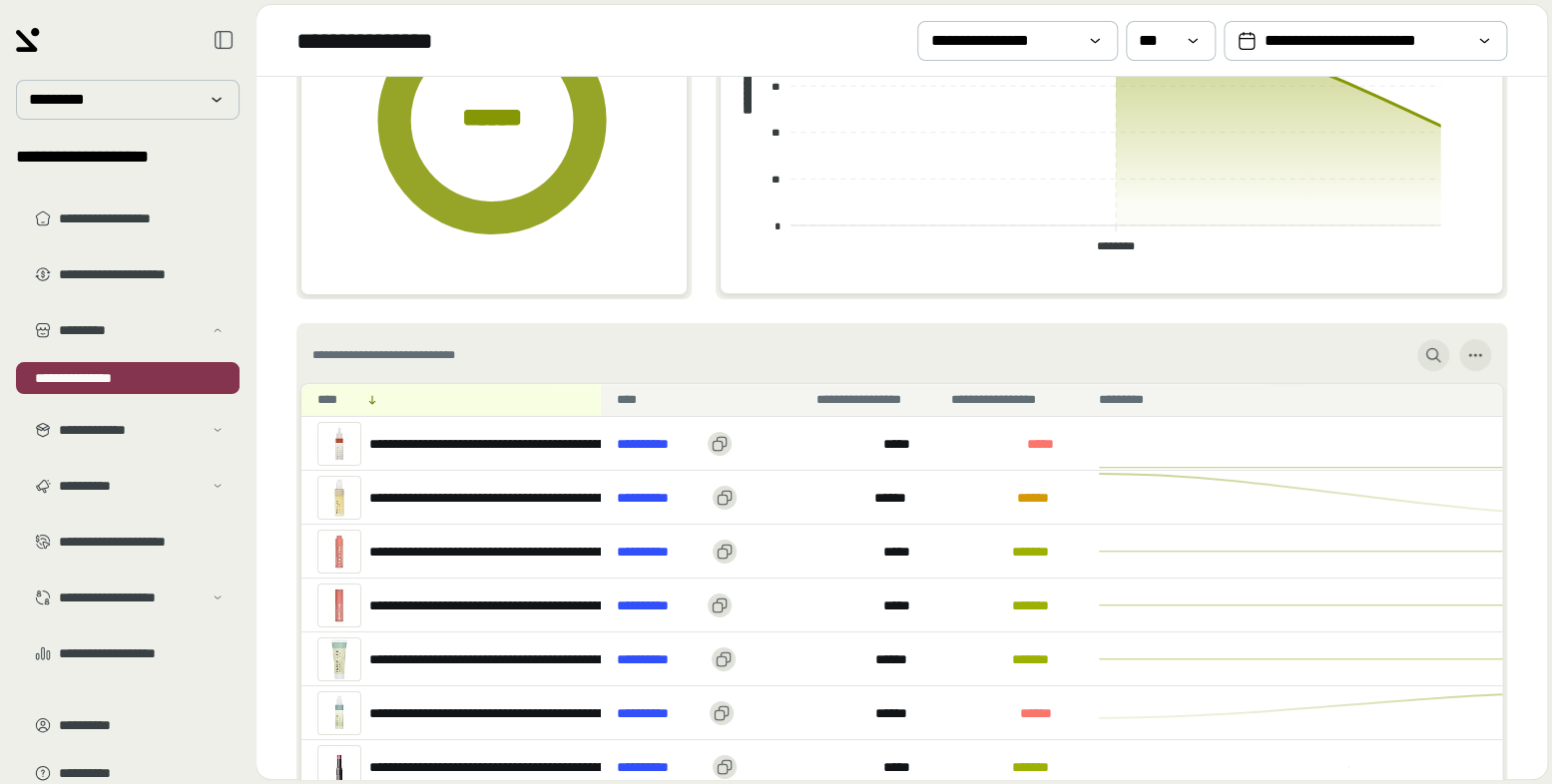 scroll, scrollTop: 334, scrollLeft: 0, axis: vertical 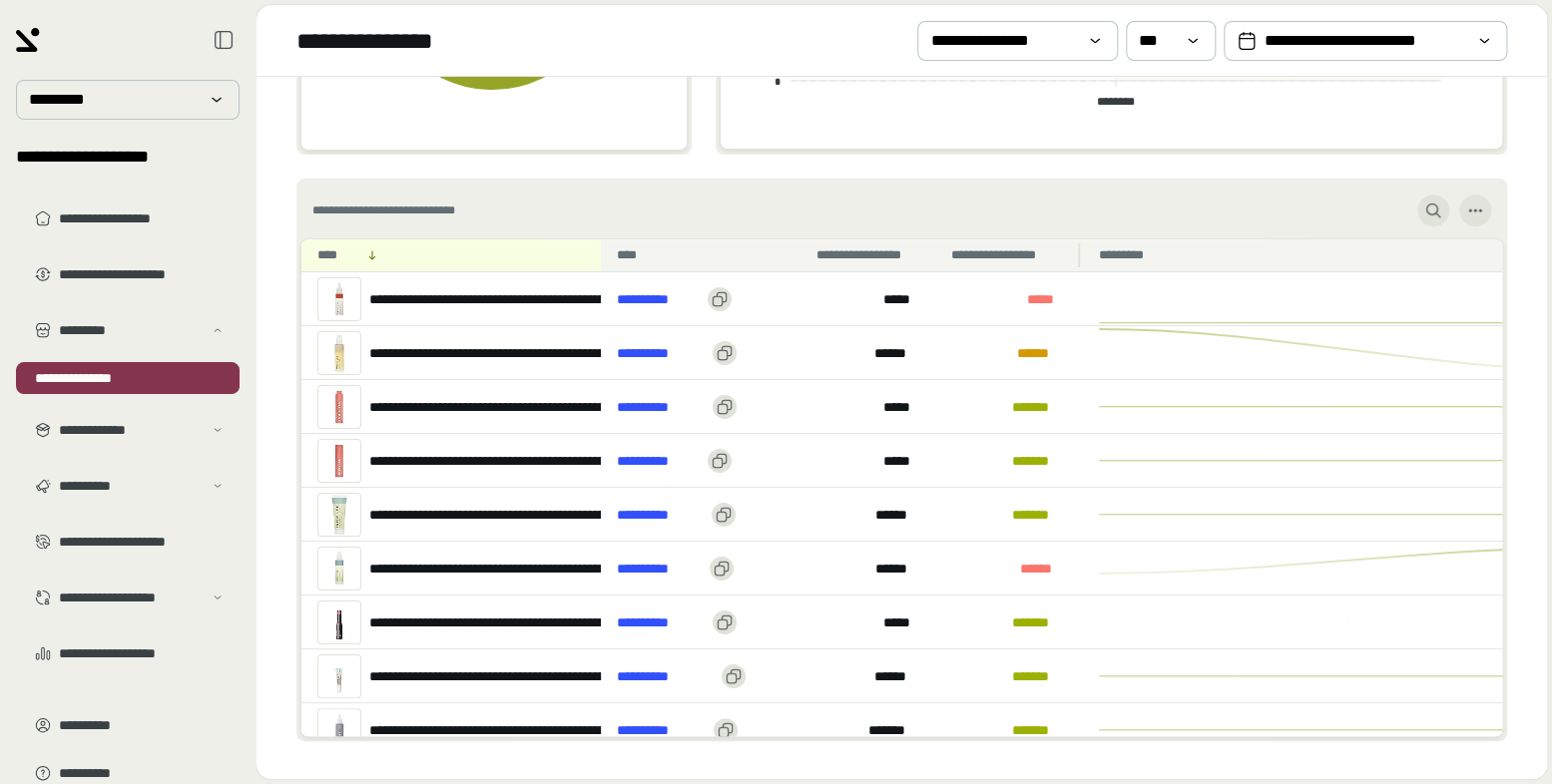 click on "[FIRST]" at bounding box center (1009, 255) 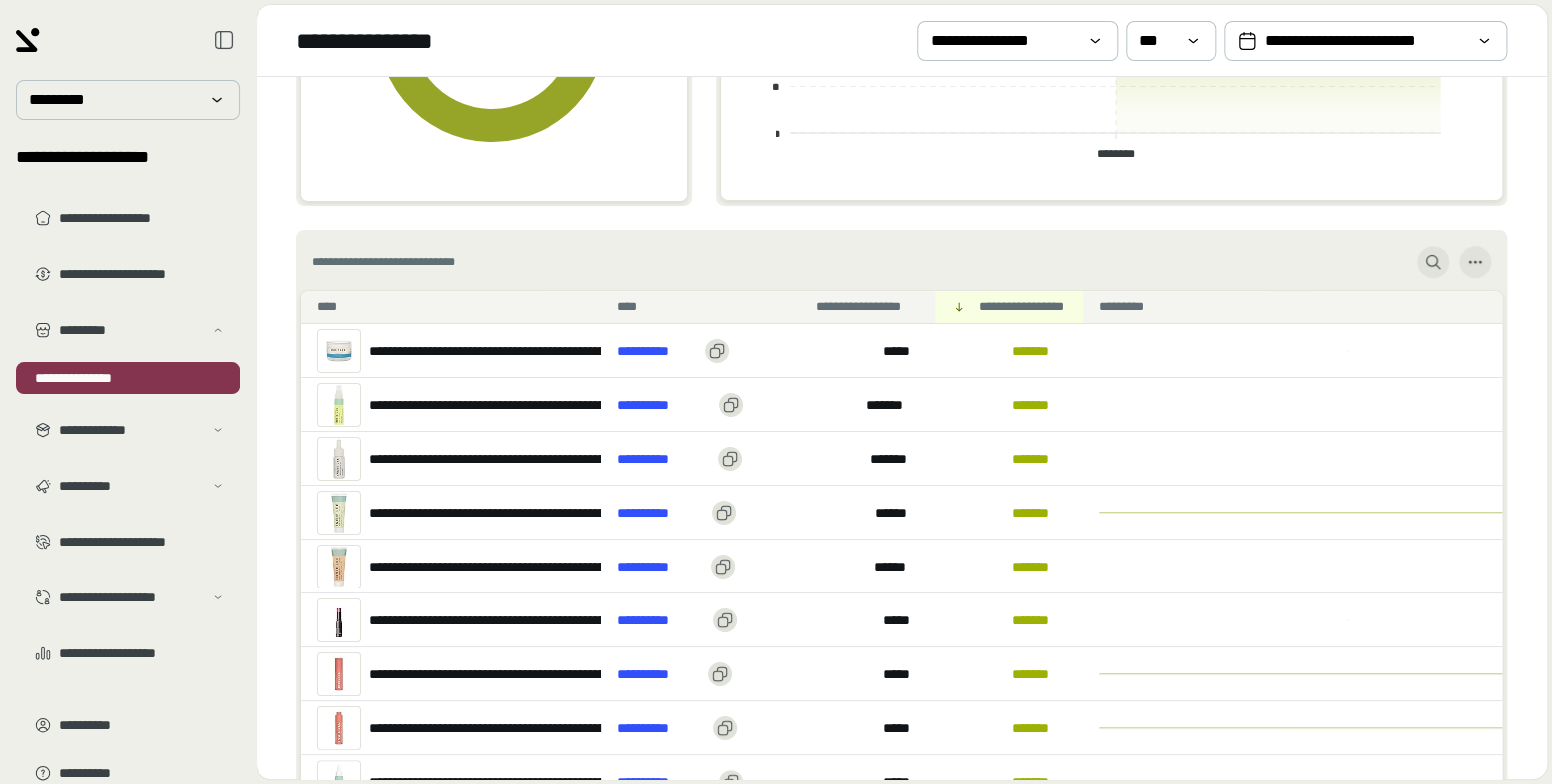 scroll, scrollTop: 184, scrollLeft: 0, axis: vertical 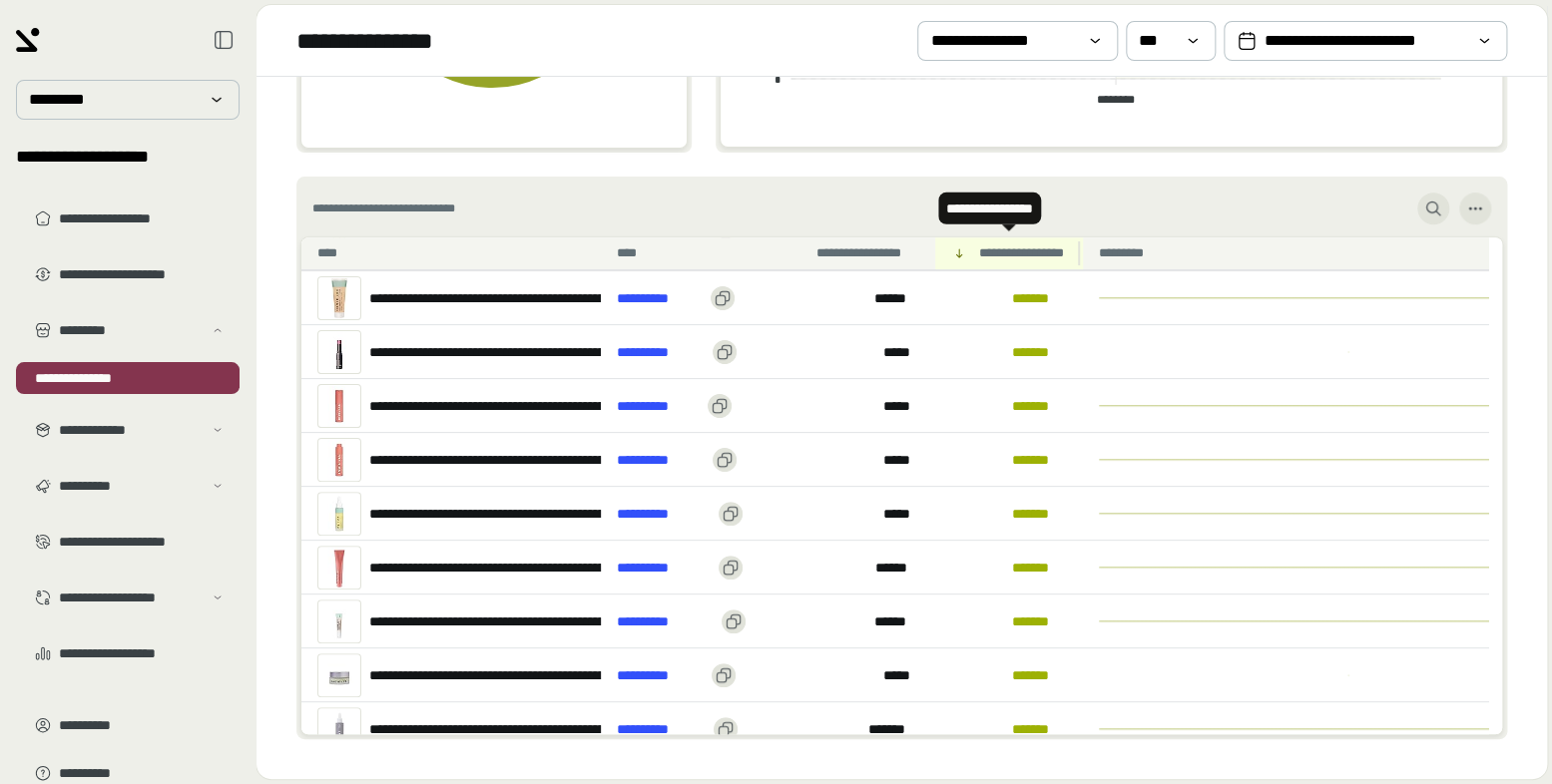 click on "[FIRST]" at bounding box center (1023, 253) 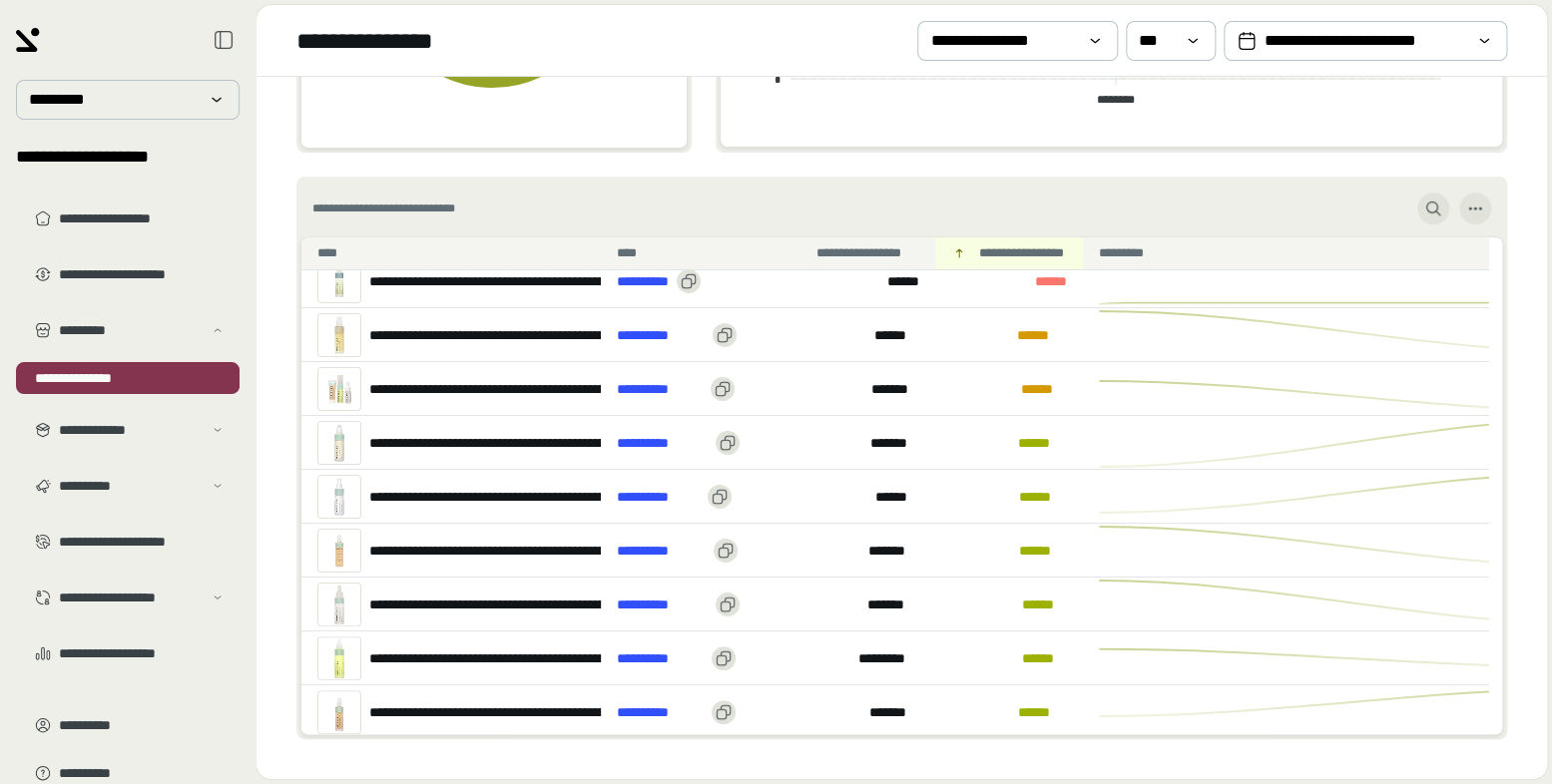scroll, scrollTop: 0, scrollLeft: 0, axis: both 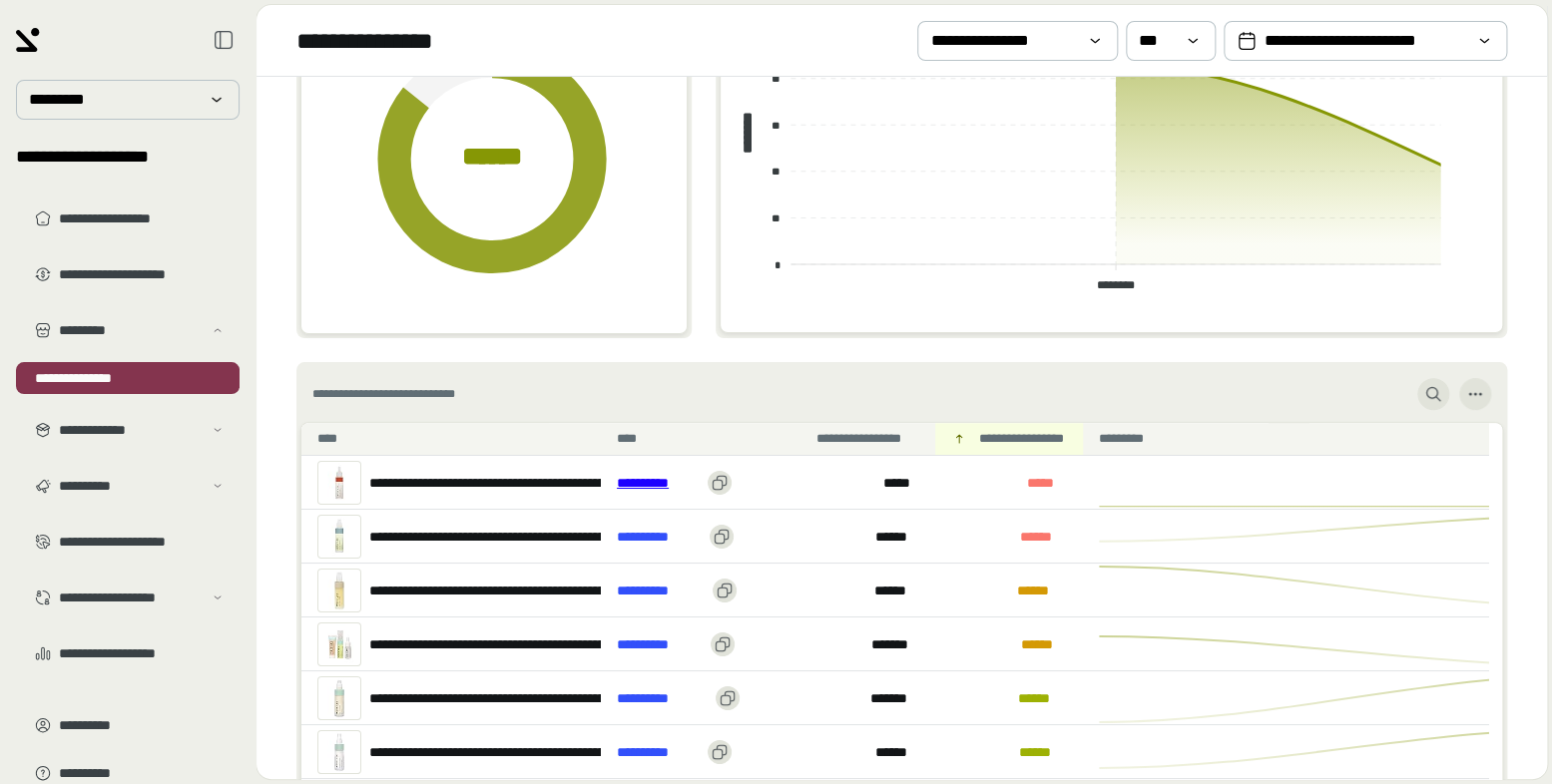 click on "**********" at bounding box center (658, 483) 